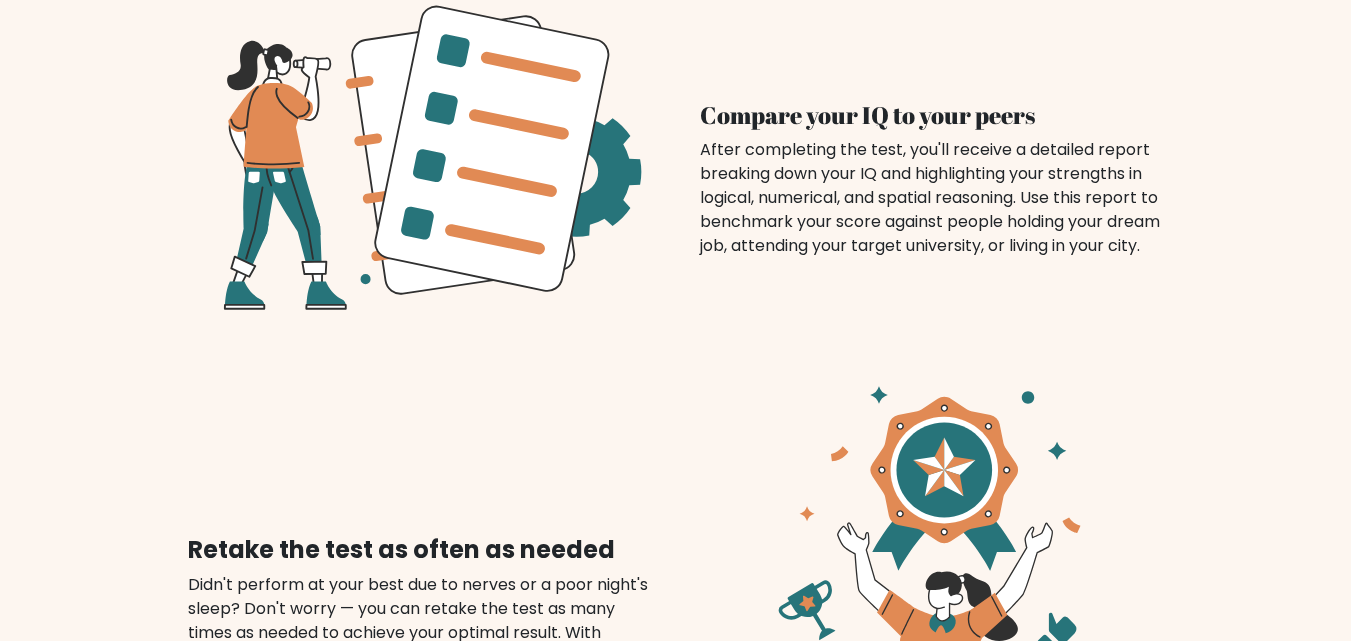 scroll, scrollTop: 3361, scrollLeft: 0, axis: vertical 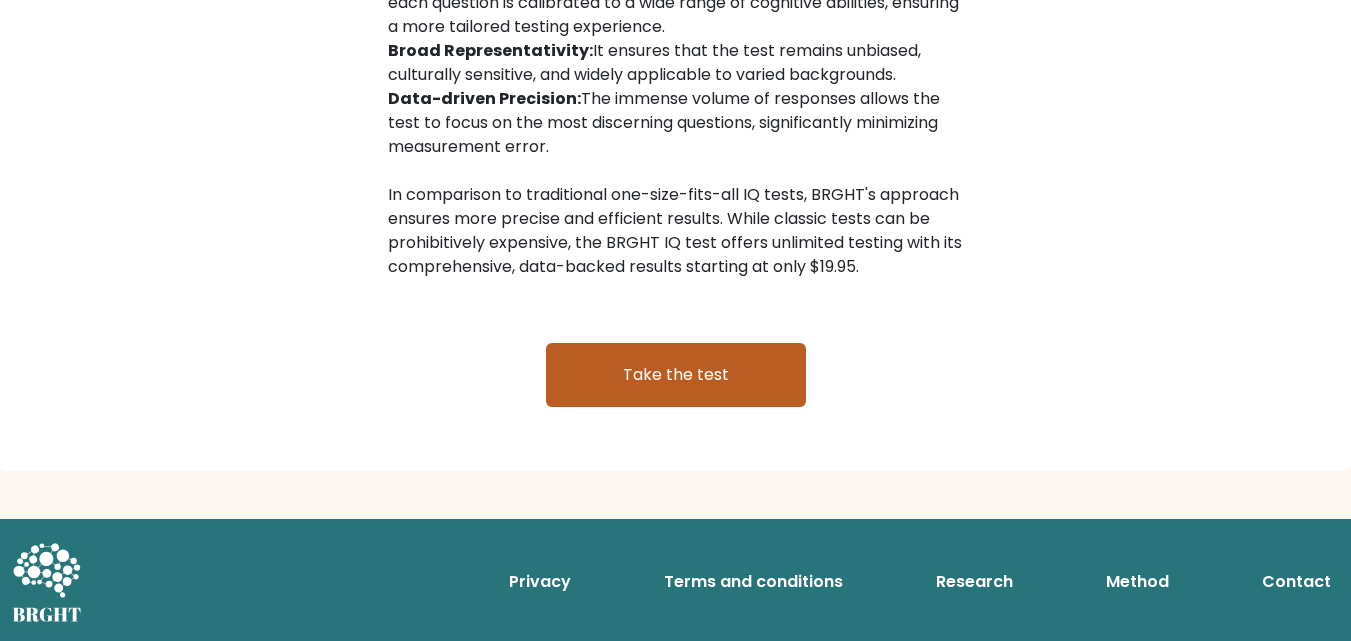 click on "Take the test" at bounding box center (676, 375) 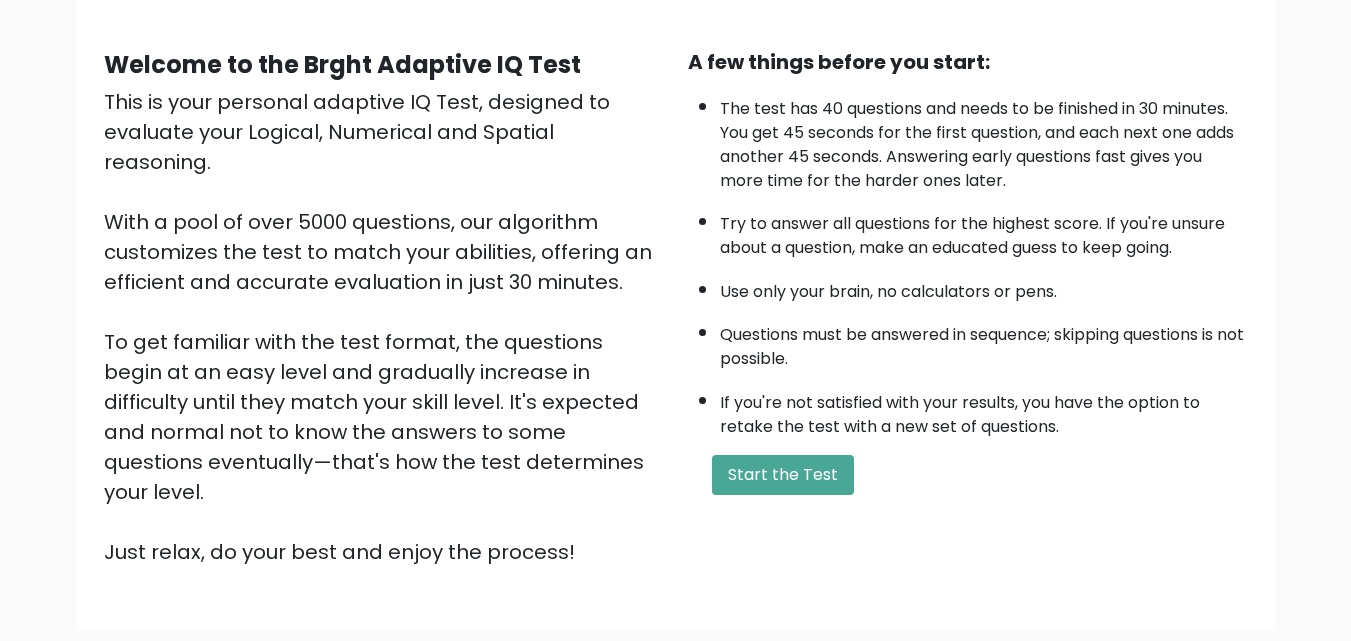 scroll, scrollTop: 122, scrollLeft: 0, axis: vertical 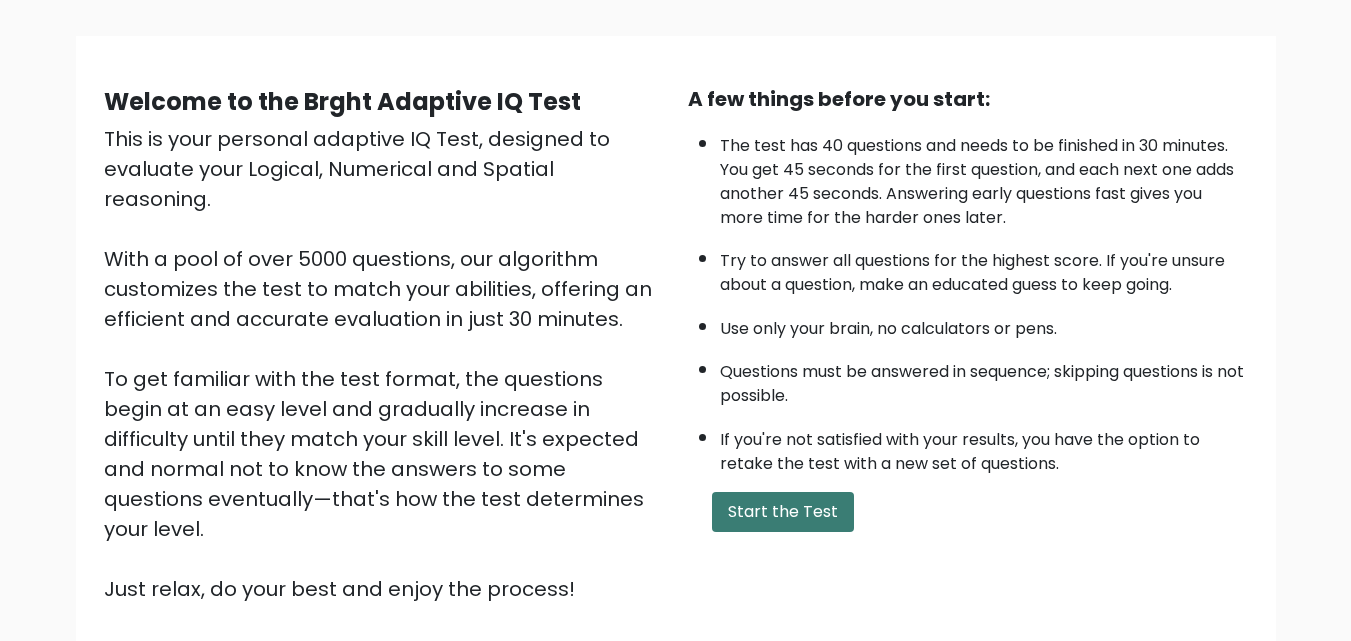 click on "Start the Test" at bounding box center [783, 512] 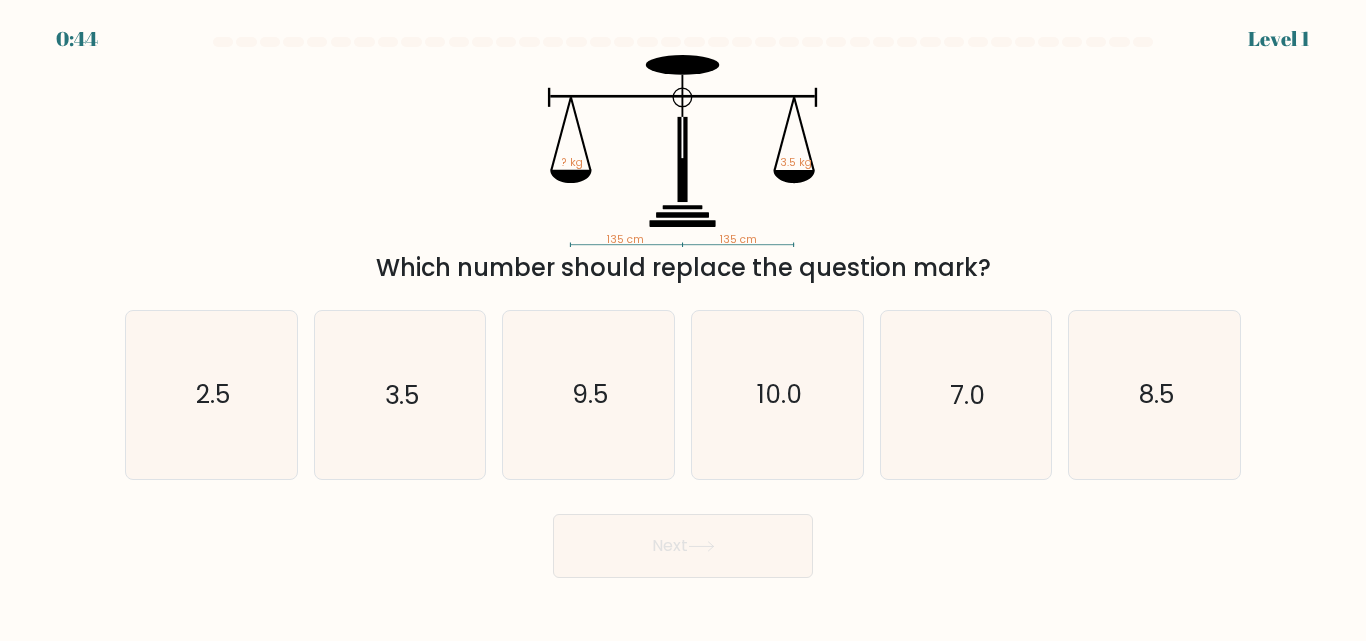 scroll, scrollTop: 0, scrollLeft: 0, axis: both 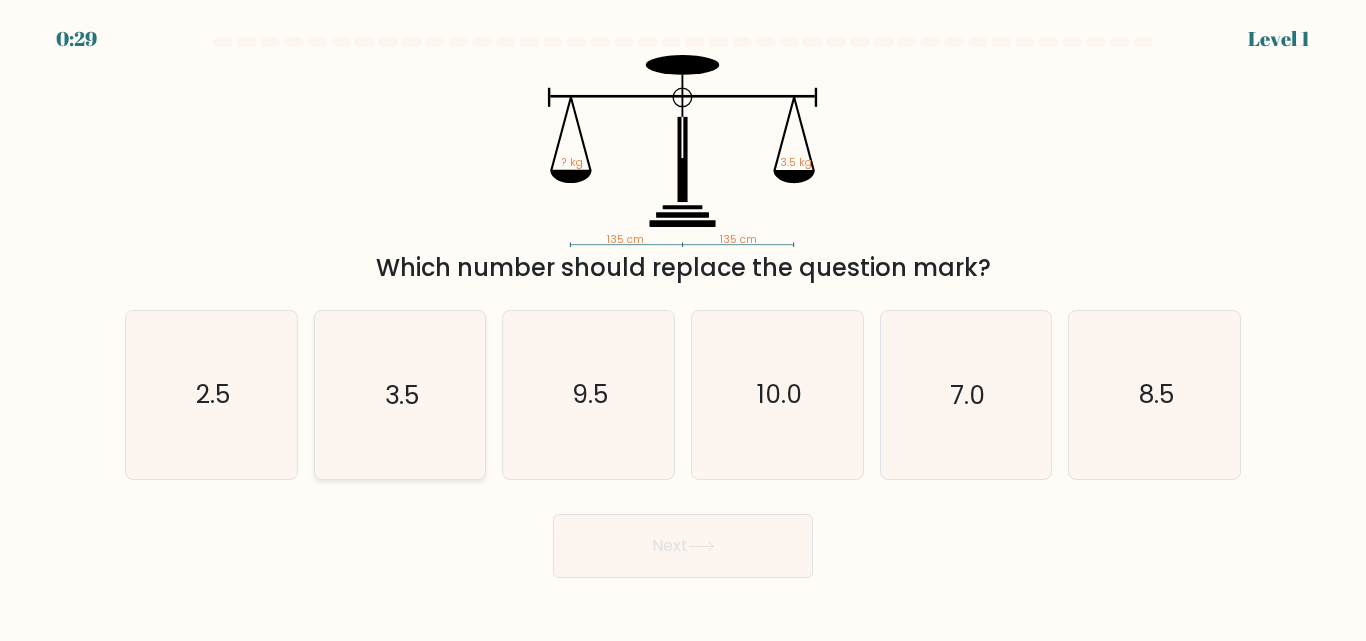 click on "3.5" 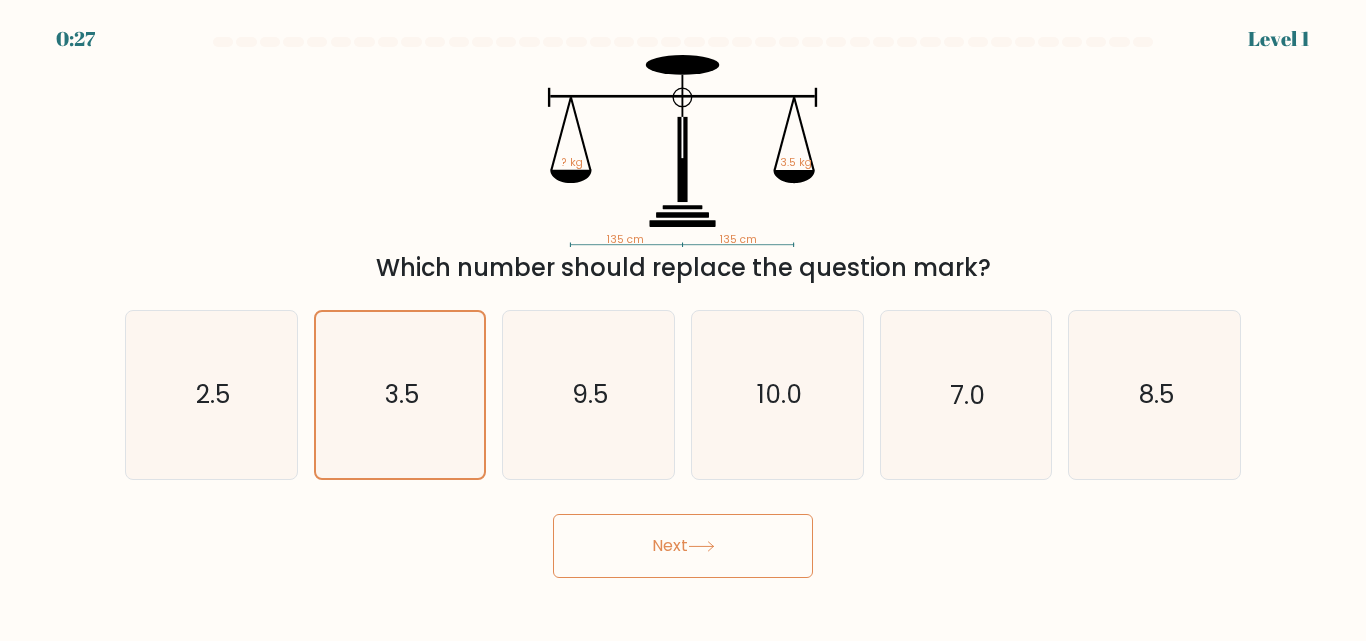 click on "Next" at bounding box center [683, 546] 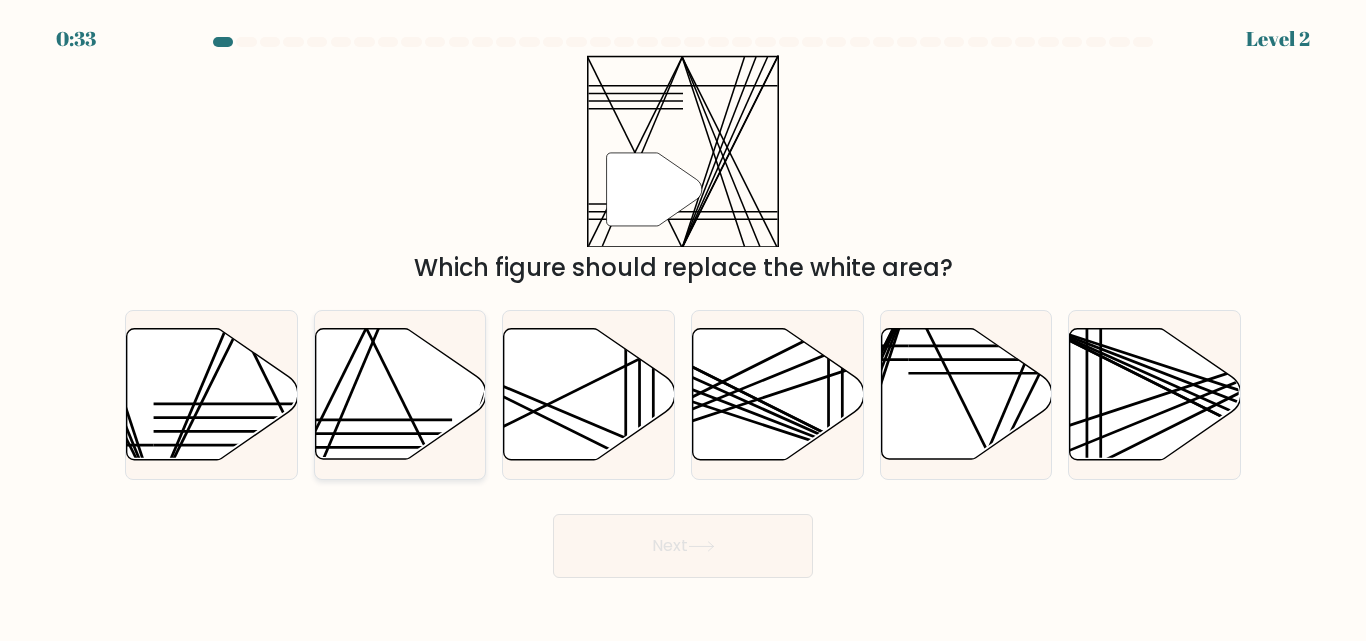click 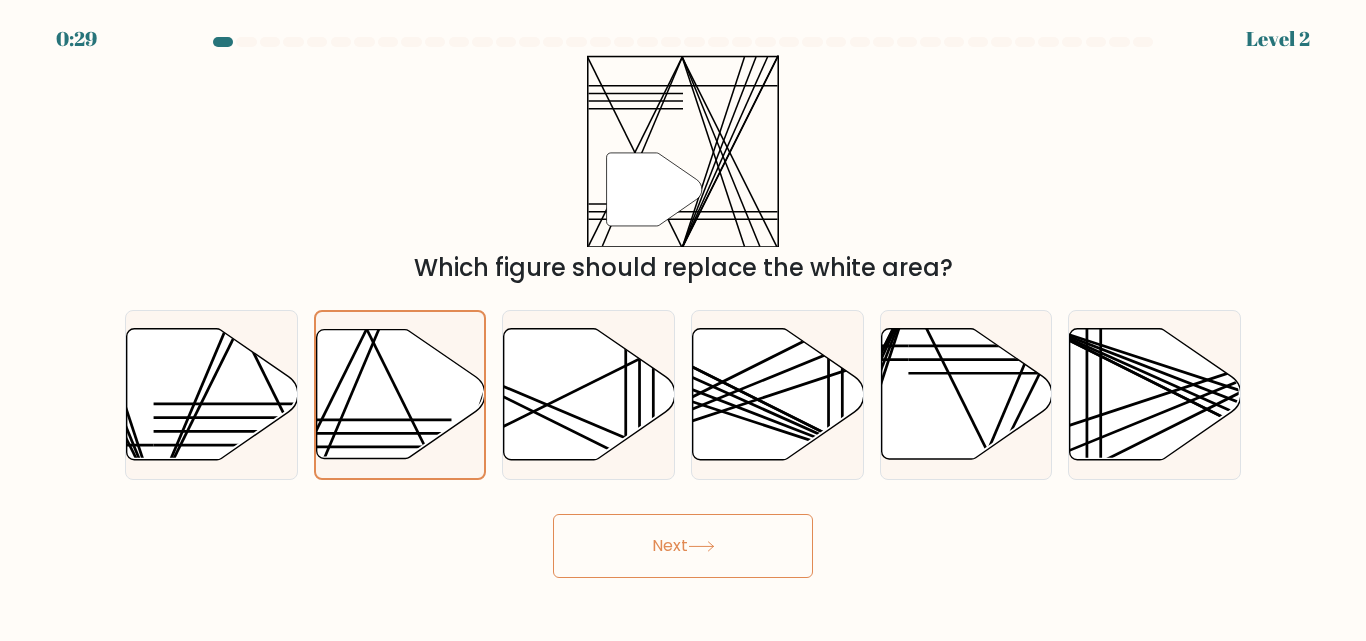 click on "Next" at bounding box center [683, 546] 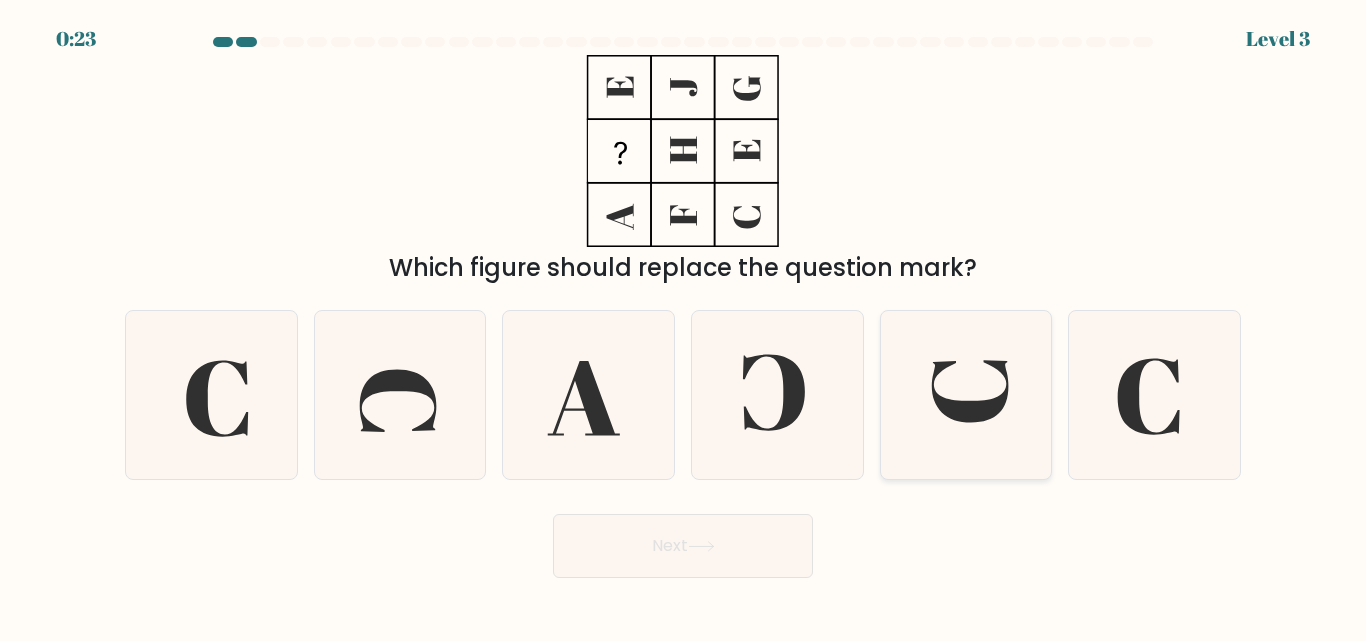 click 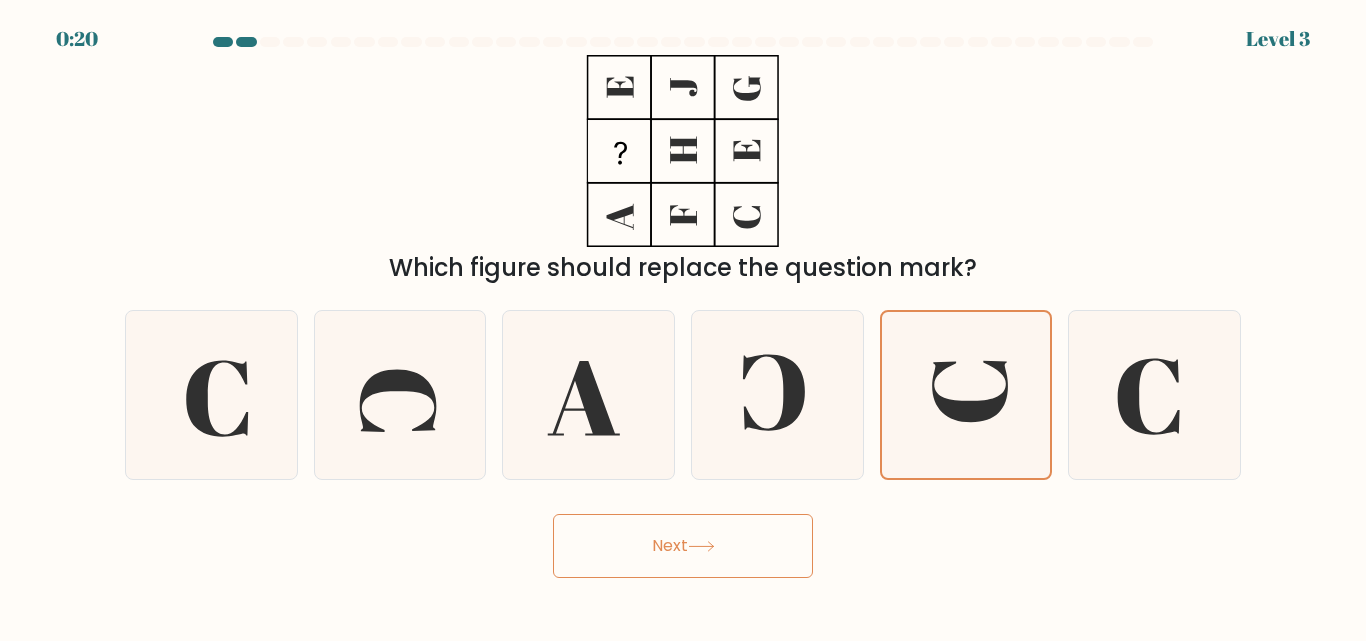 click on "Next" at bounding box center [683, 546] 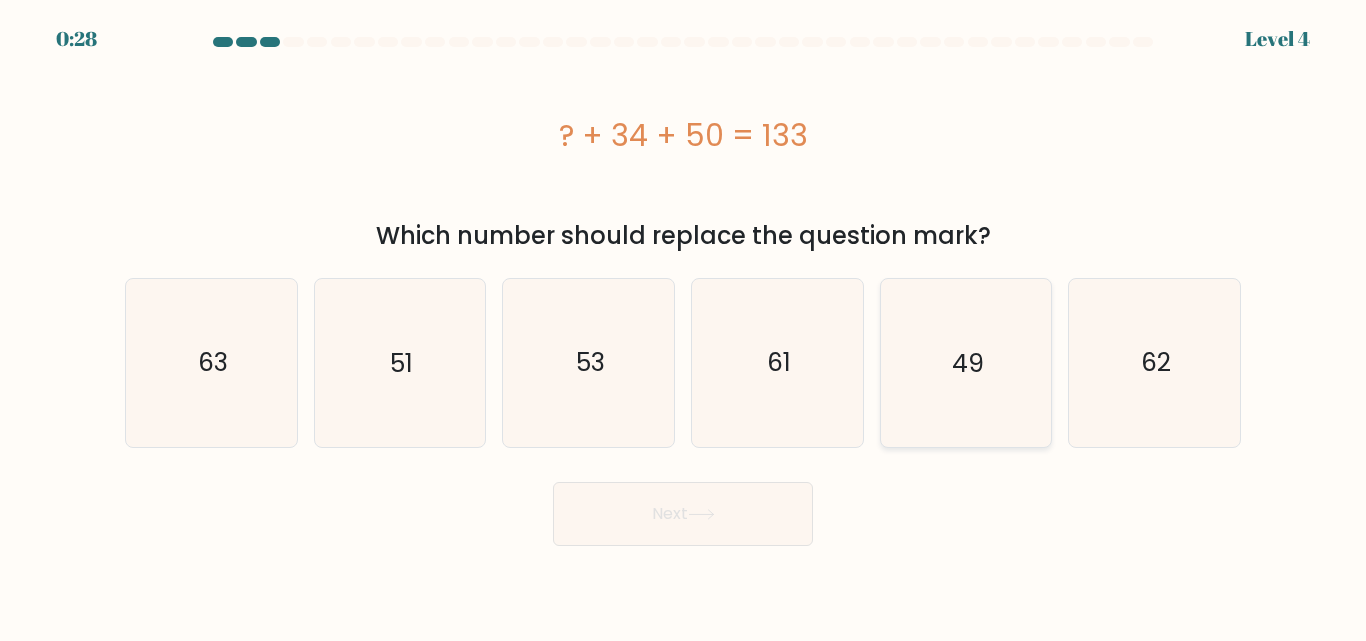 click on "49" 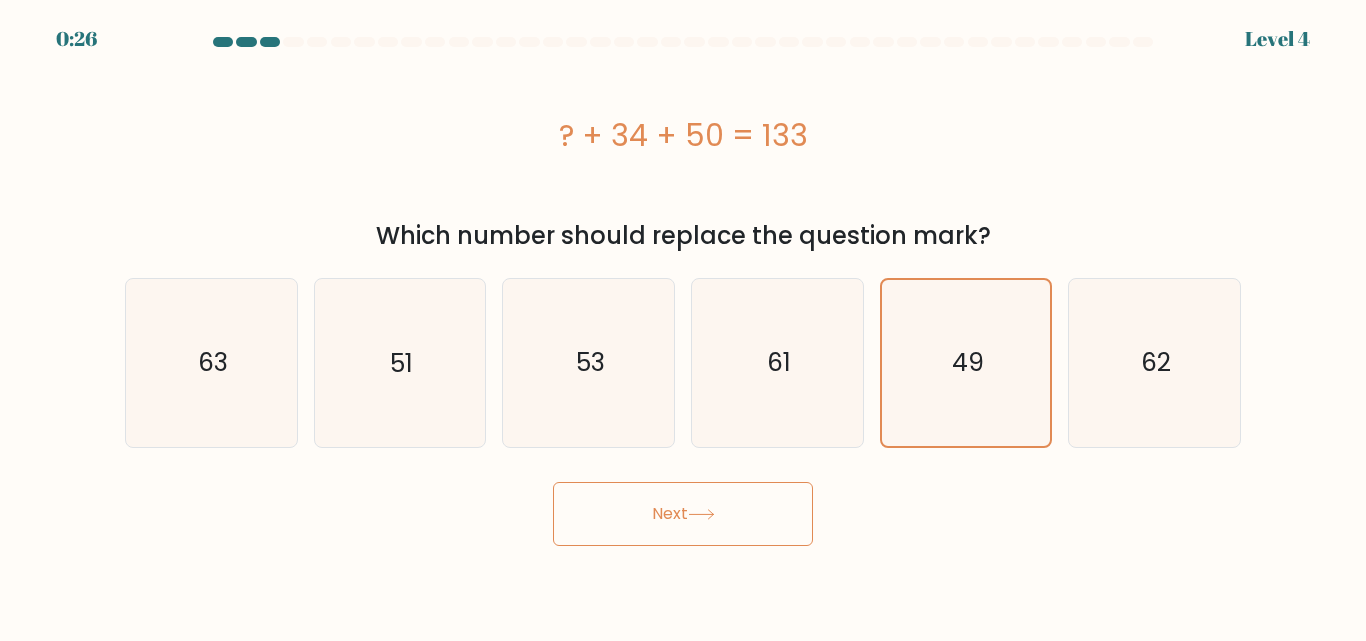 click on "Next" at bounding box center (683, 514) 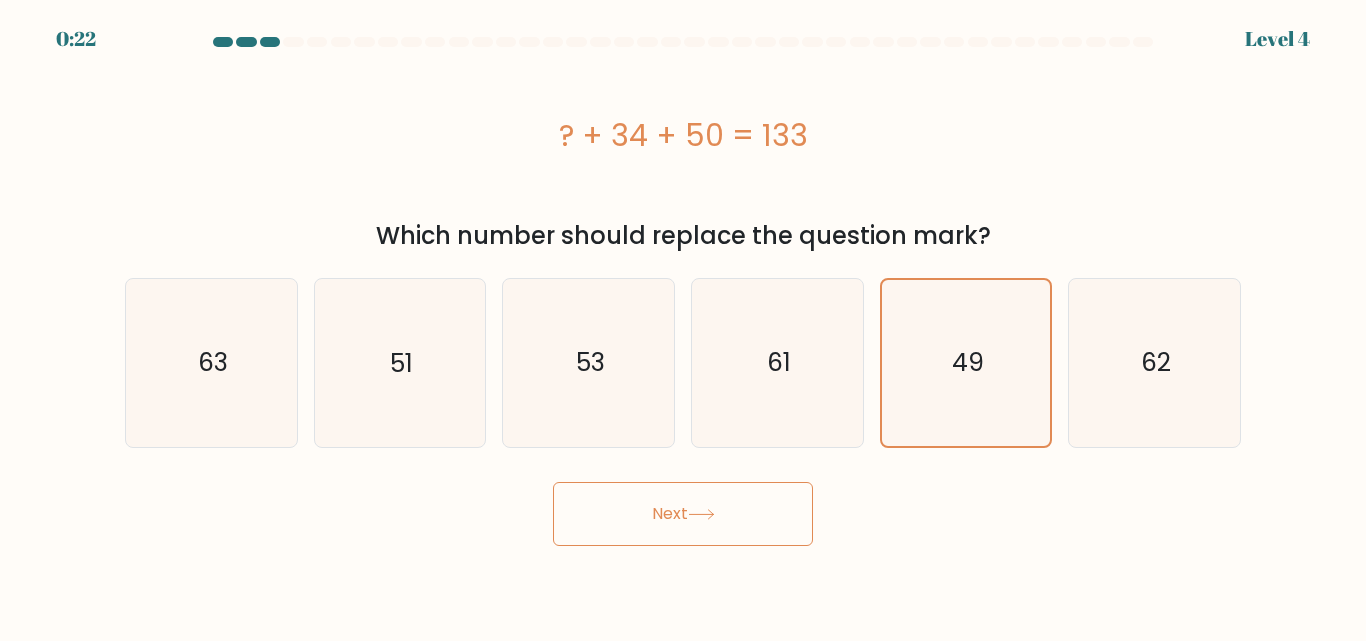 click on "Next" at bounding box center (683, 514) 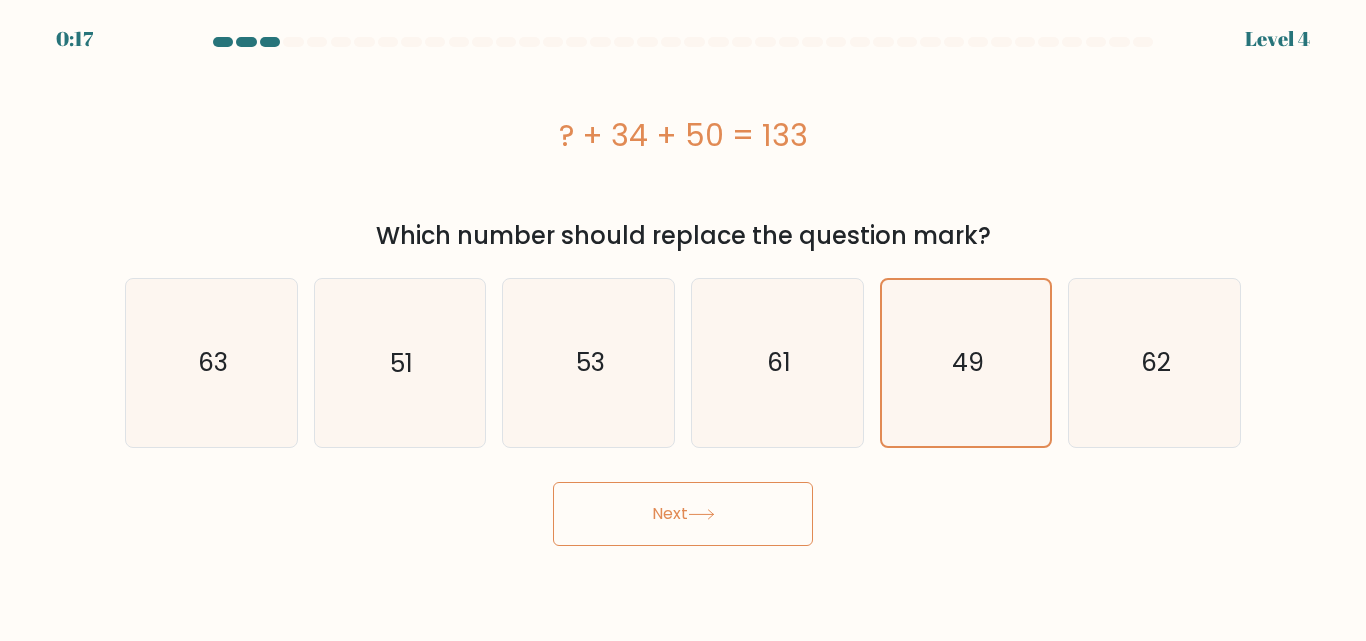 click on "Next" at bounding box center (683, 514) 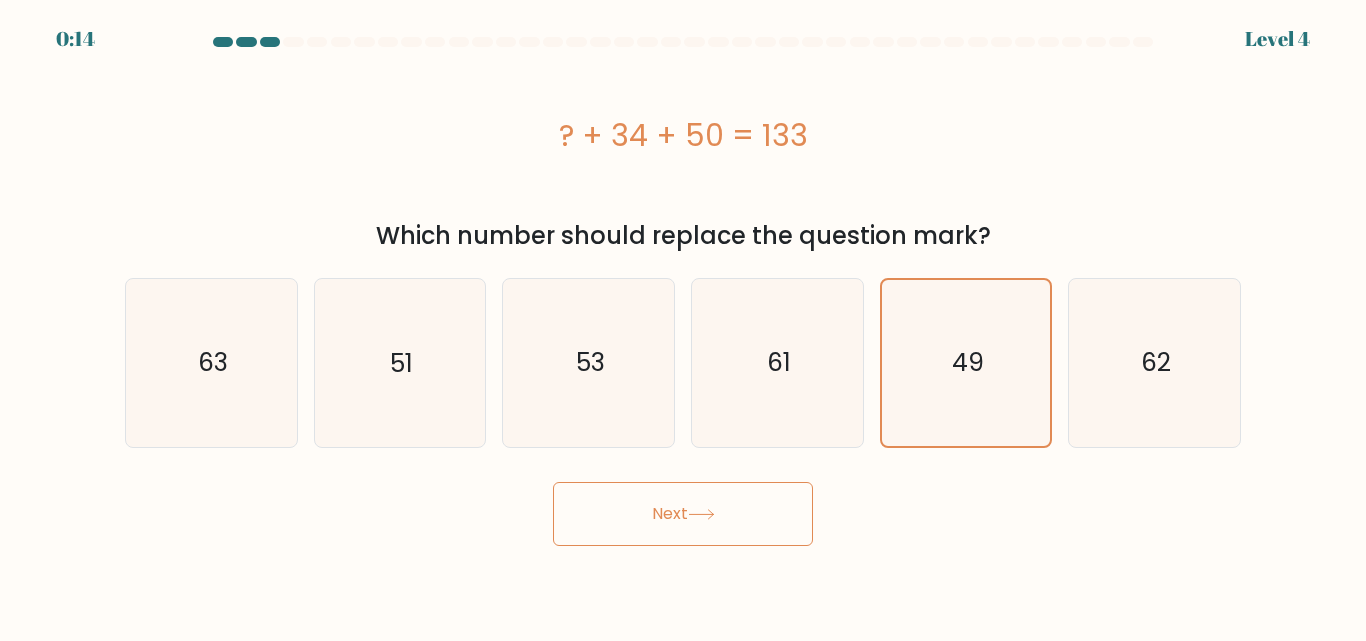 click on "Next" at bounding box center [683, 514] 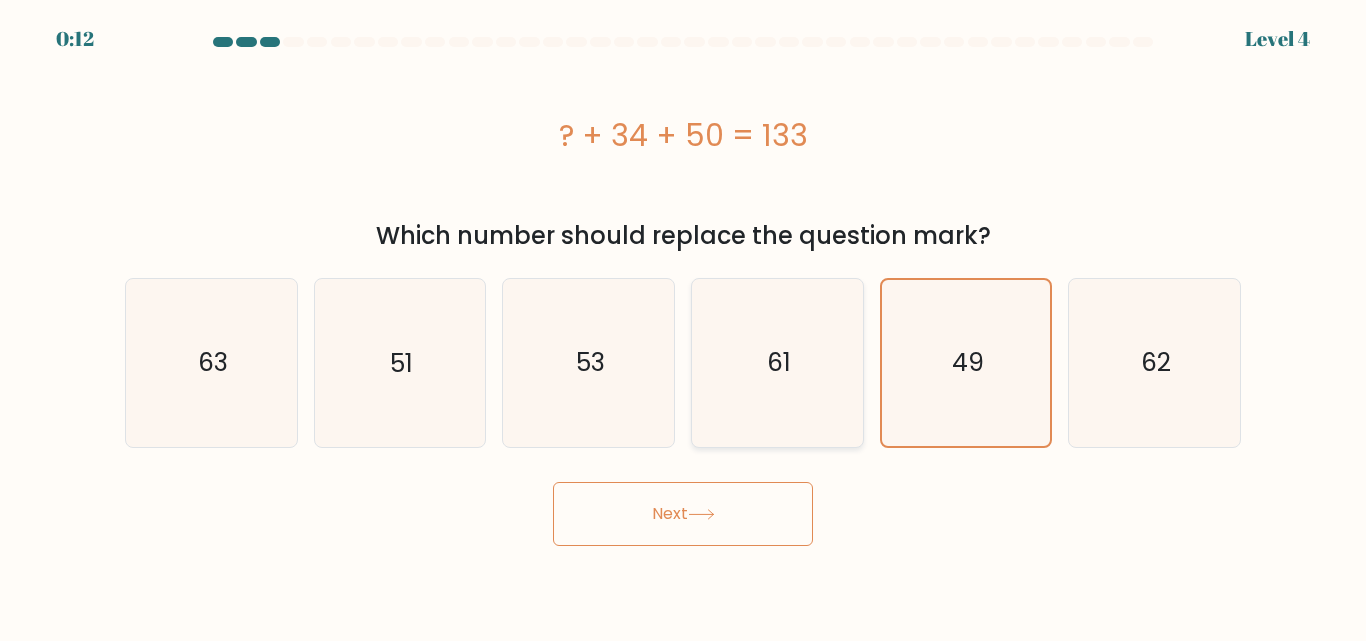 click on "61" 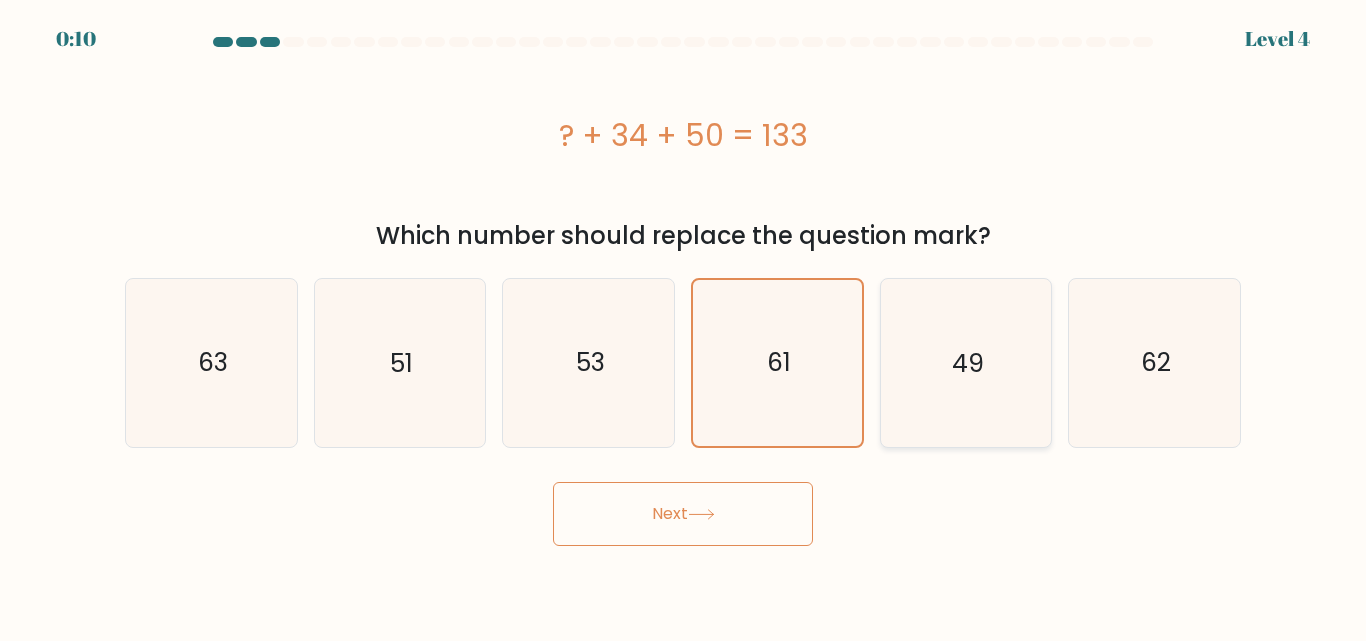 click on "49" 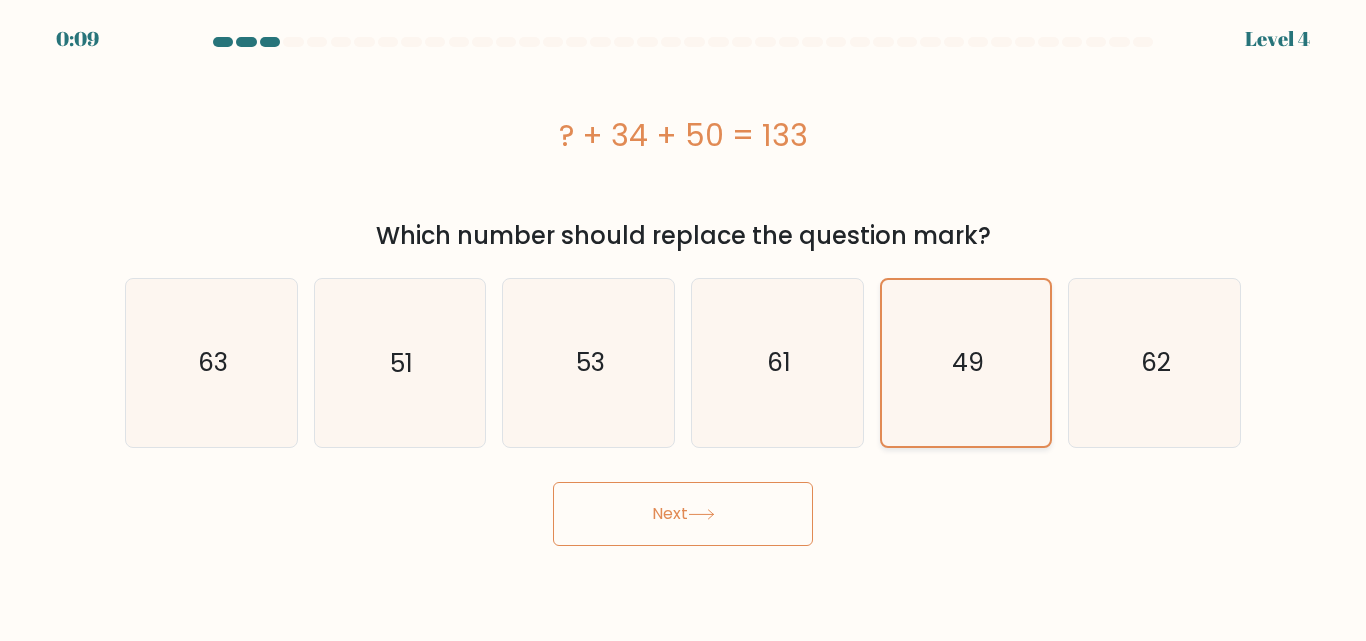 click on "49" 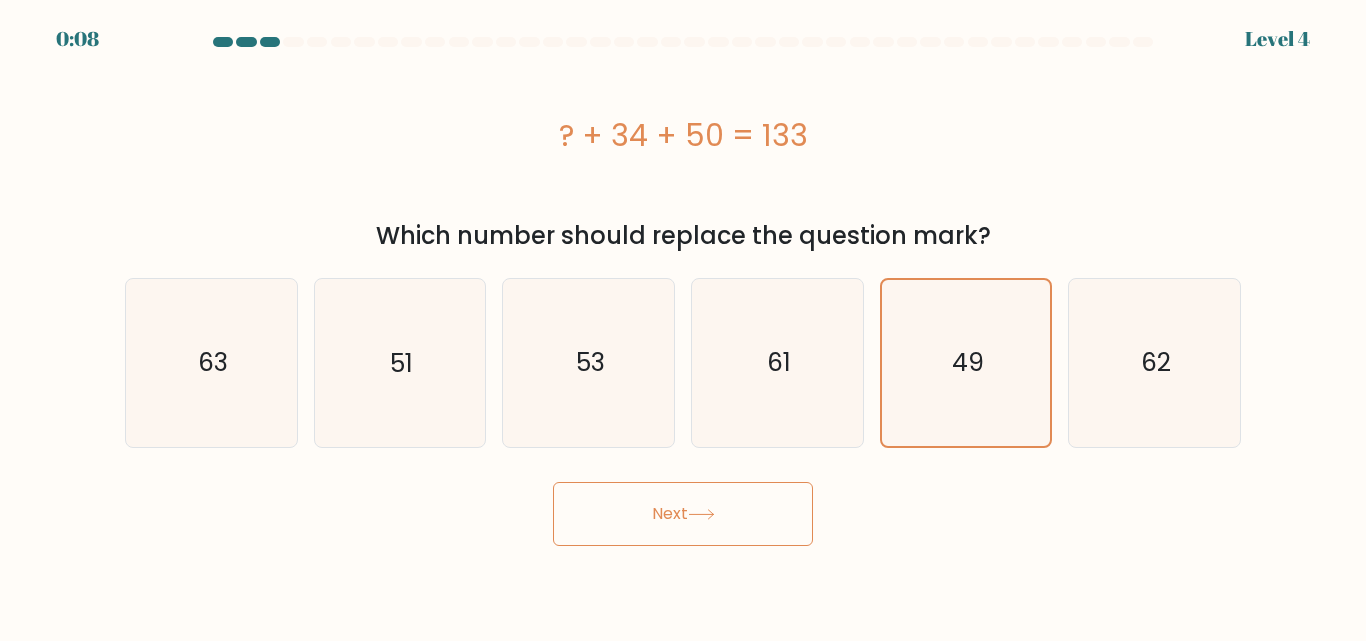 click 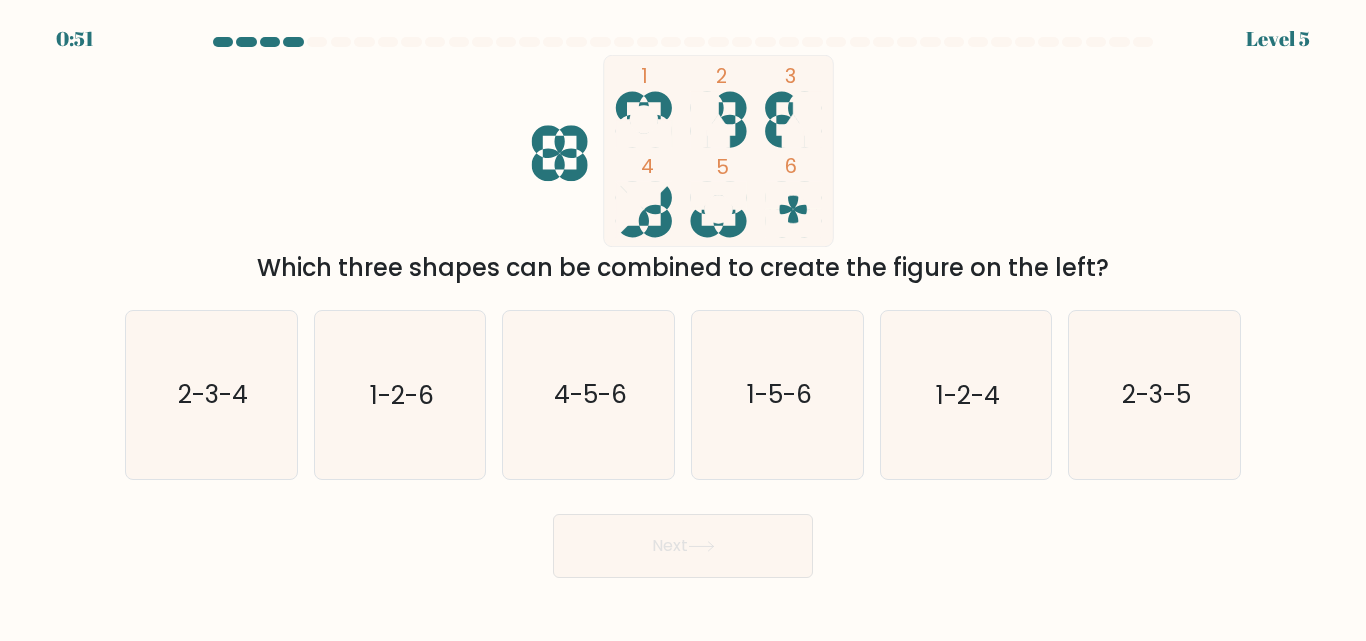 click on "Next" at bounding box center (683, 541) 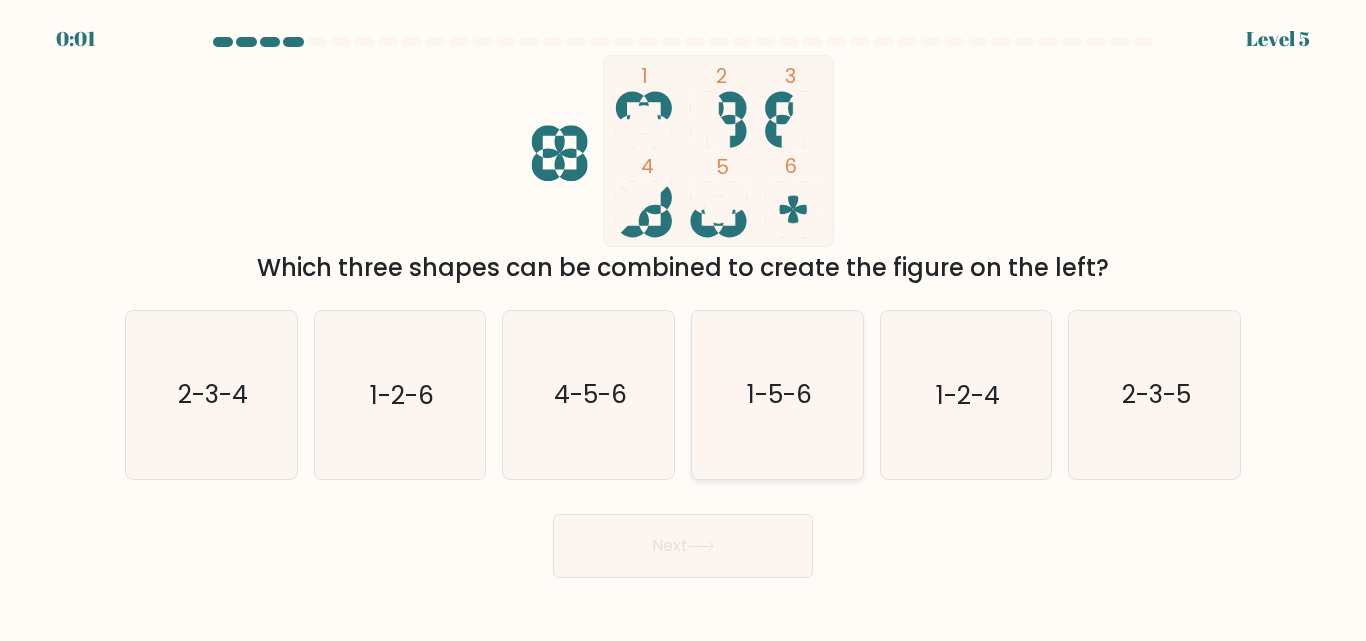 click on "1-5-6" 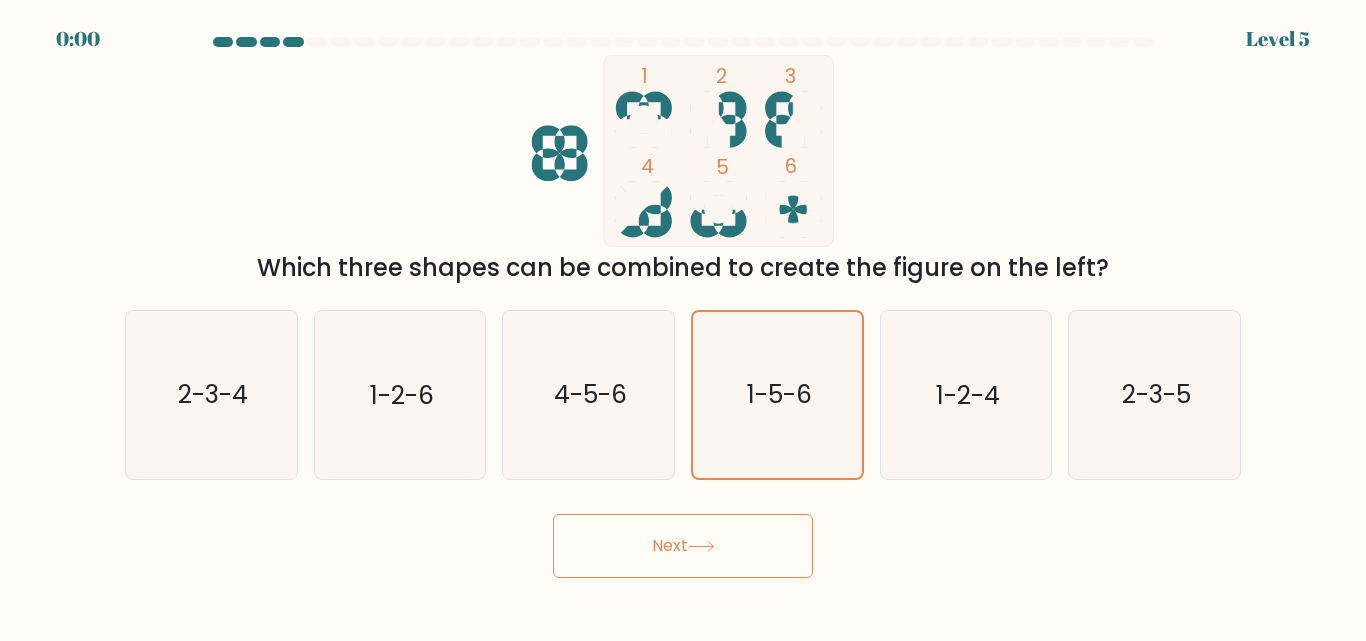 click 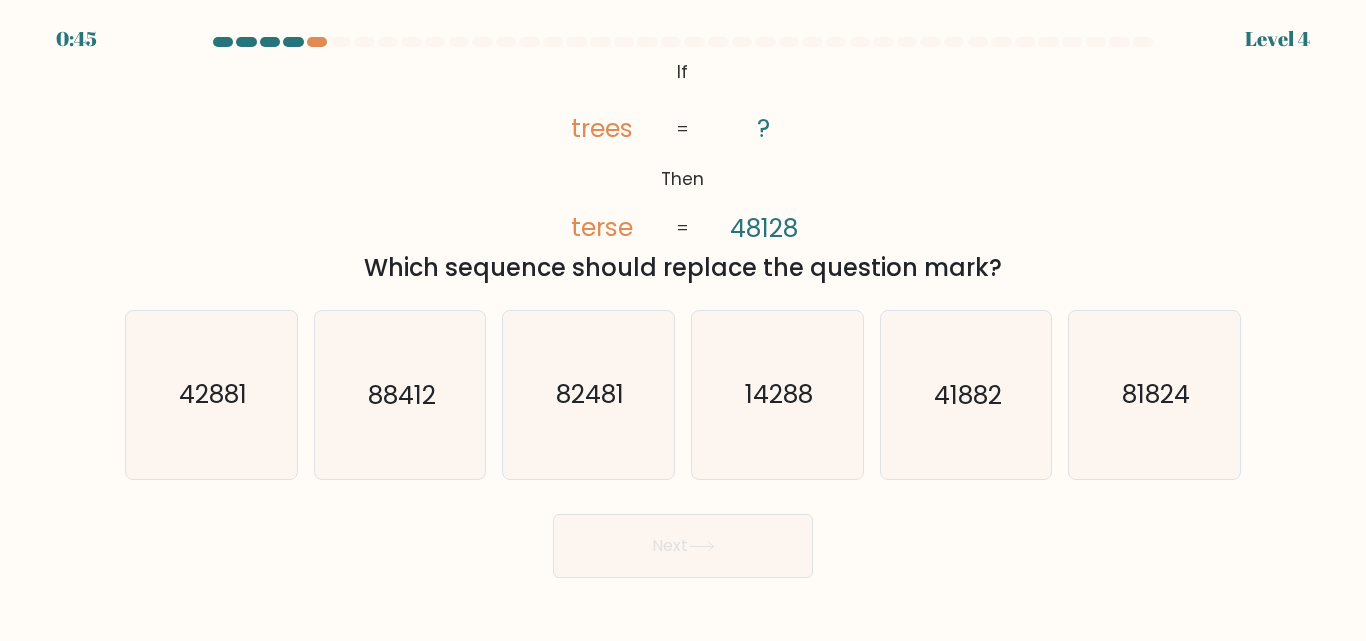 scroll, scrollTop: 0, scrollLeft: 0, axis: both 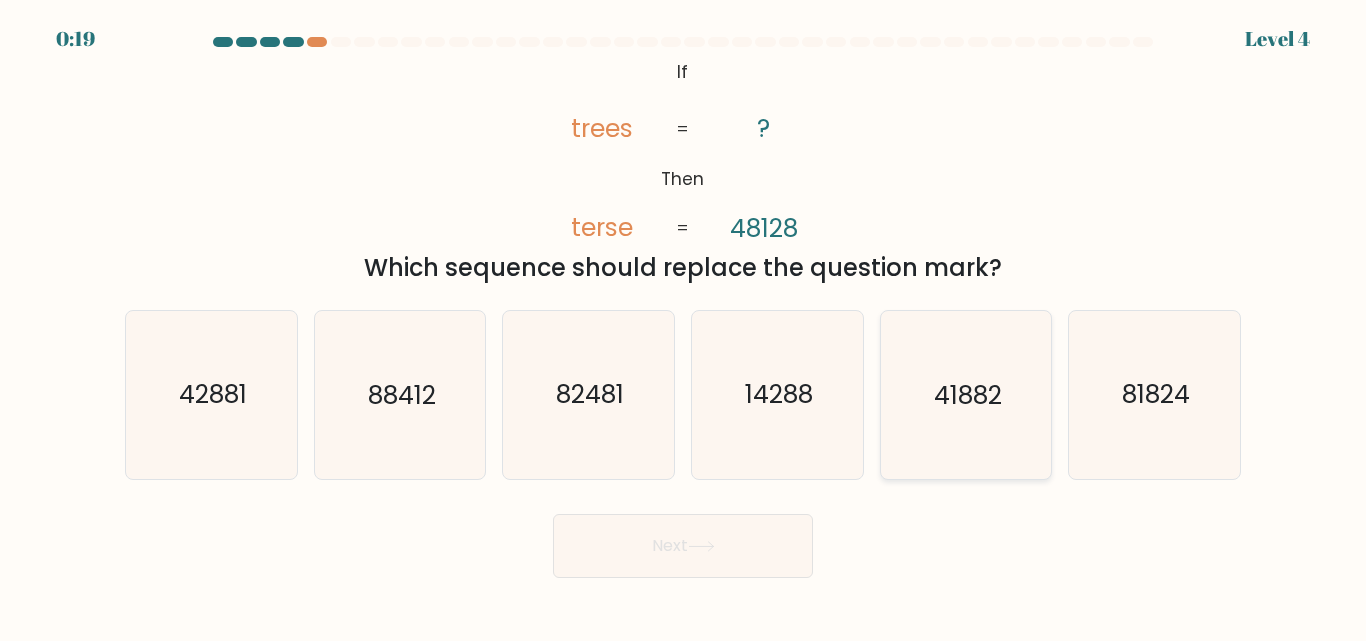 click on "41882" 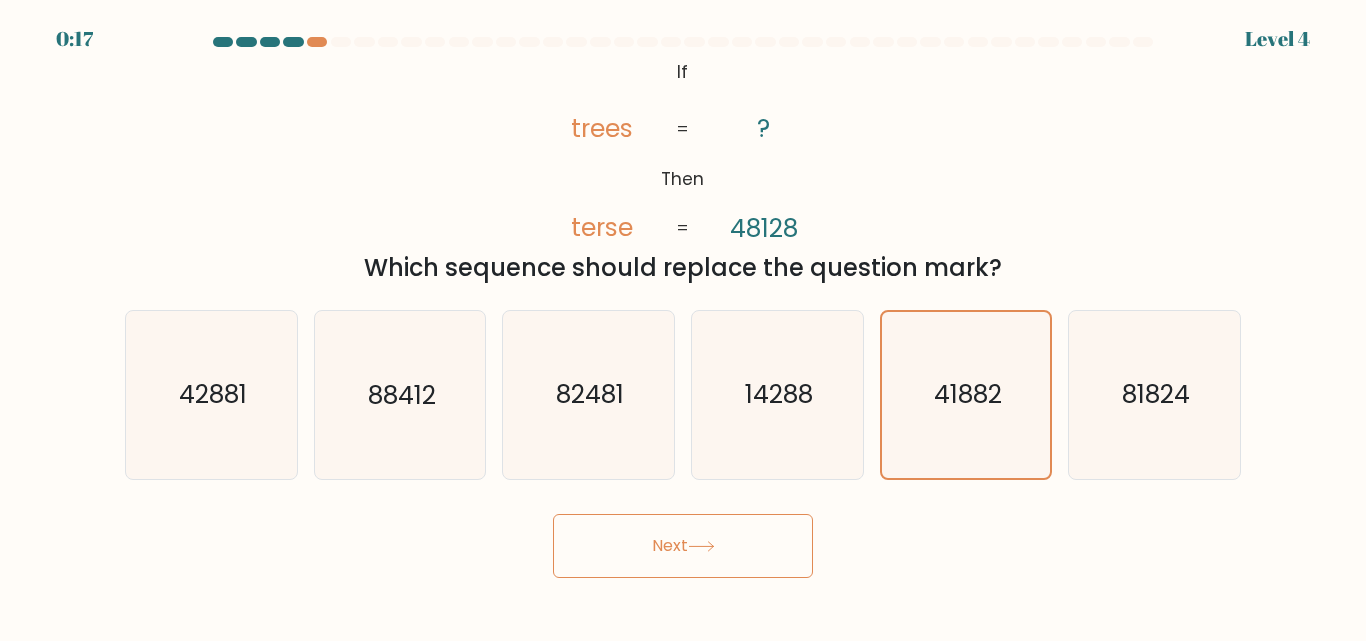click on "Next" at bounding box center (683, 546) 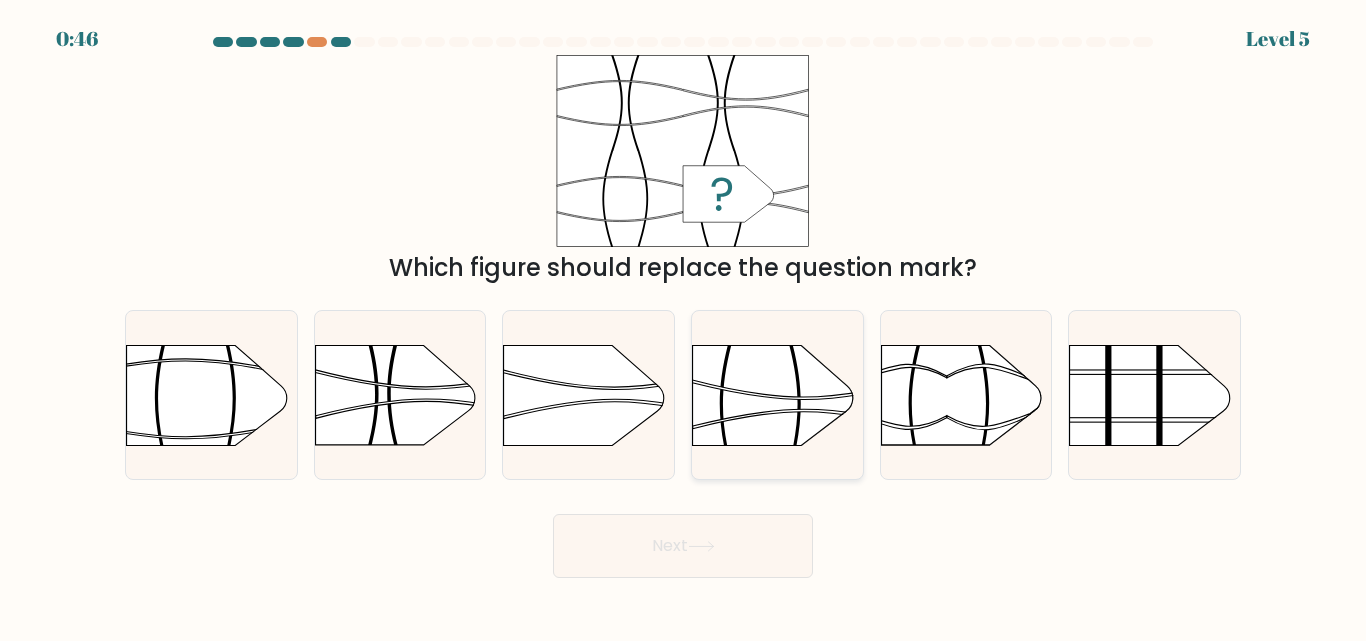 click 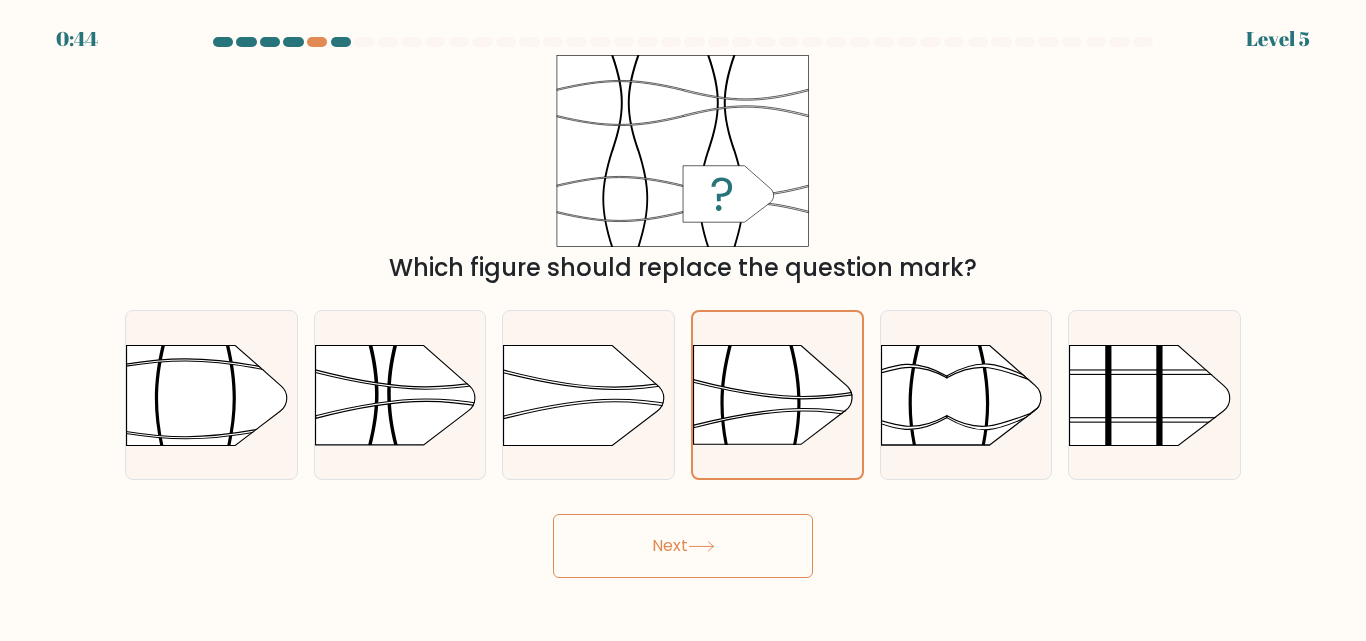 click on "Next" at bounding box center (683, 546) 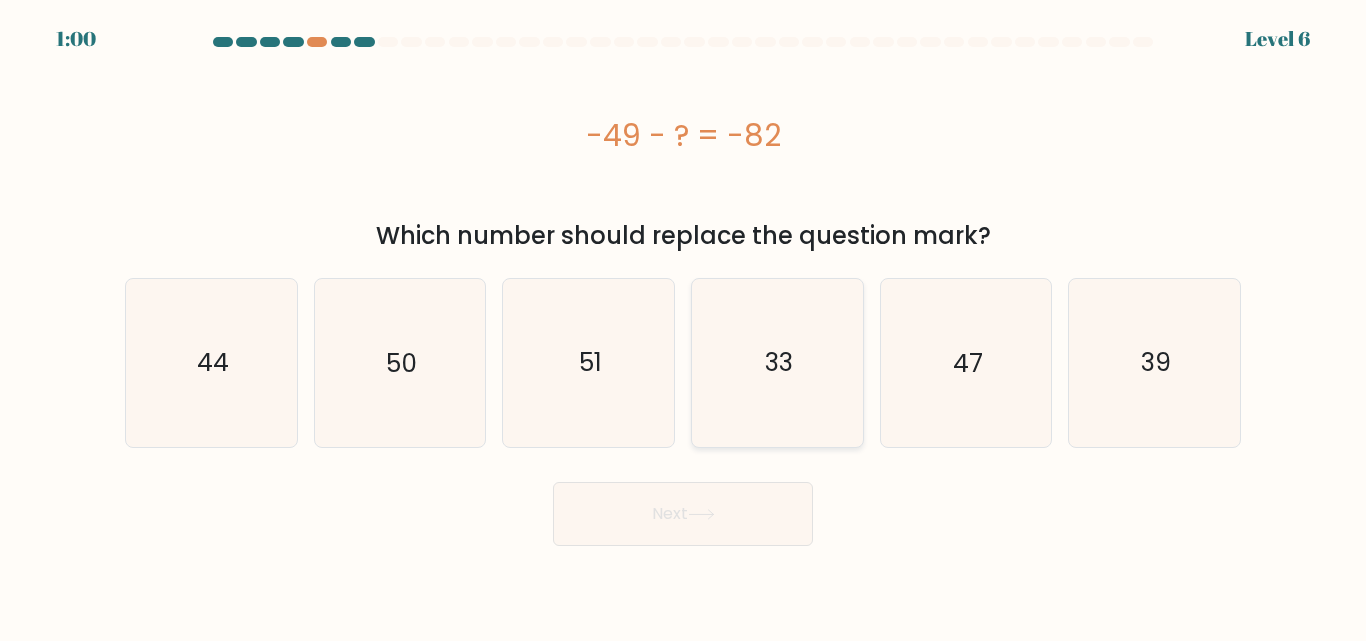 click on "33" 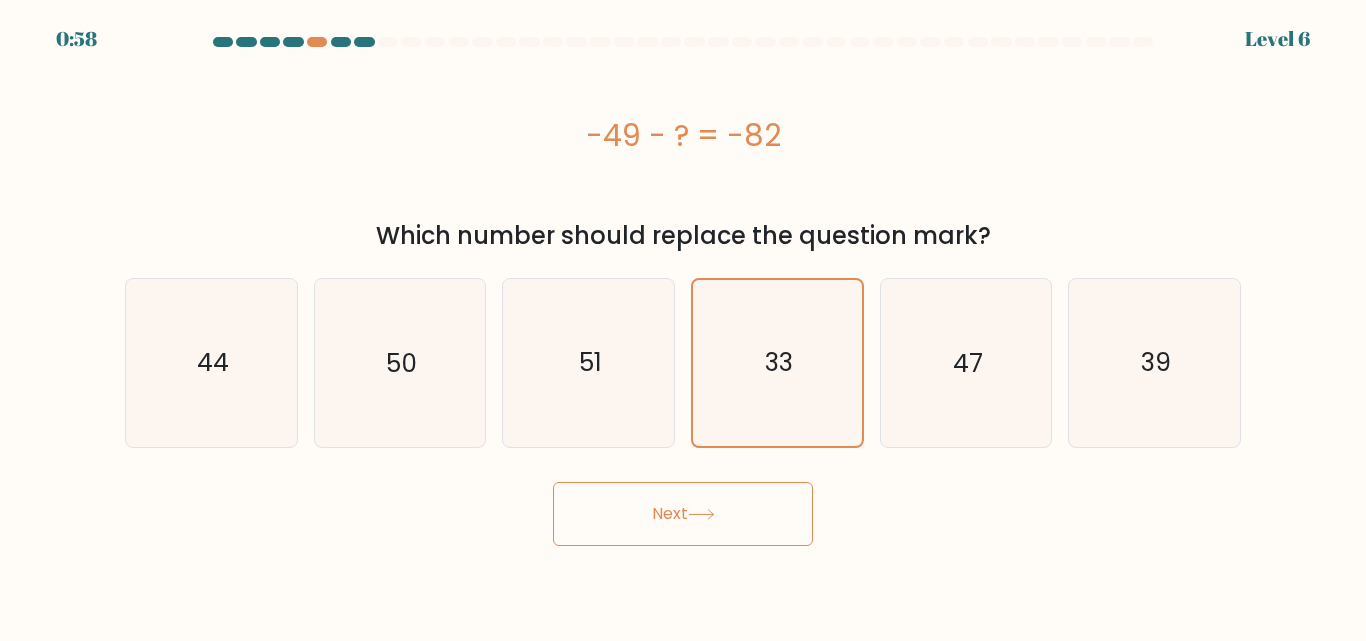 click on "Next" at bounding box center (683, 514) 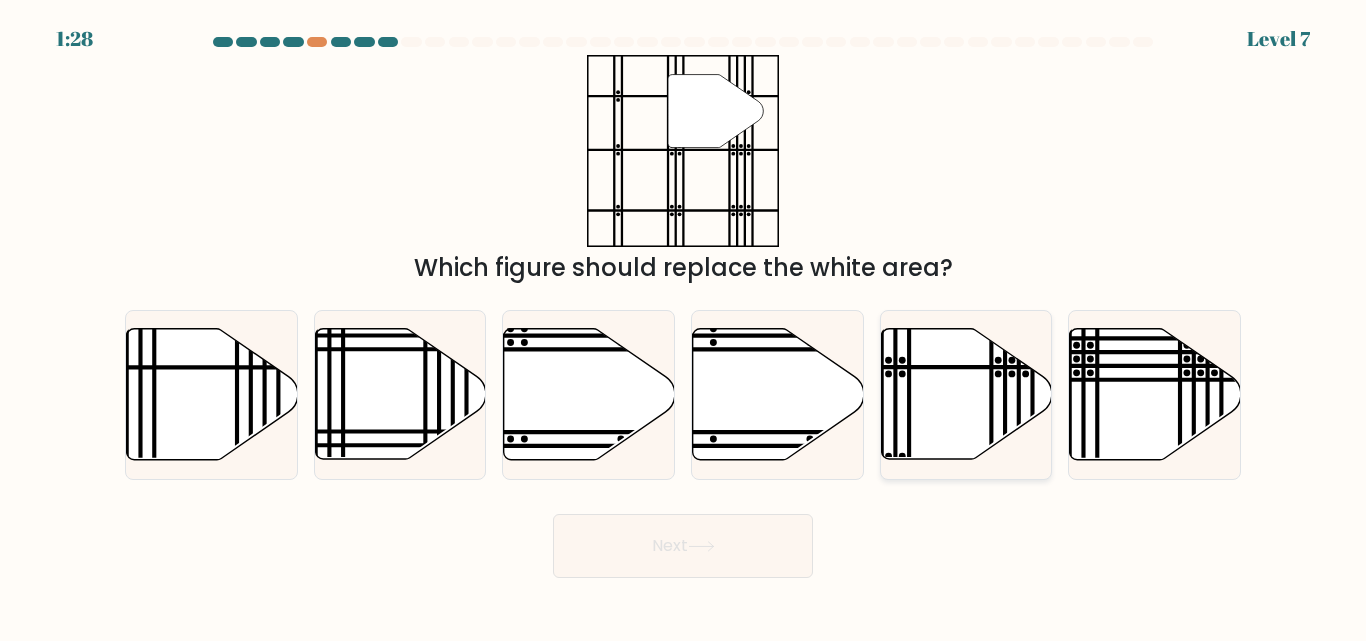 click 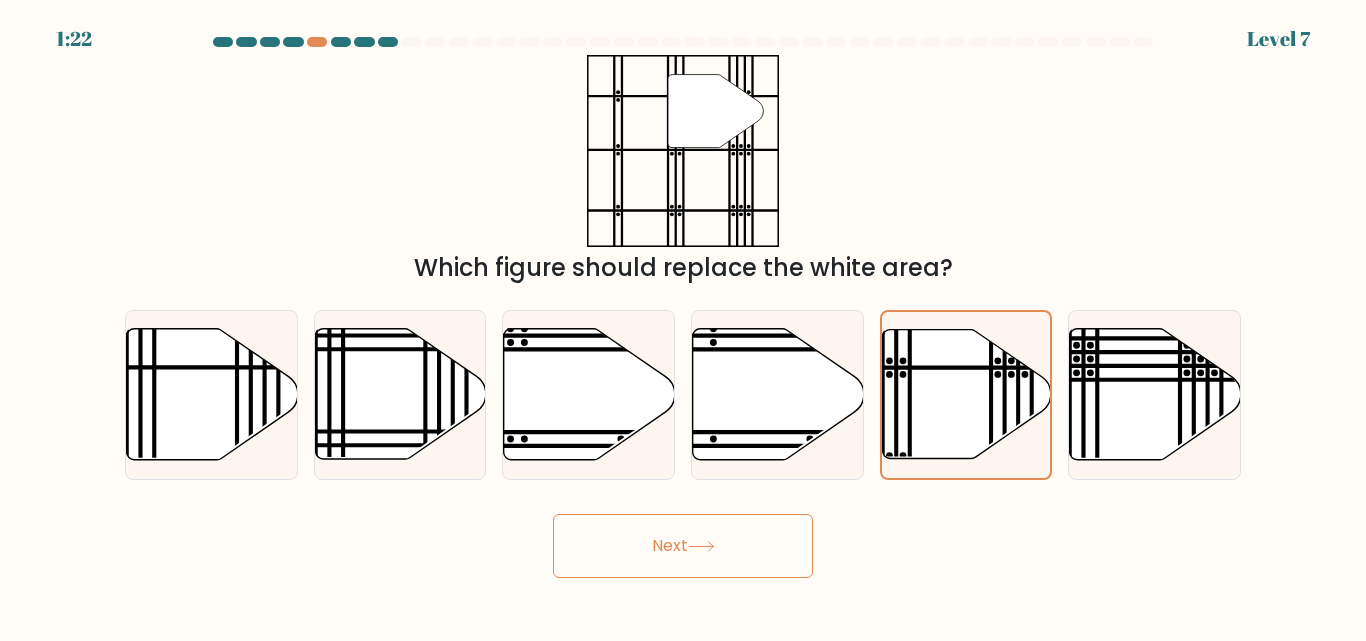 click on "Next" at bounding box center (683, 546) 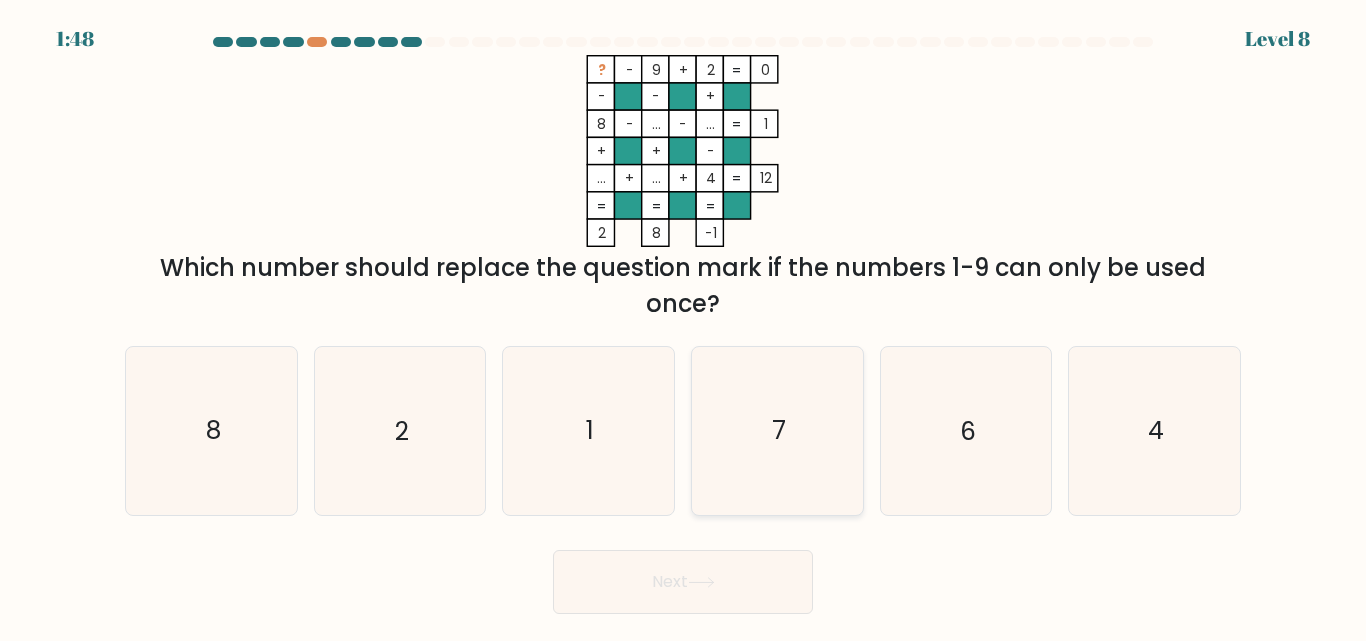 click on "7" 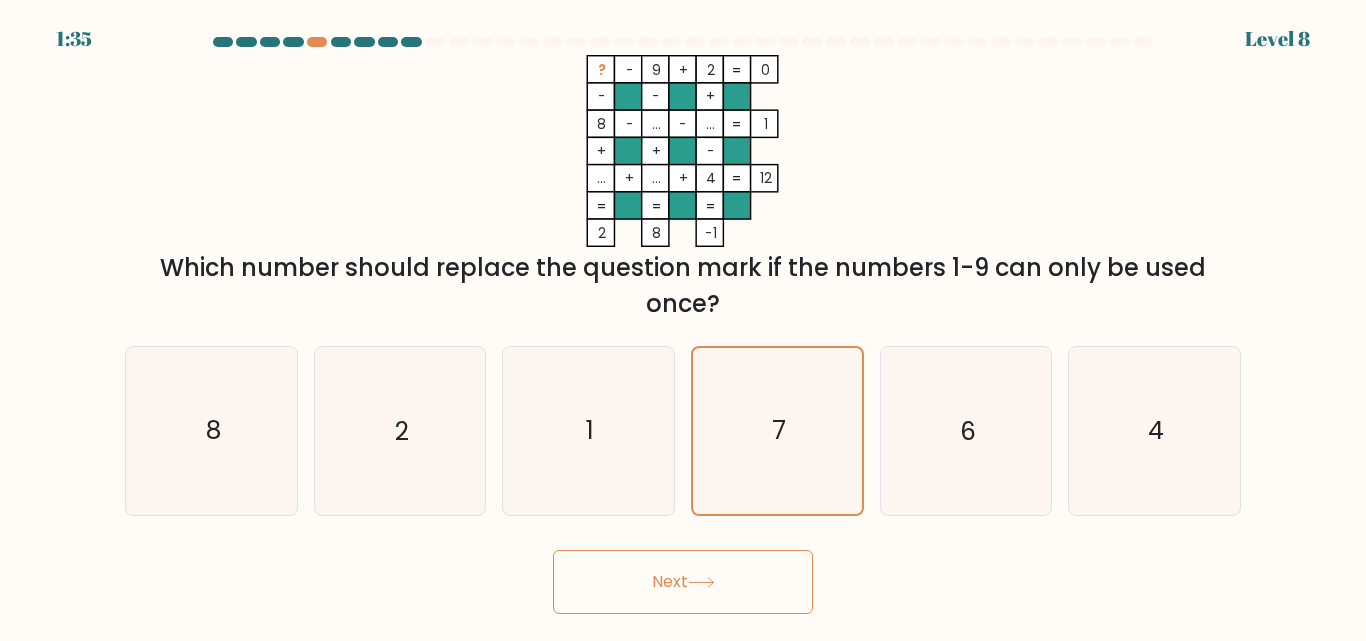 click on "Next" at bounding box center [683, 582] 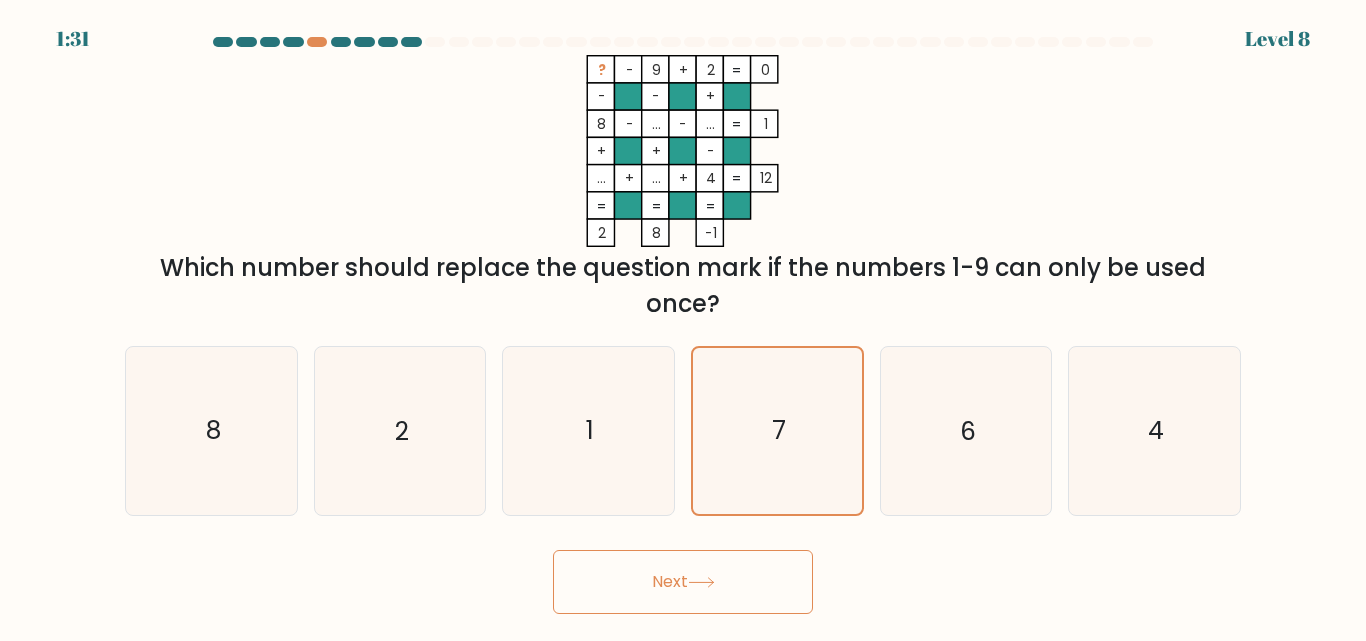 click on "Next" at bounding box center [683, 582] 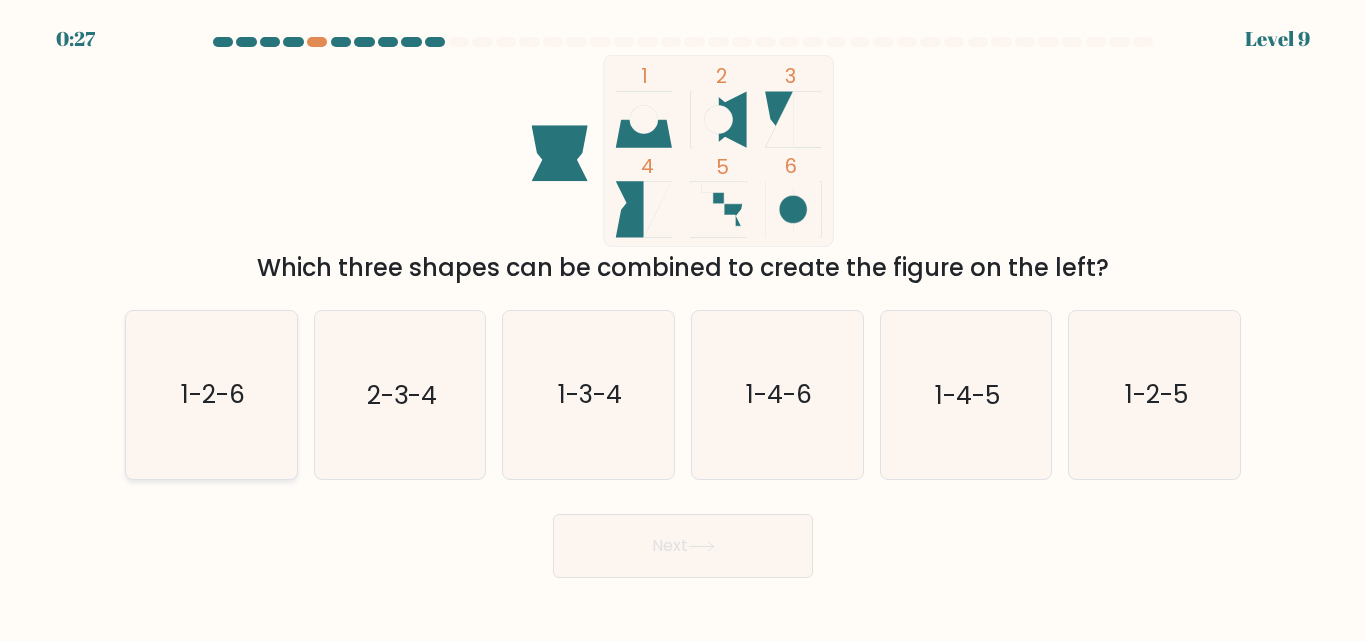 click on "1-2-6" 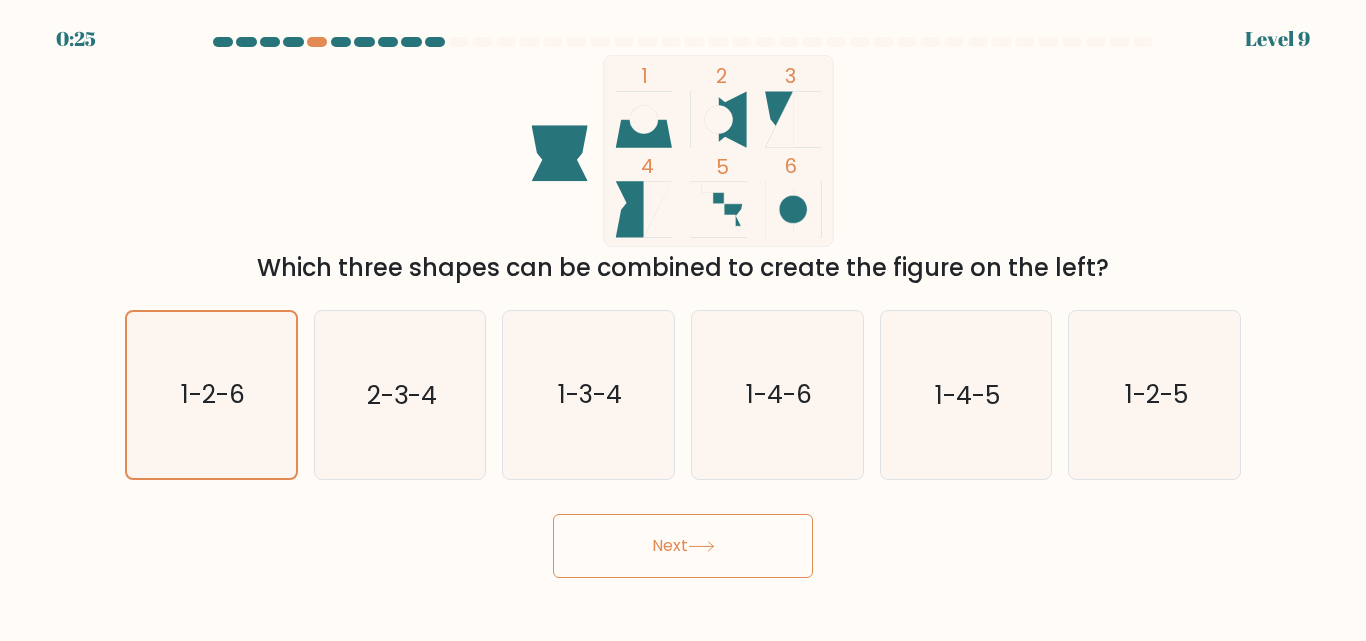 click on "Next" at bounding box center [683, 546] 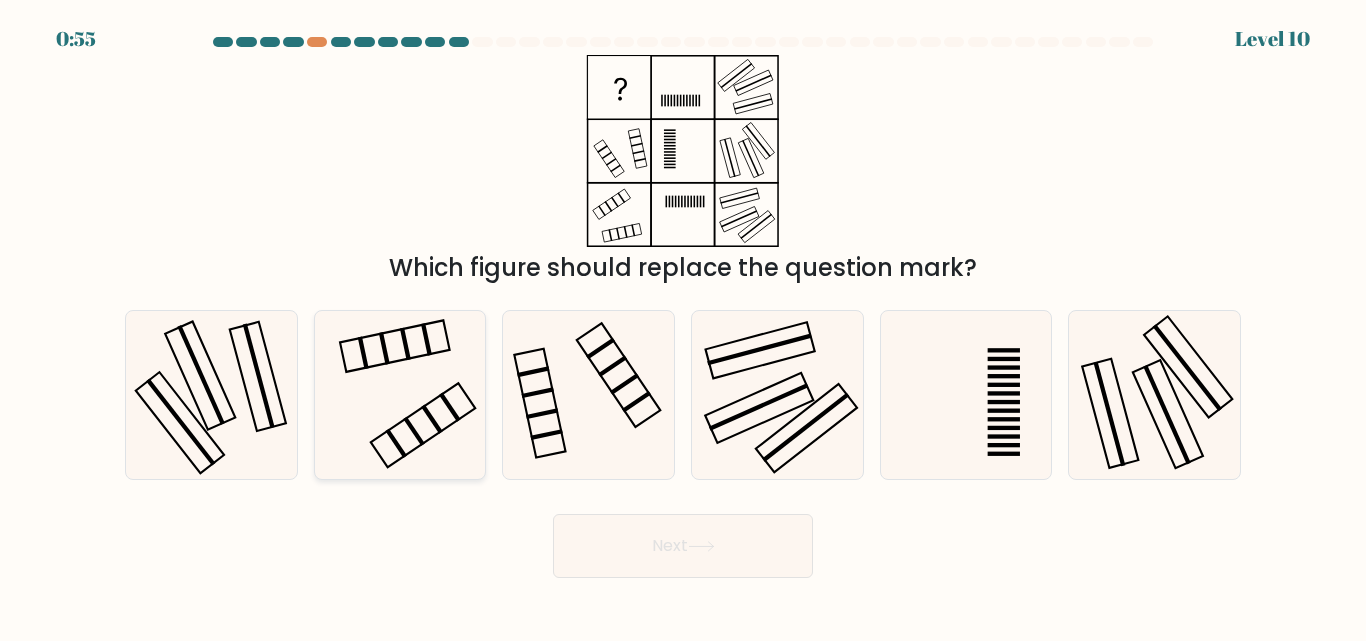 click 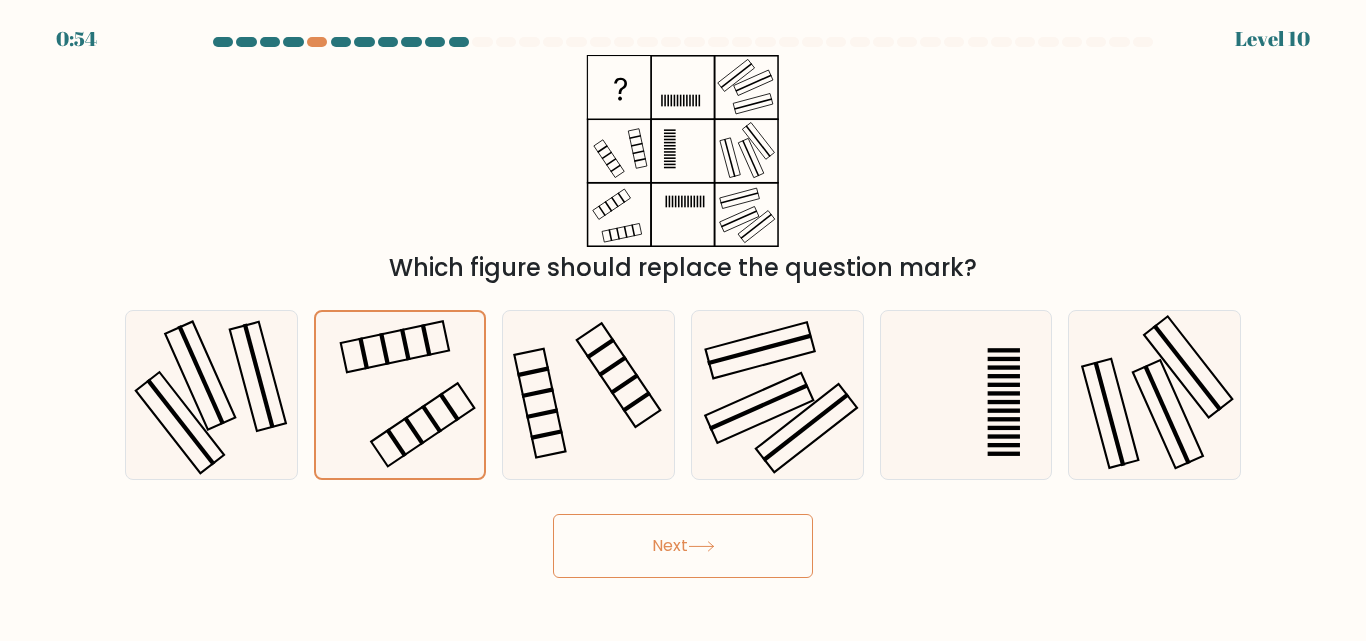 click on "Next" at bounding box center [683, 546] 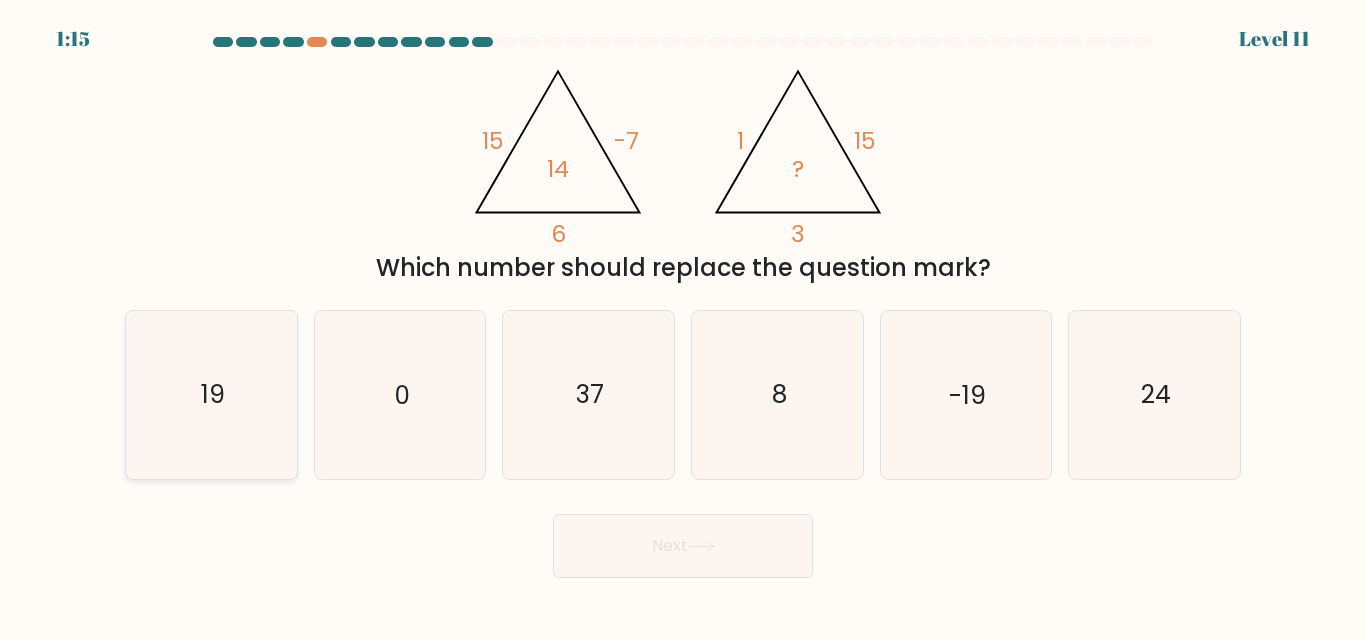 click on "19" 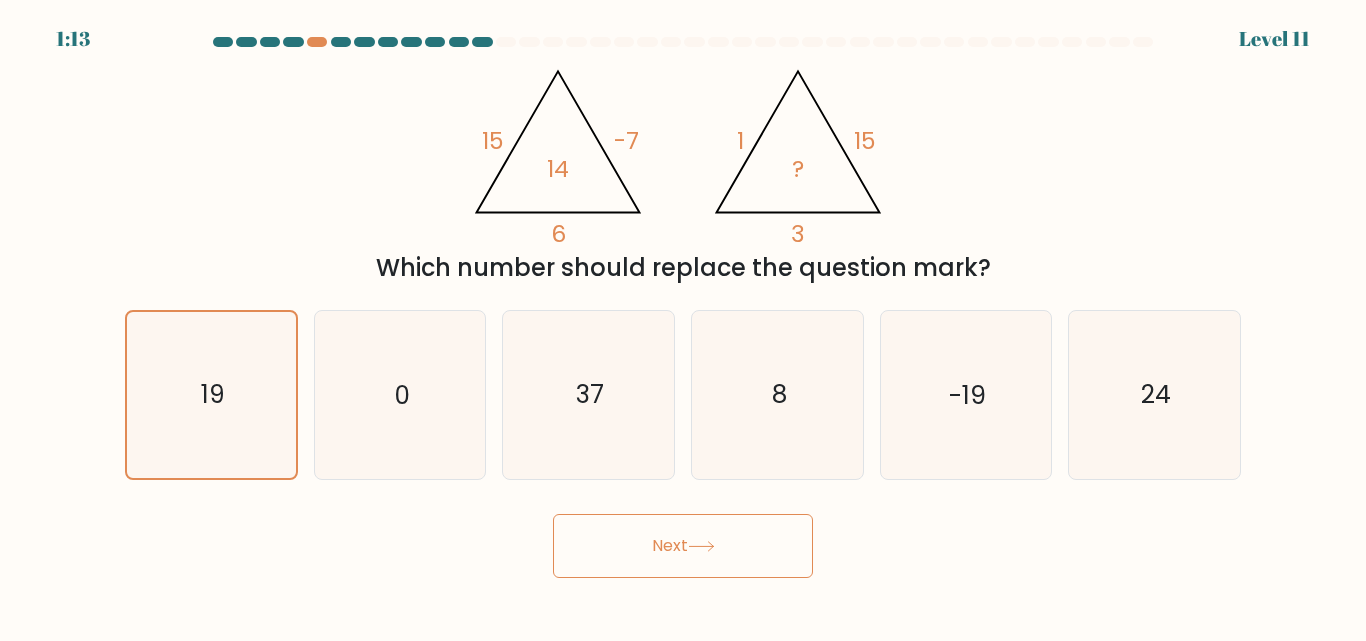 click on "Next" at bounding box center [683, 546] 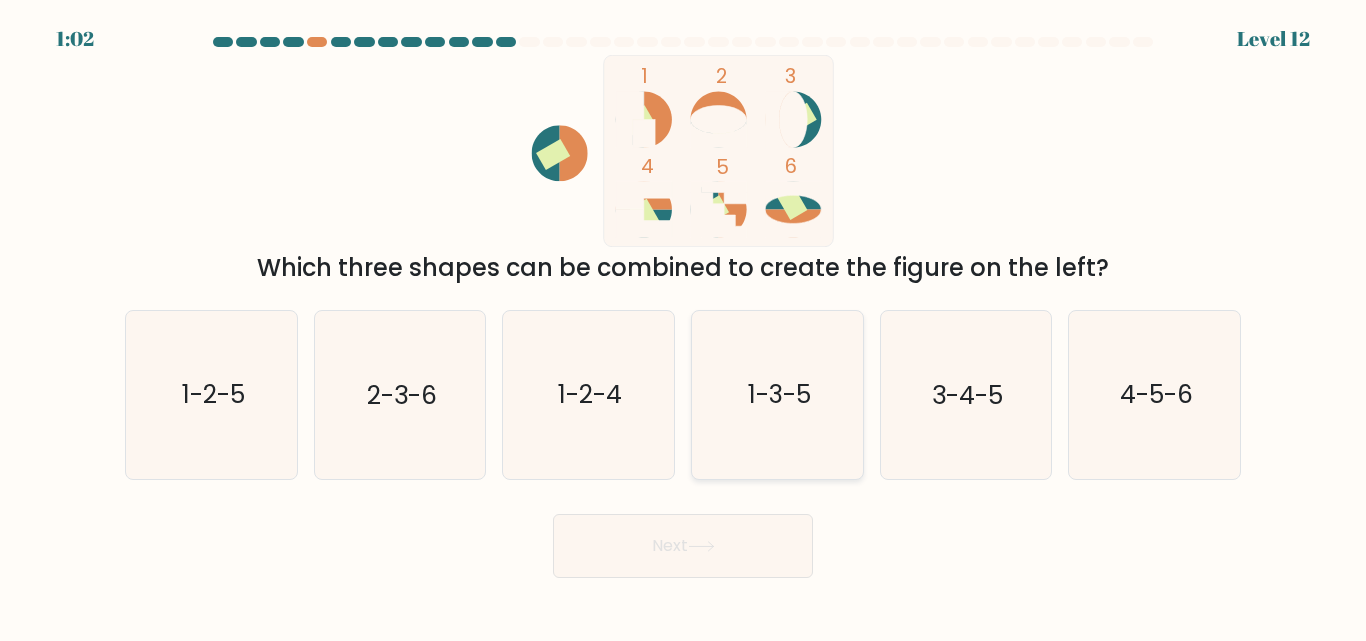 click on "1-3-5" 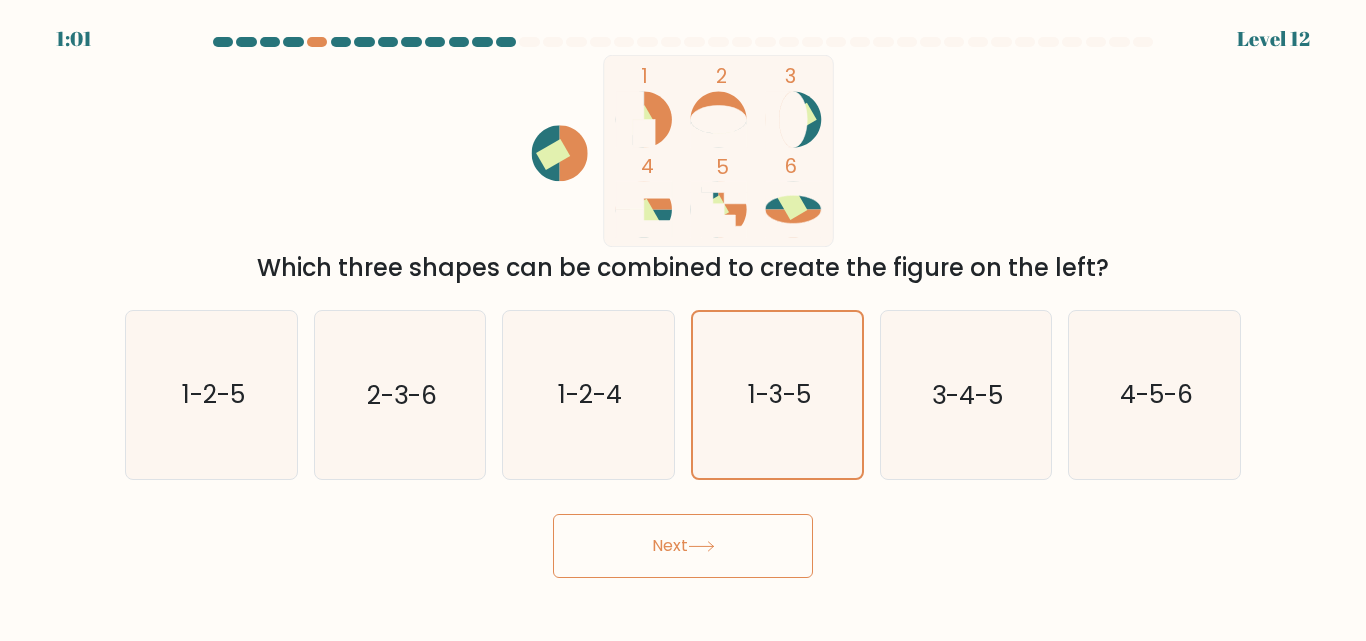 click on "Next" at bounding box center [683, 546] 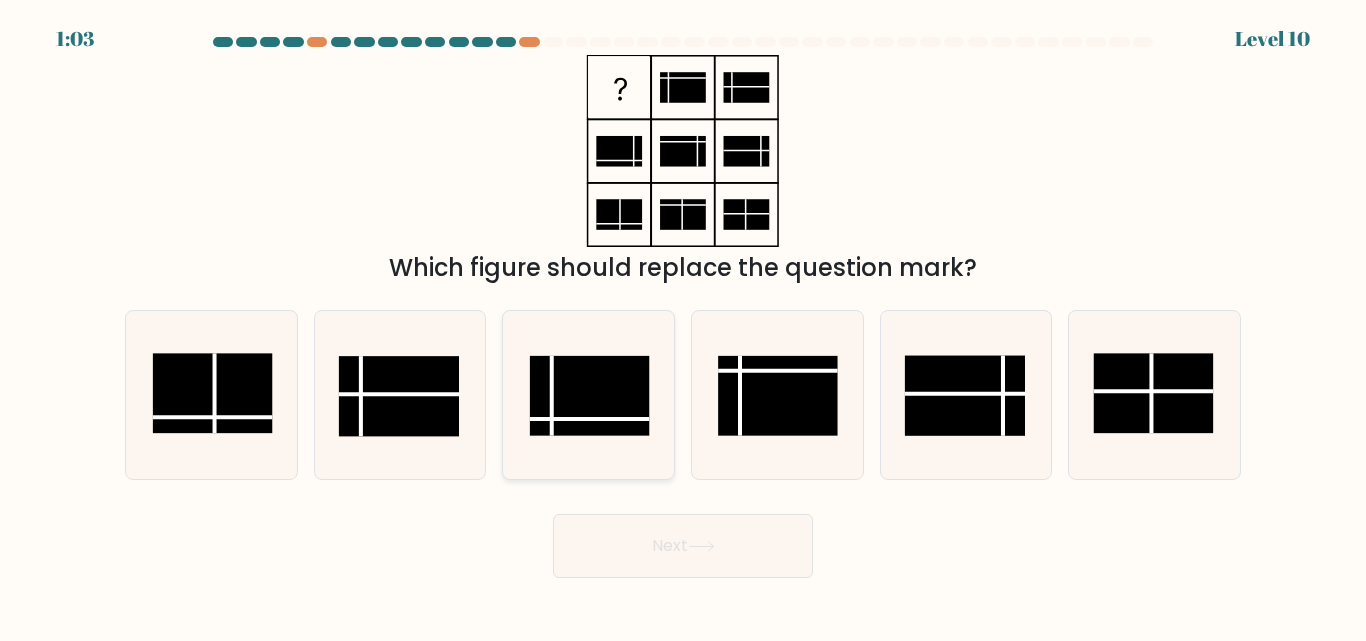 click 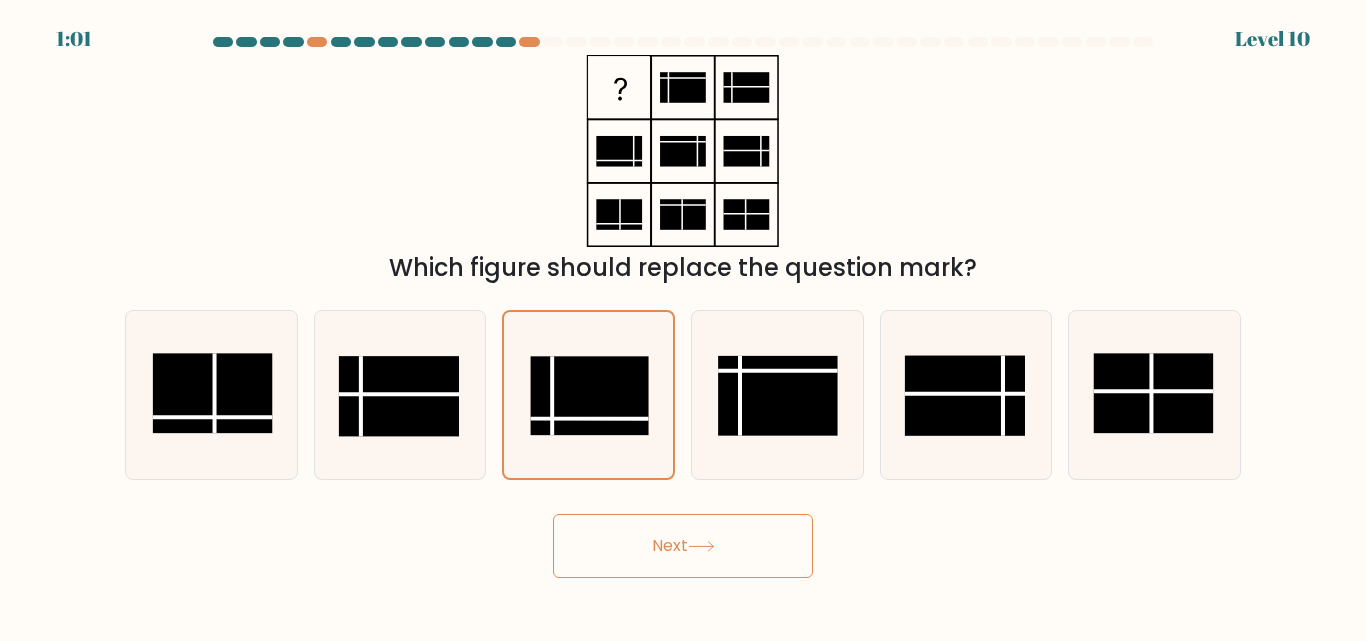 click on "Next" at bounding box center (683, 546) 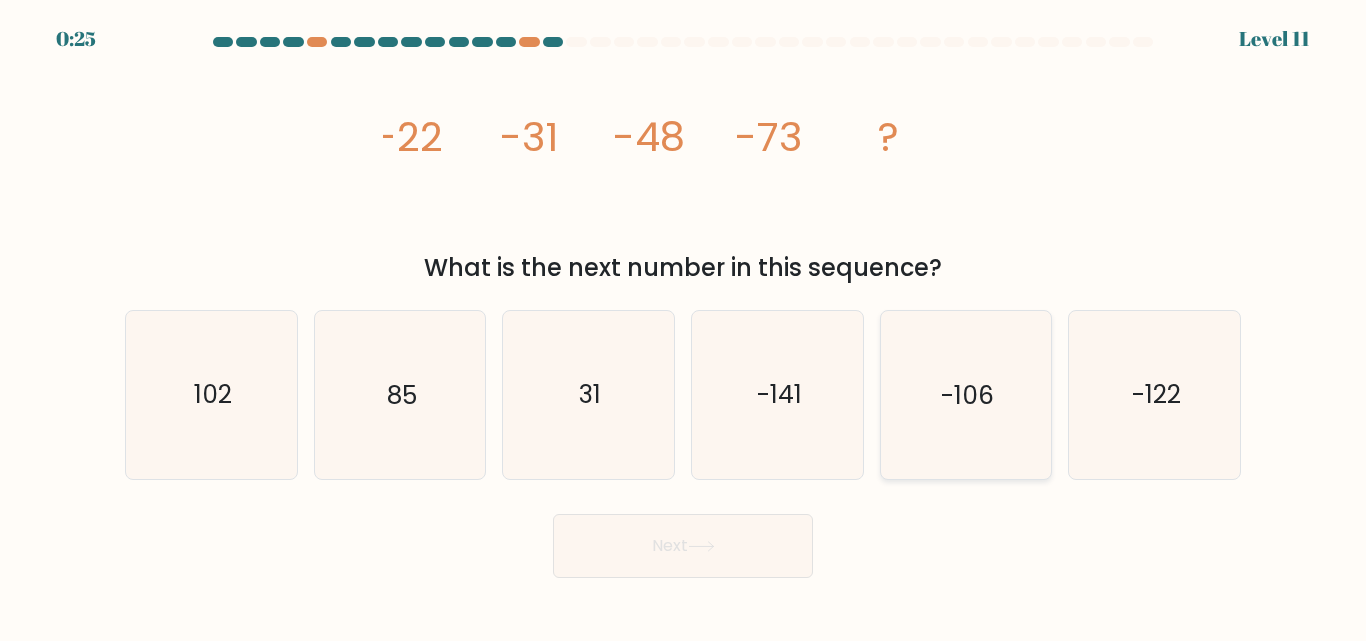 click on "-106" 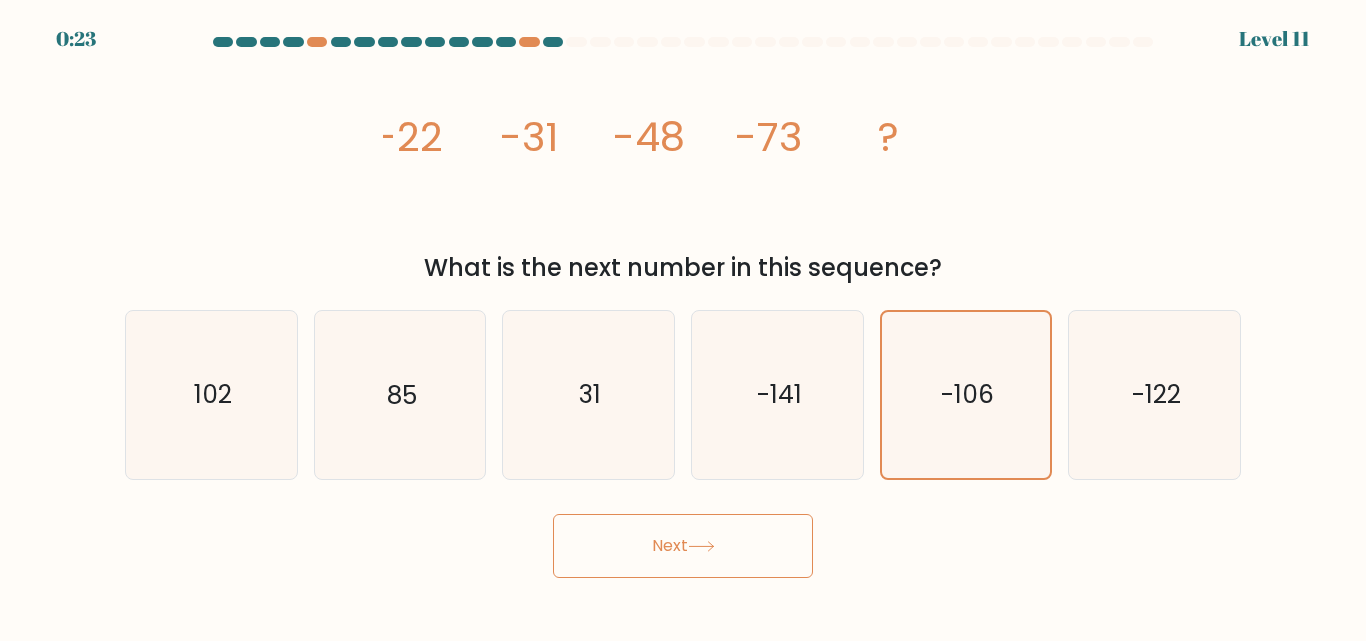 click on "Next" at bounding box center (683, 546) 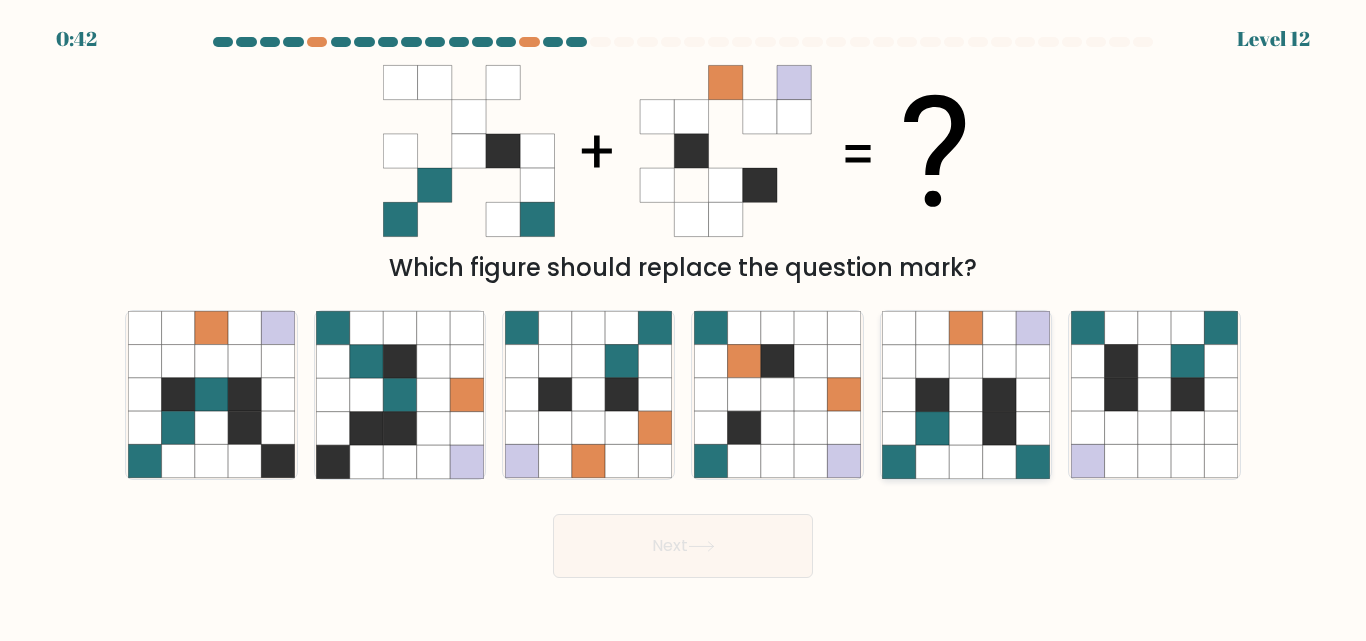 click 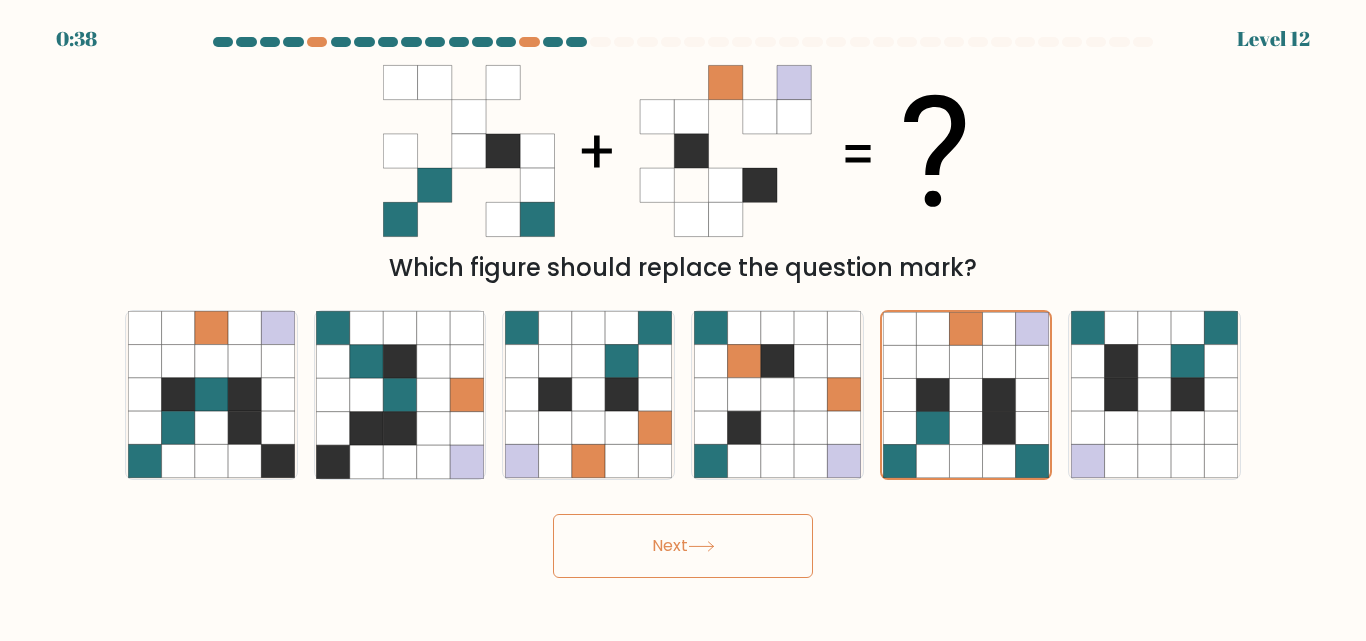 click on "Next" at bounding box center [683, 546] 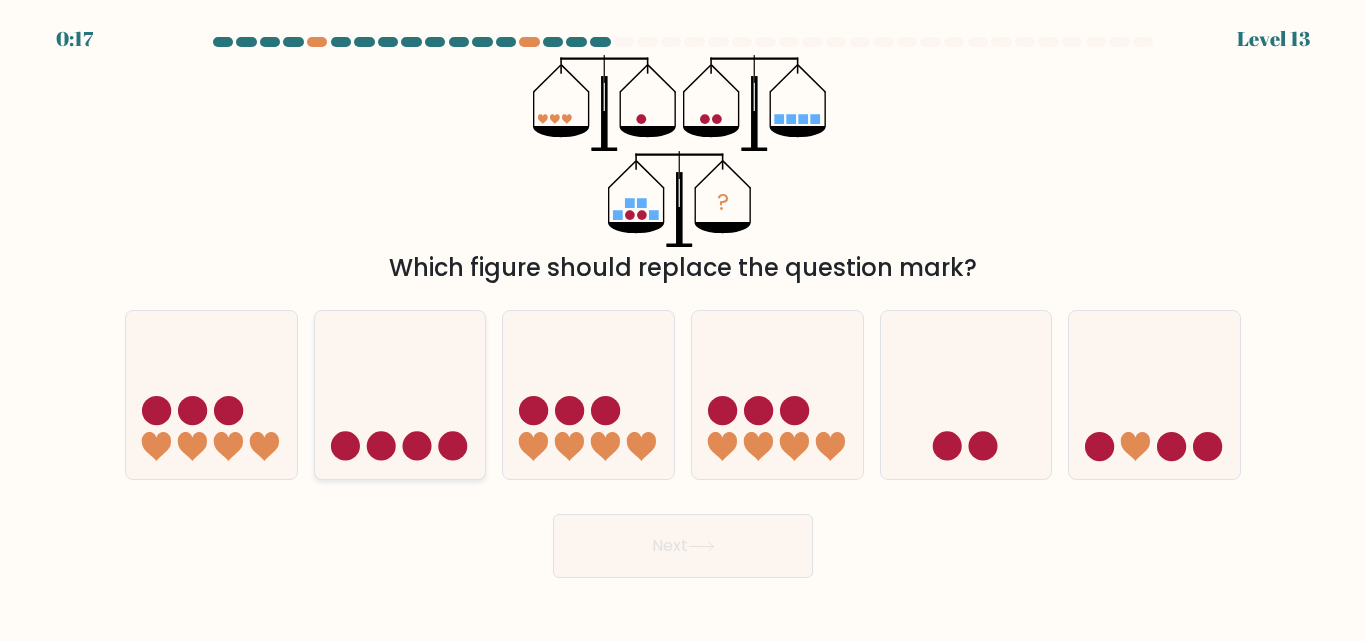 click 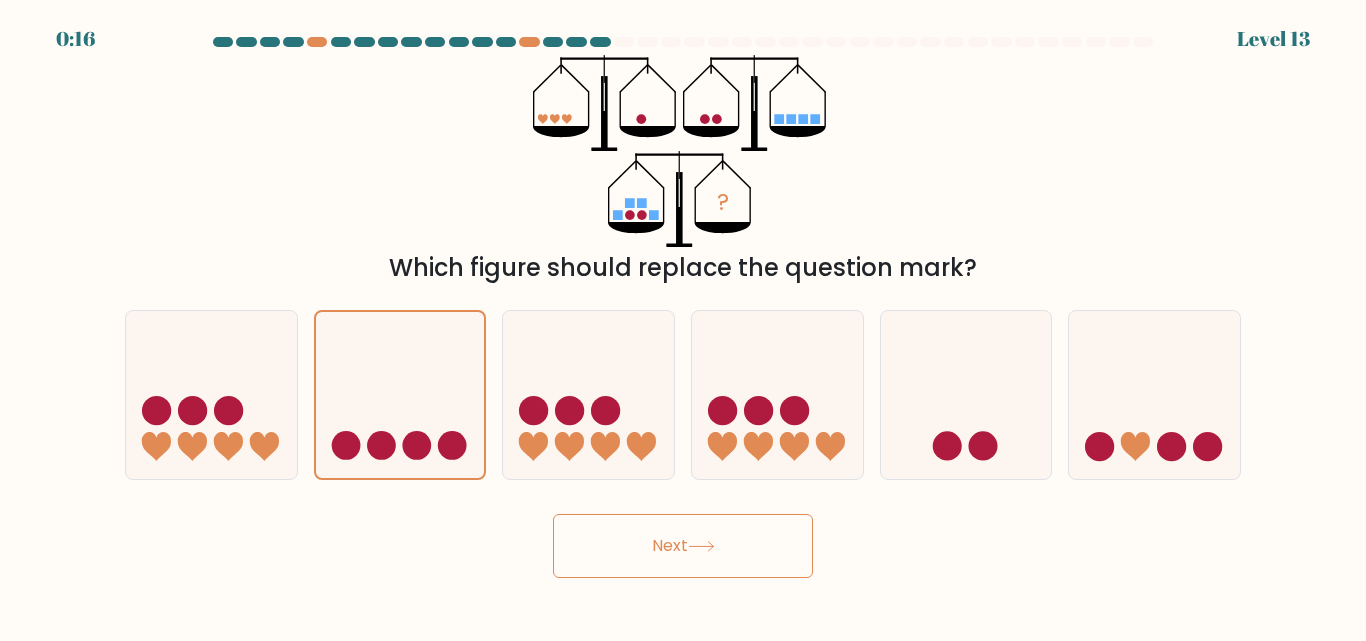 click on "Next" at bounding box center [683, 546] 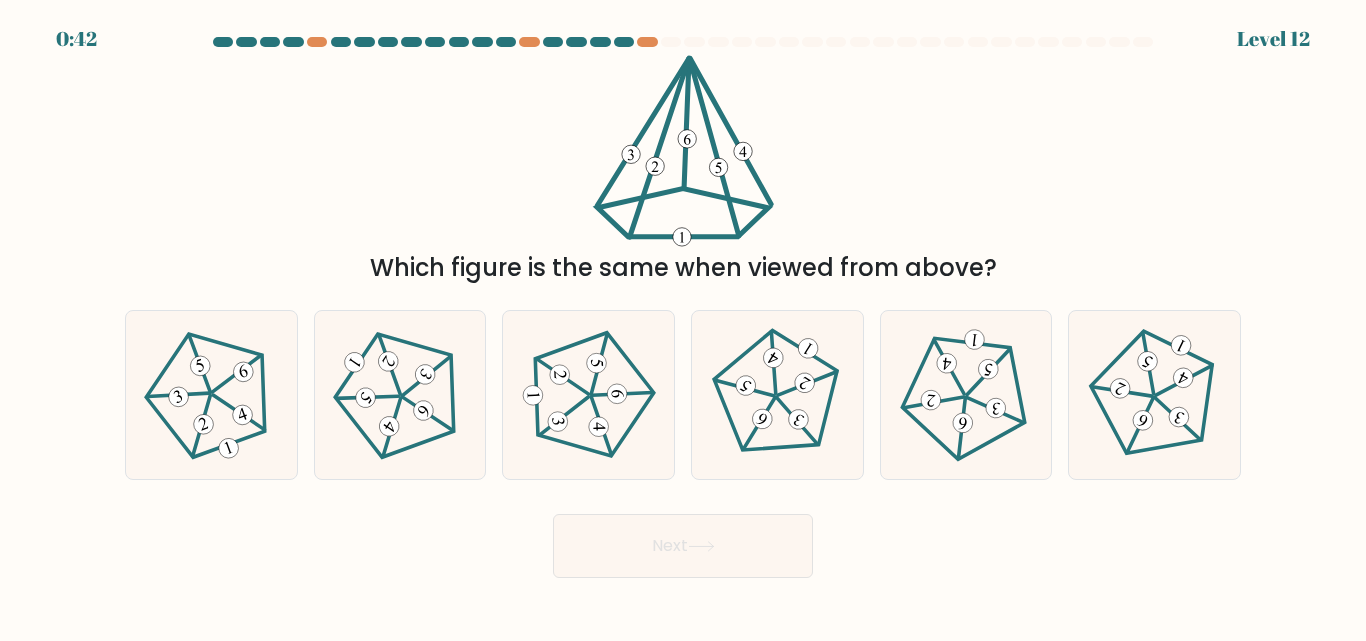 scroll, scrollTop: 0, scrollLeft: 0, axis: both 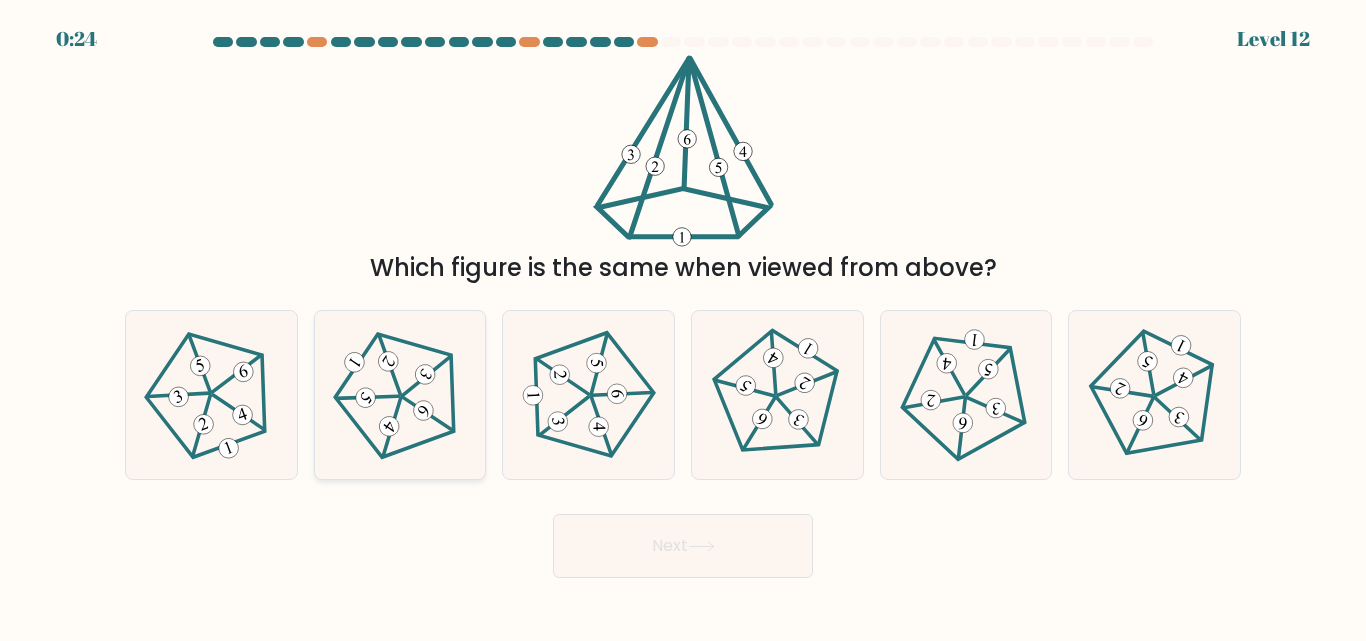 click 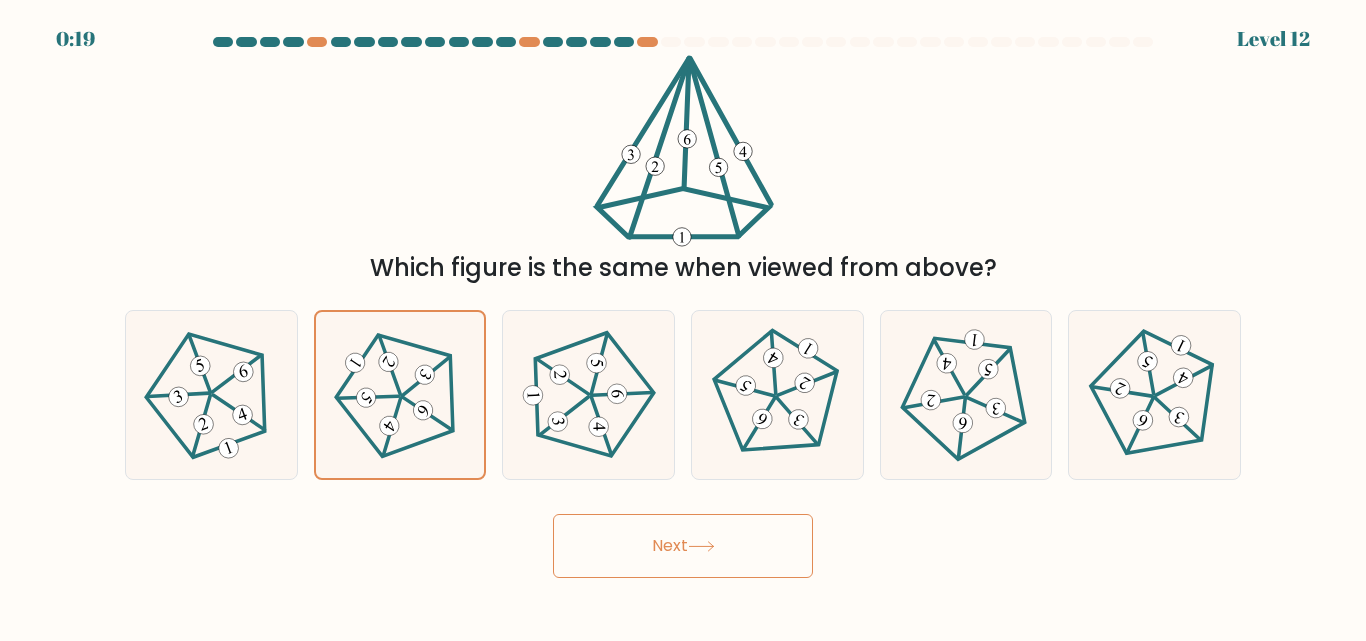 click on "Next" at bounding box center [683, 546] 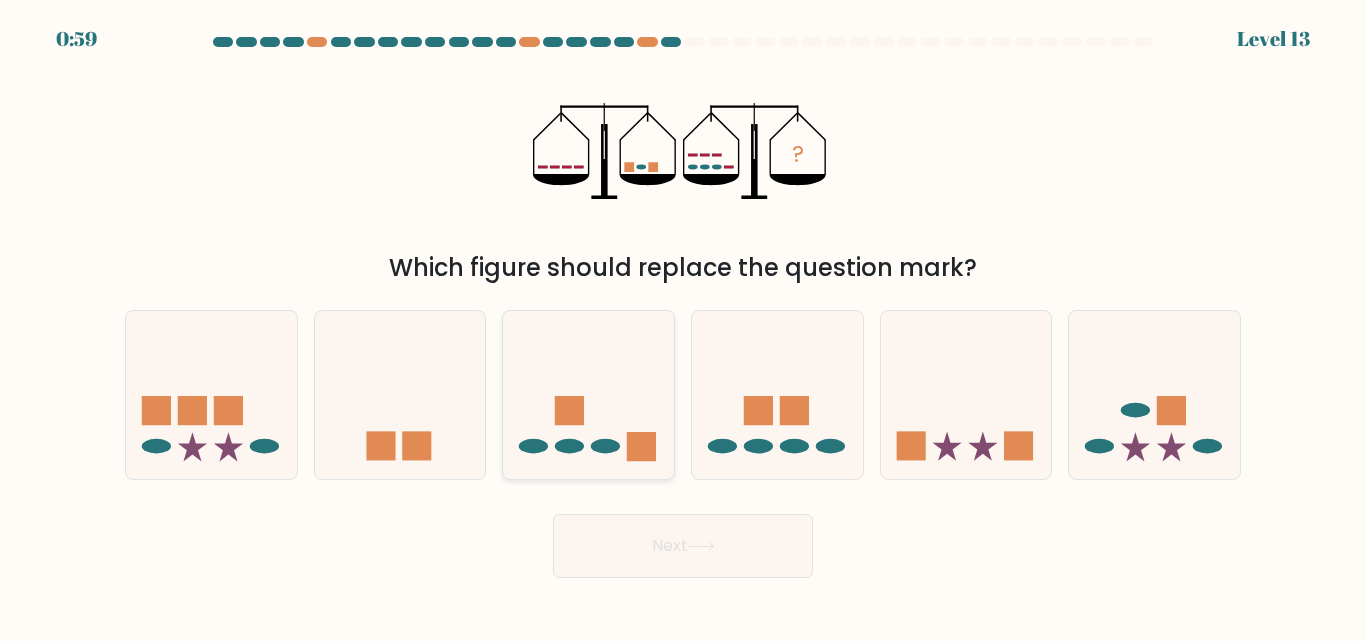 click 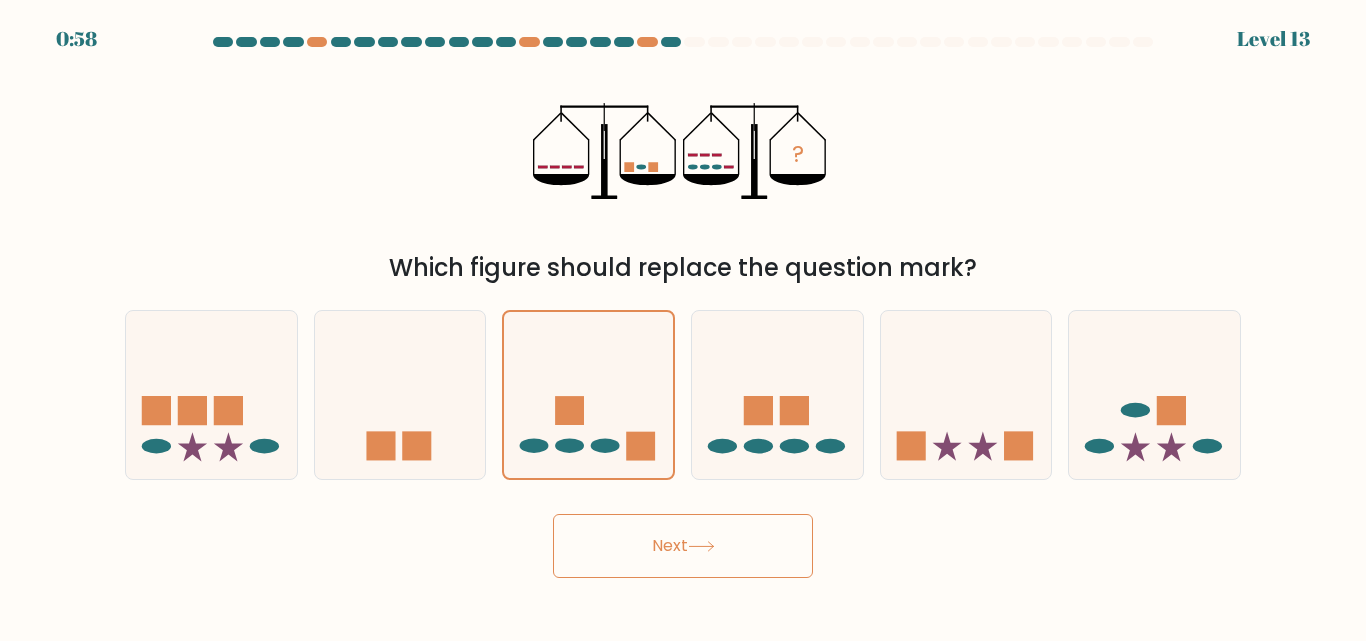 click on "Next" at bounding box center (683, 546) 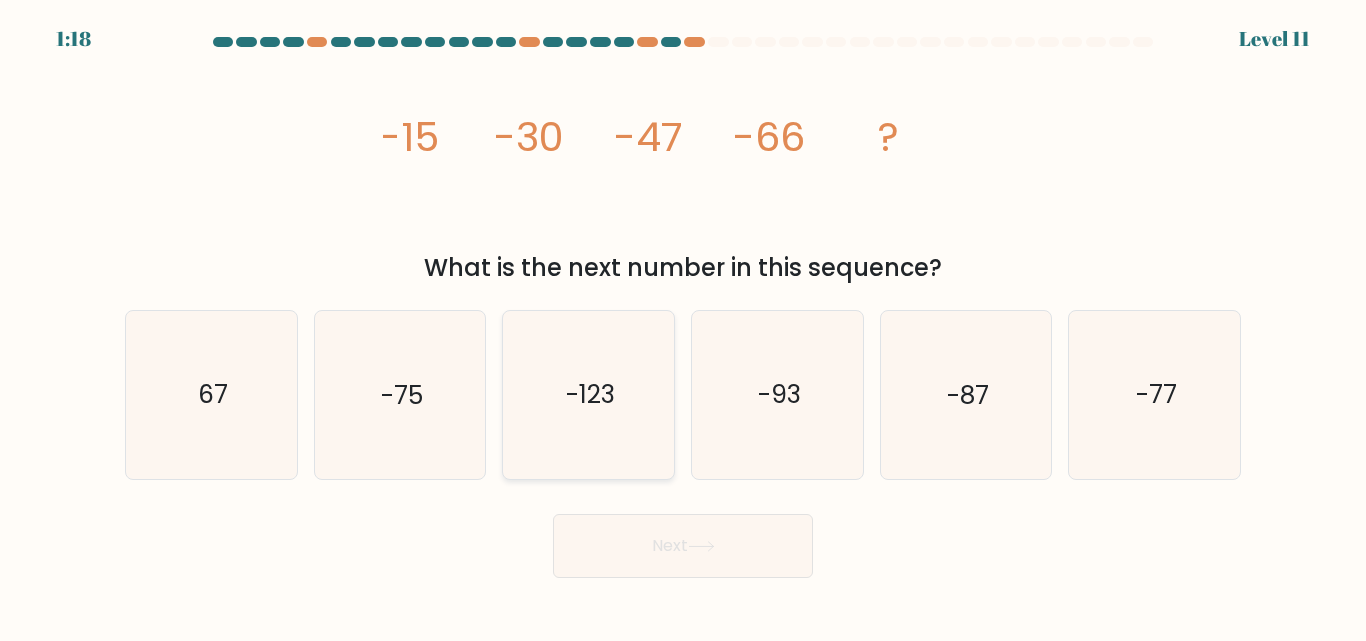 click on "-123" 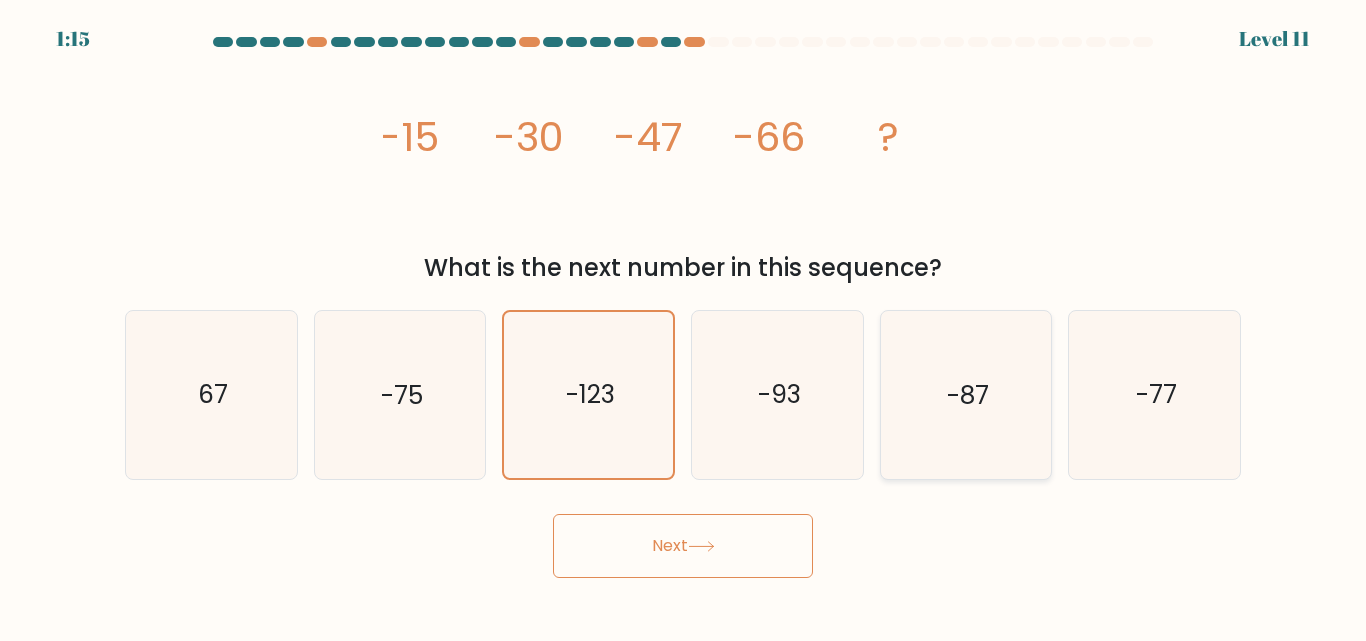 click on "-87" 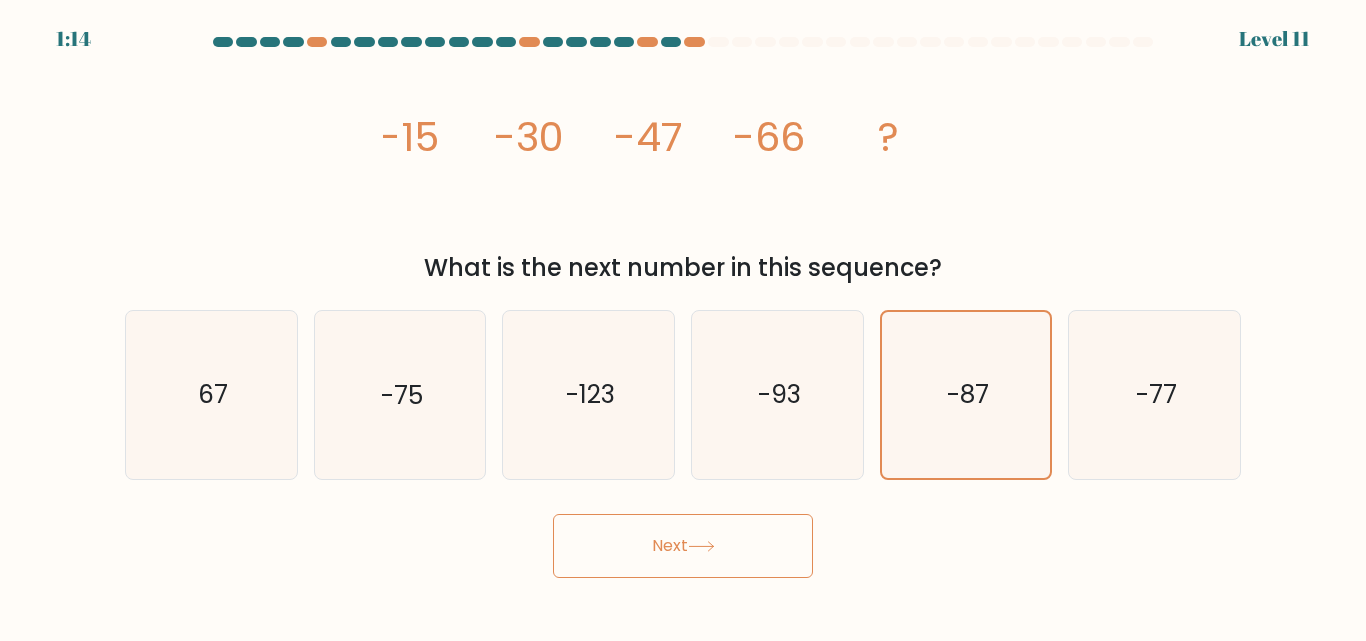 click on "Next" at bounding box center [683, 546] 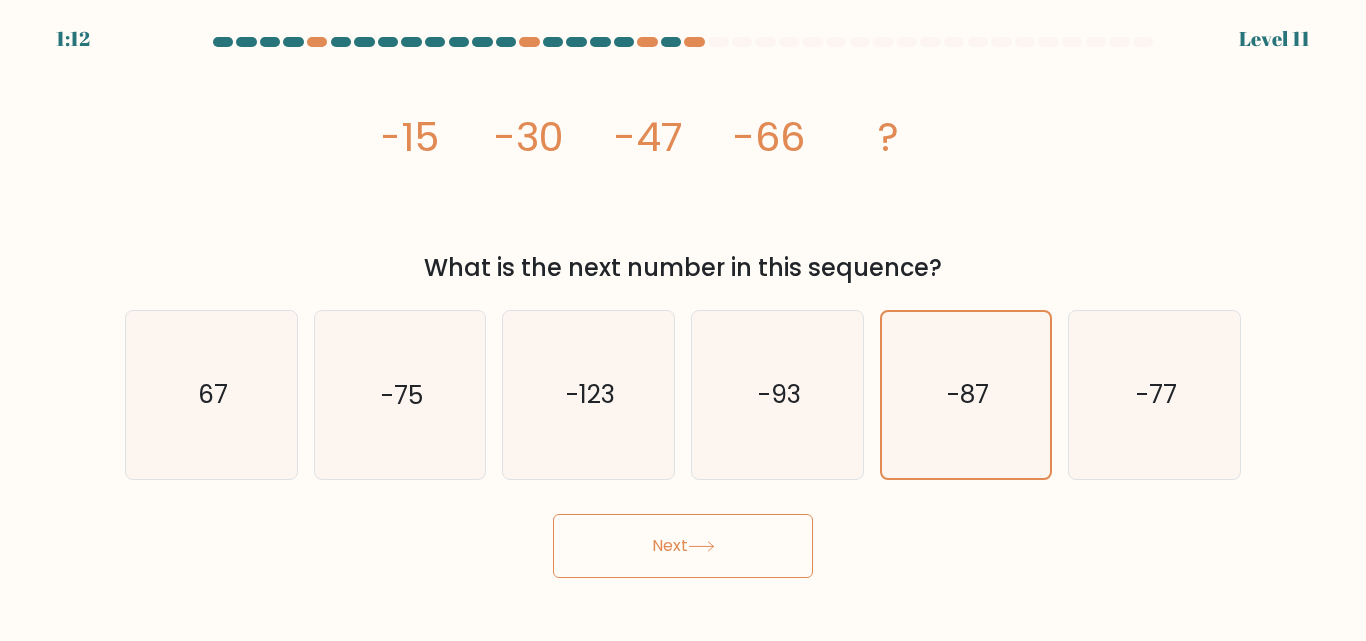 click on "Next" at bounding box center (683, 546) 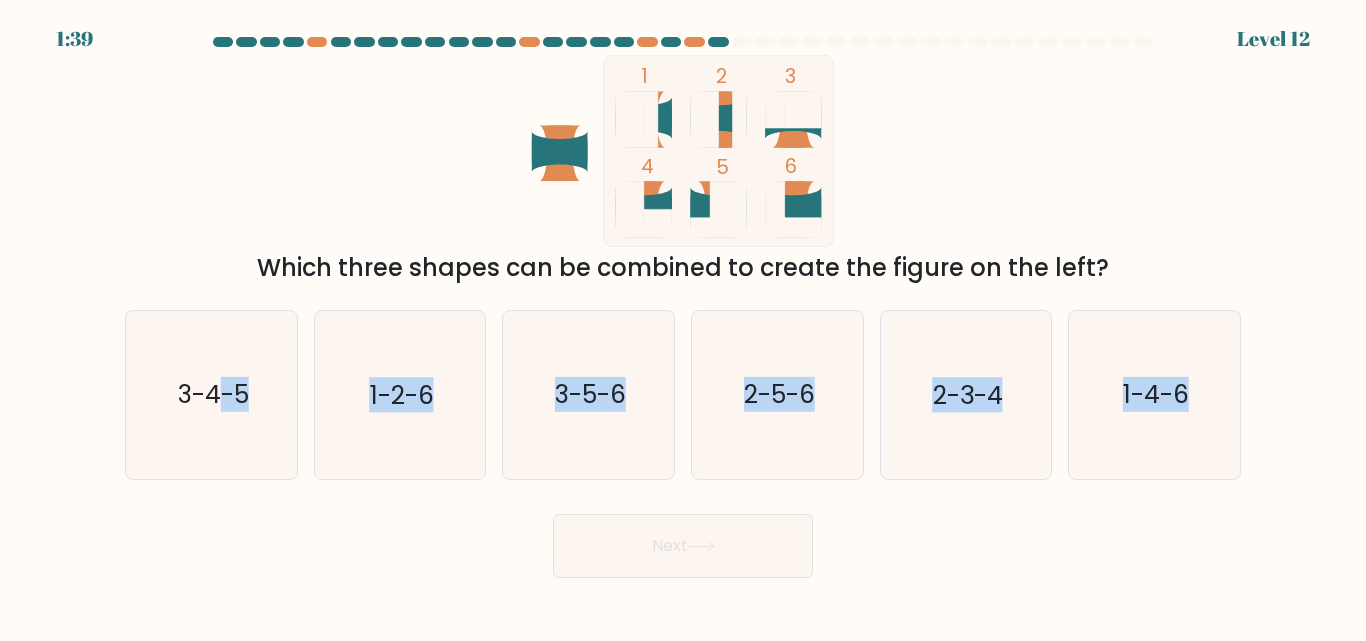 drag, startPoint x: 223, startPoint y: 375, endPoint x: 532, endPoint y: 483, distance: 327.3301 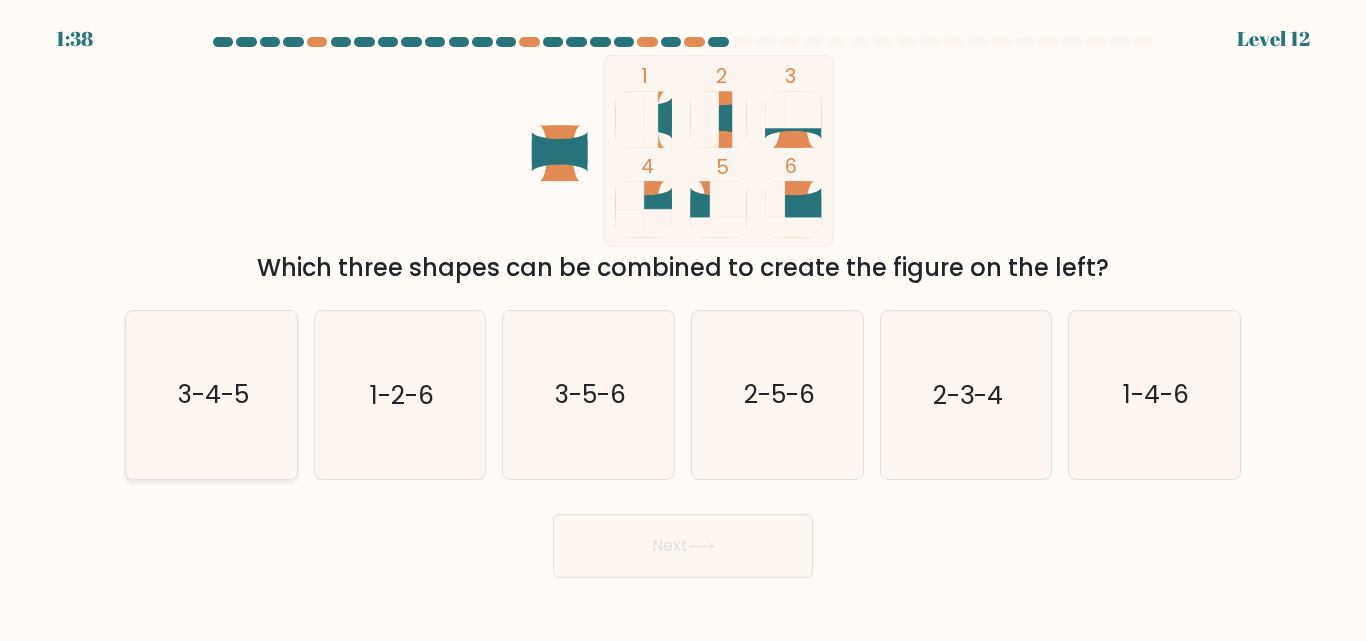 click on "3-4-5" 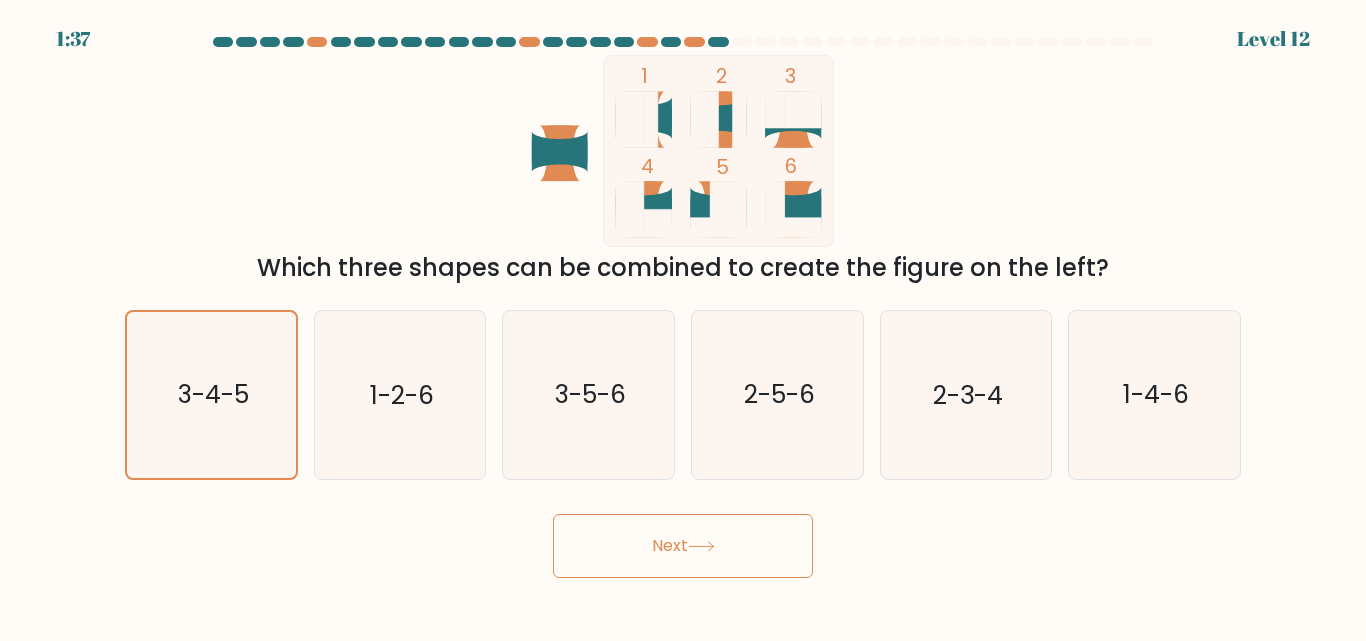 click on "Next" at bounding box center (683, 546) 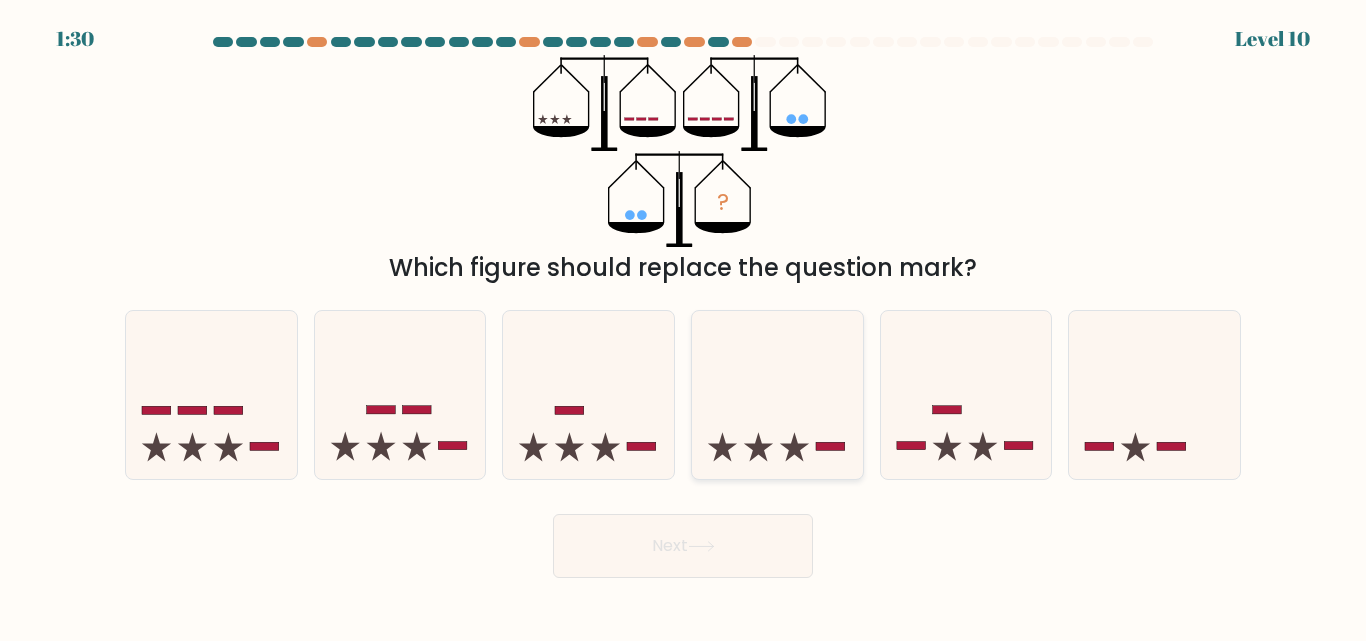 click 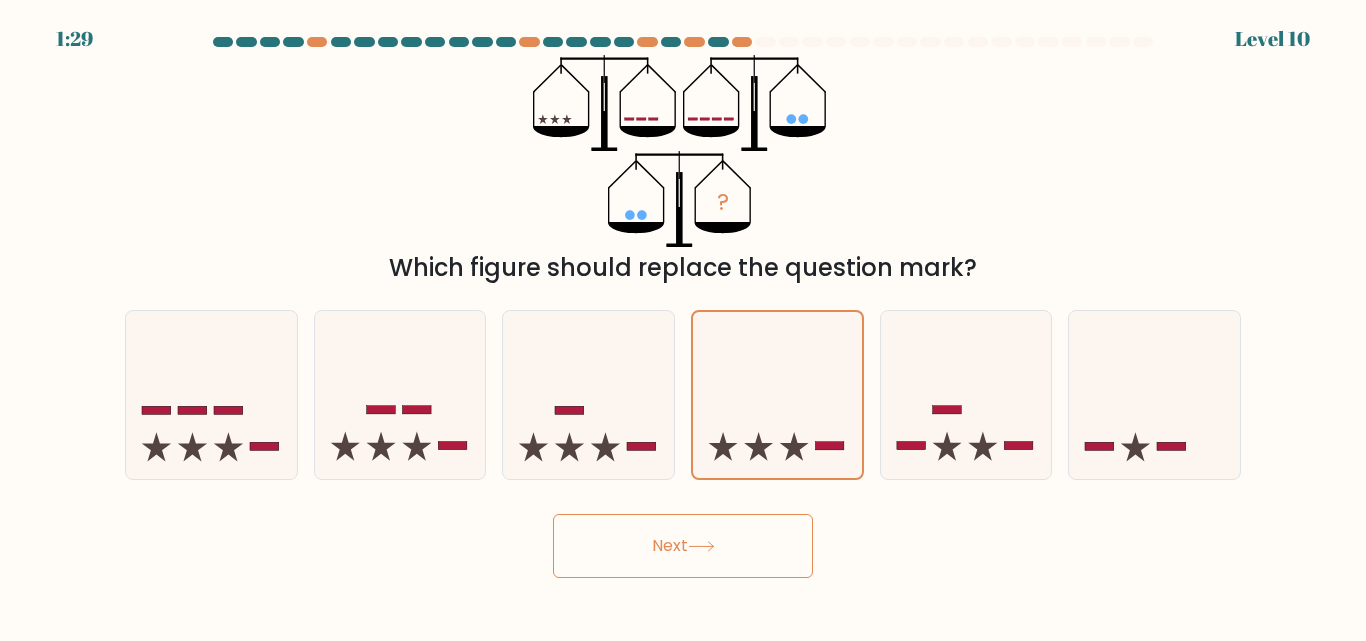 click on "Next" at bounding box center [683, 546] 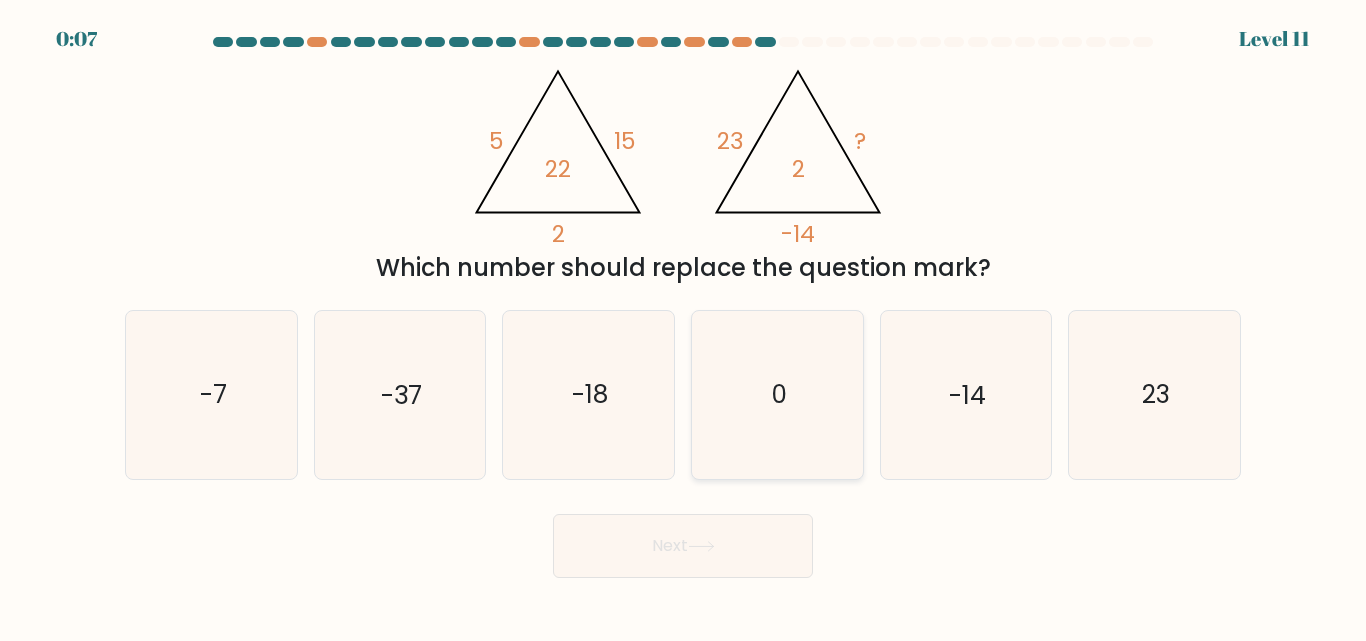 click on "0" 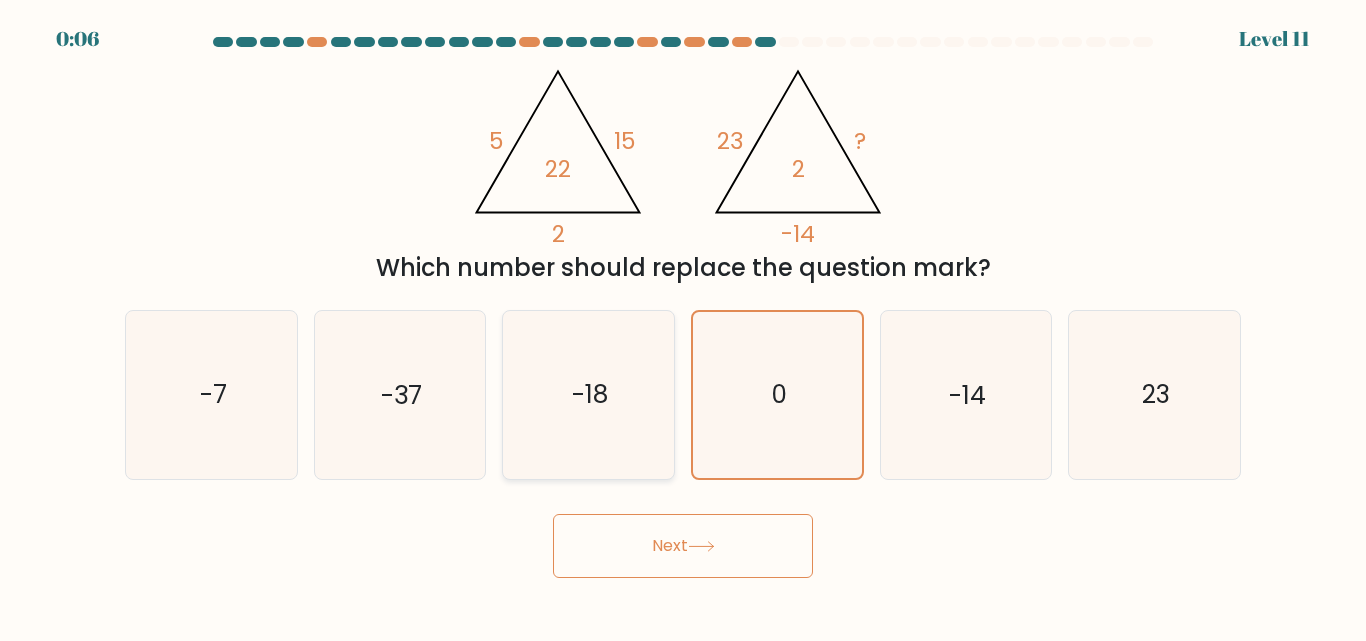click on "-18" 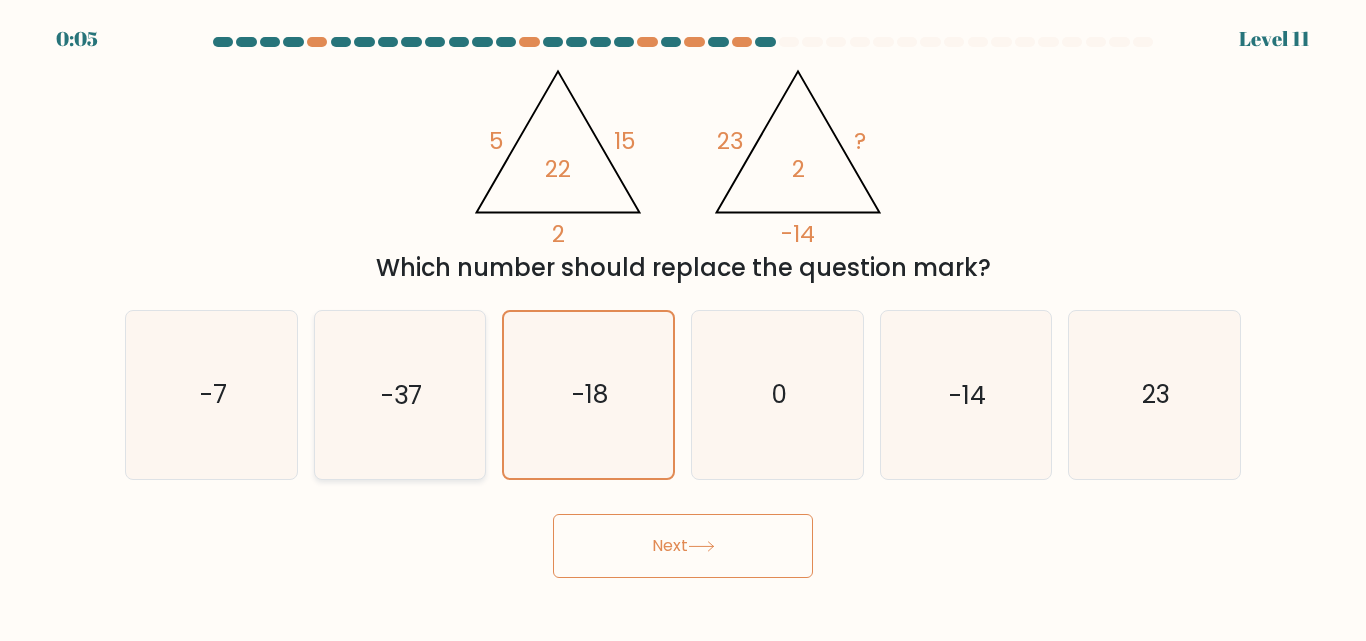 click on "-37" 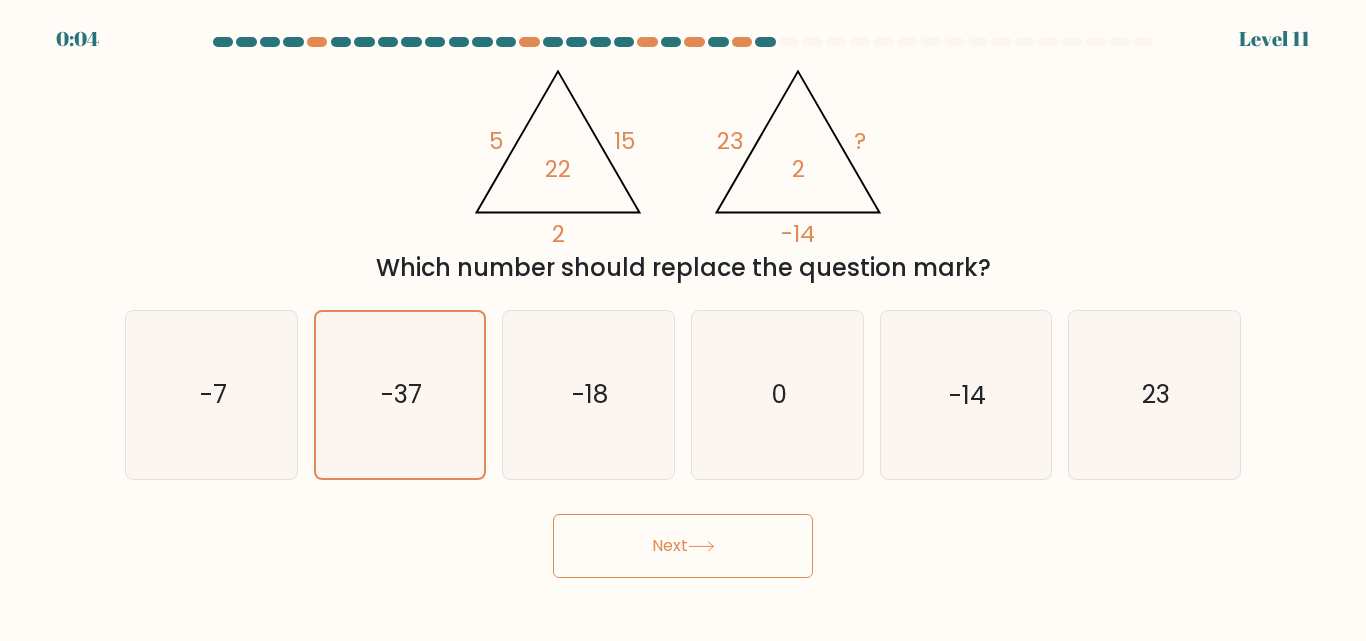 click on "Next" at bounding box center (683, 546) 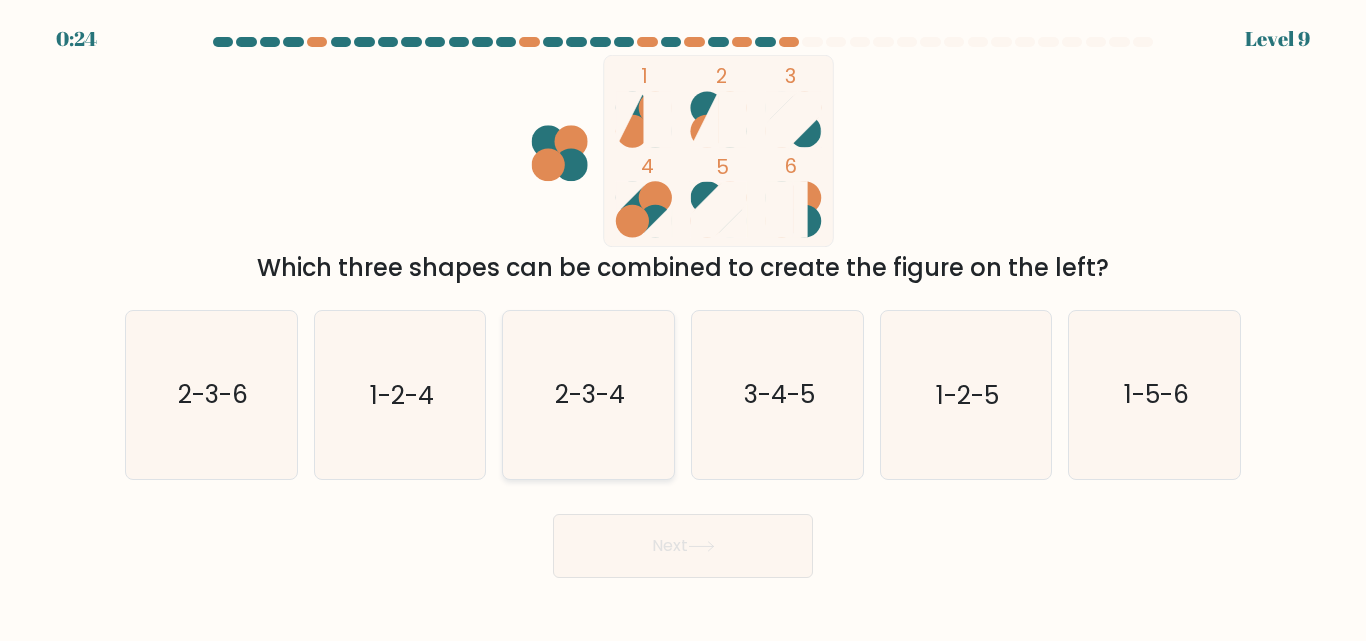 click on "2-3-4" 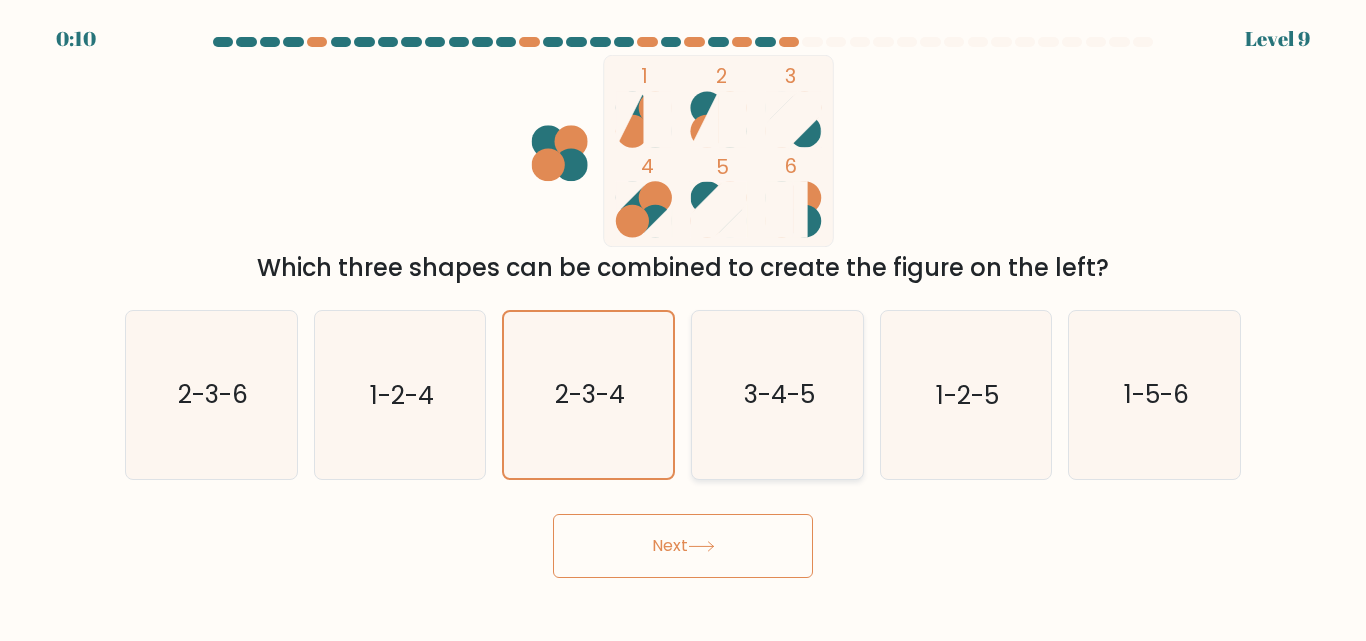 click on "3-4-5" 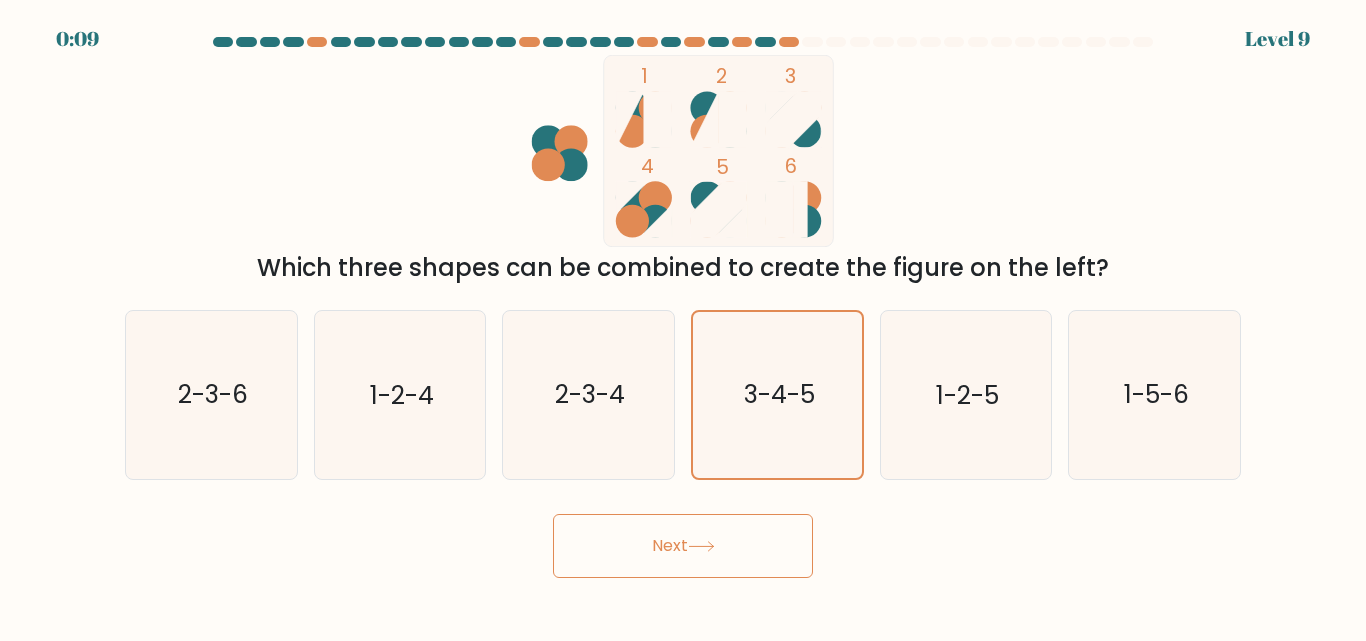 click on "Next" at bounding box center [683, 546] 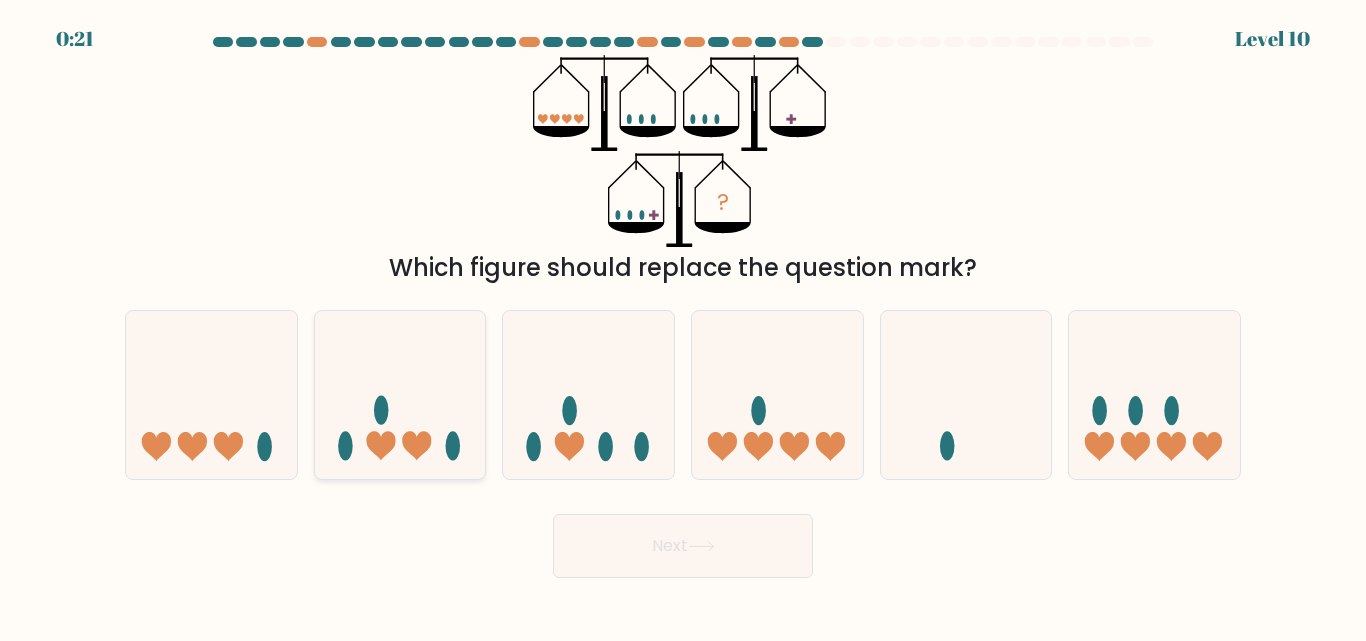 click 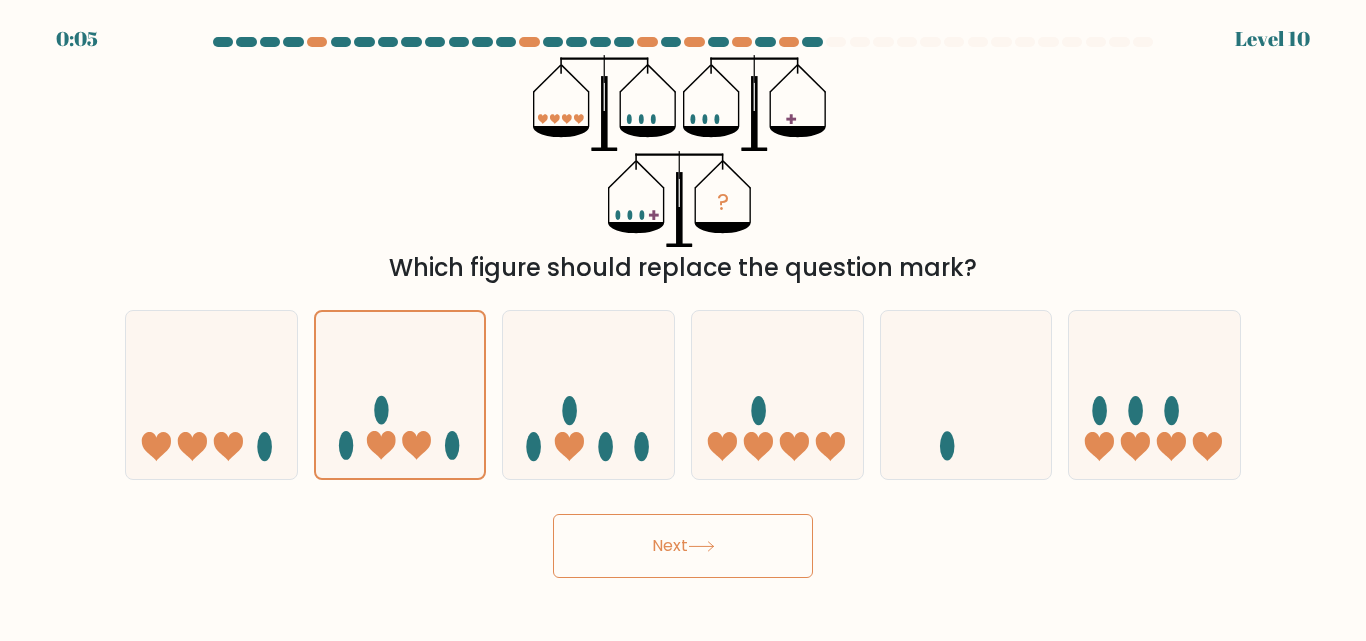 click on "Next" at bounding box center (683, 546) 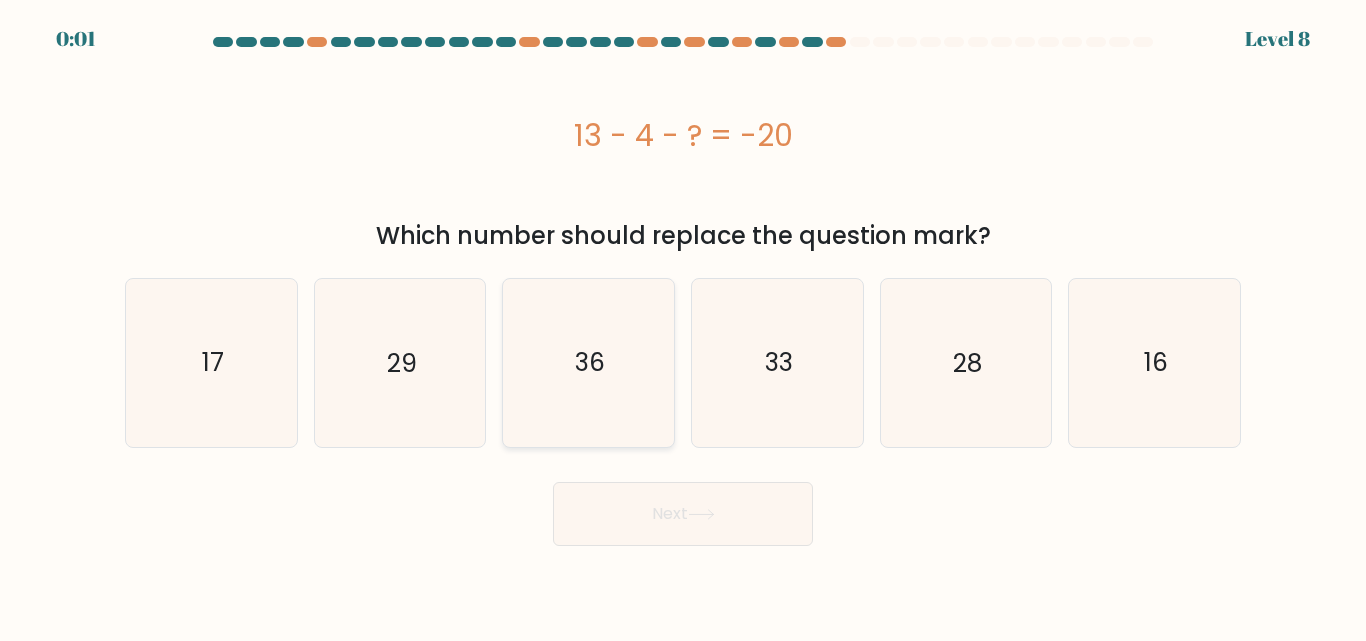 click on "36" 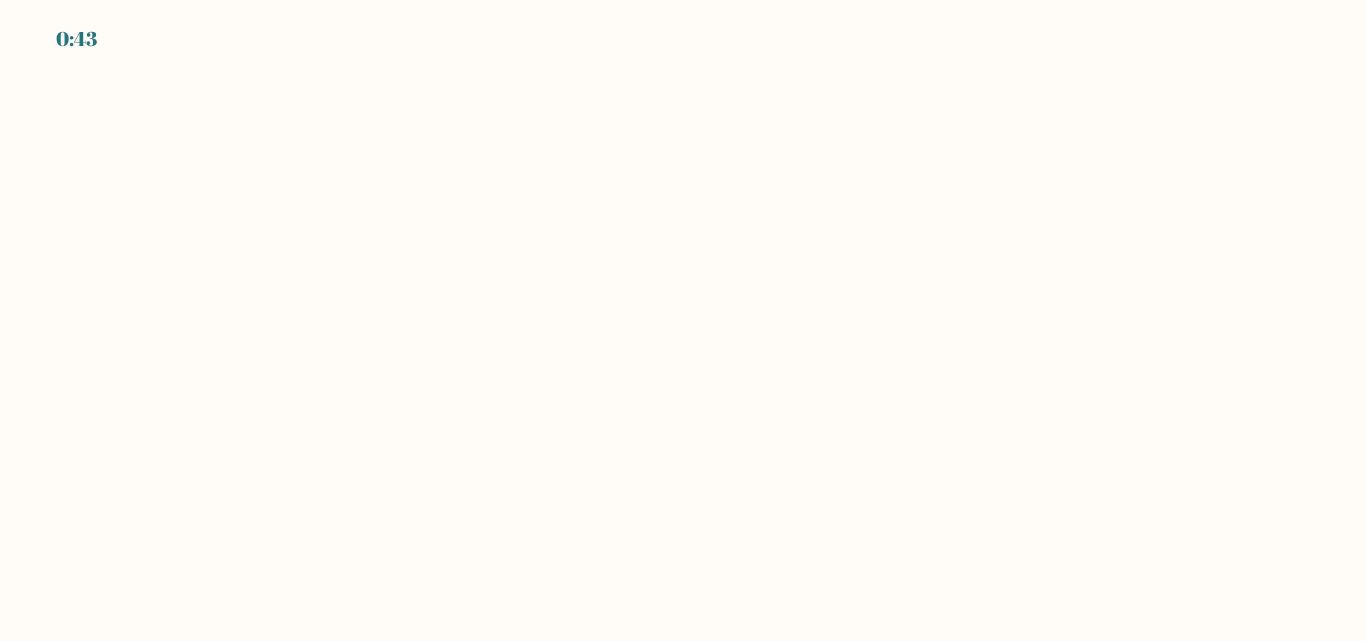 scroll, scrollTop: 0, scrollLeft: 0, axis: both 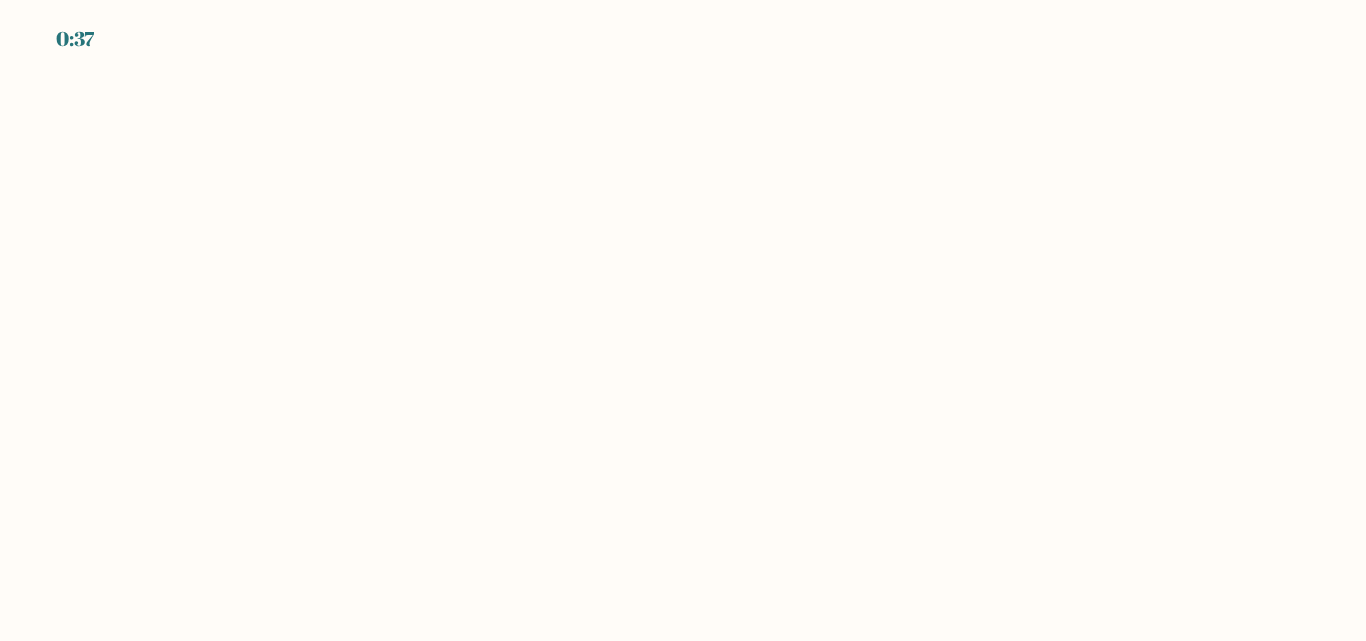 click on "0:37" at bounding box center [683, 320] 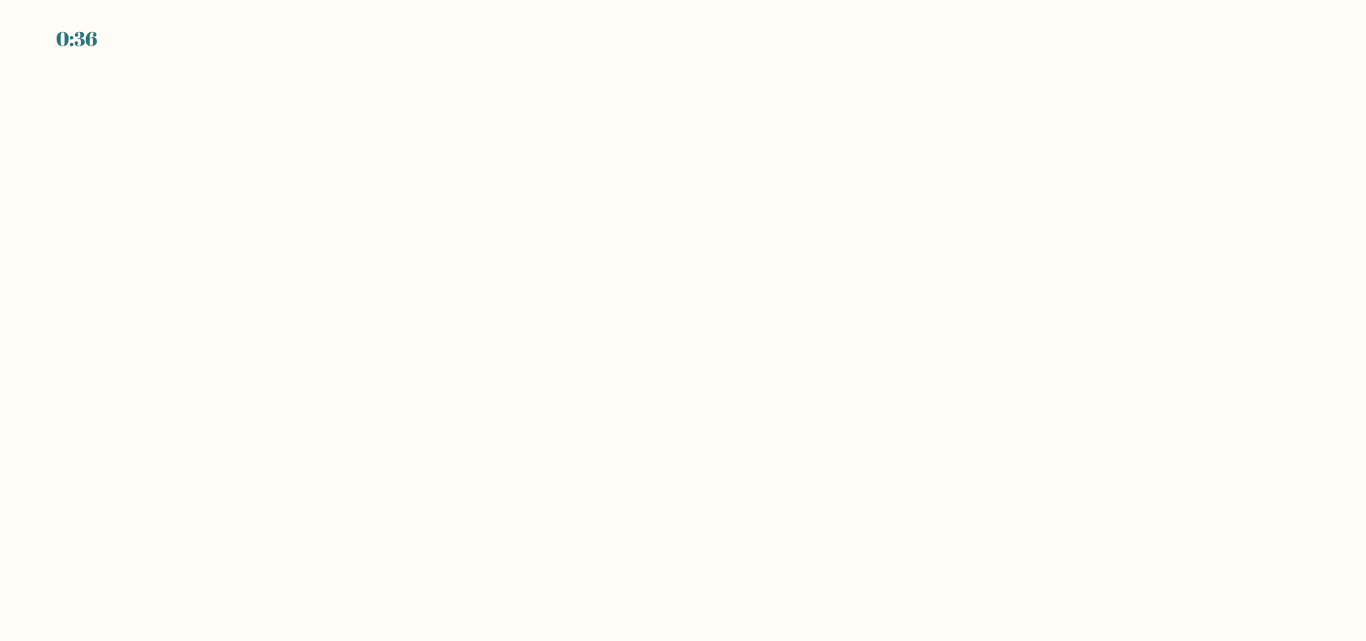 click on "0:36" at bounding box center (683, 320) 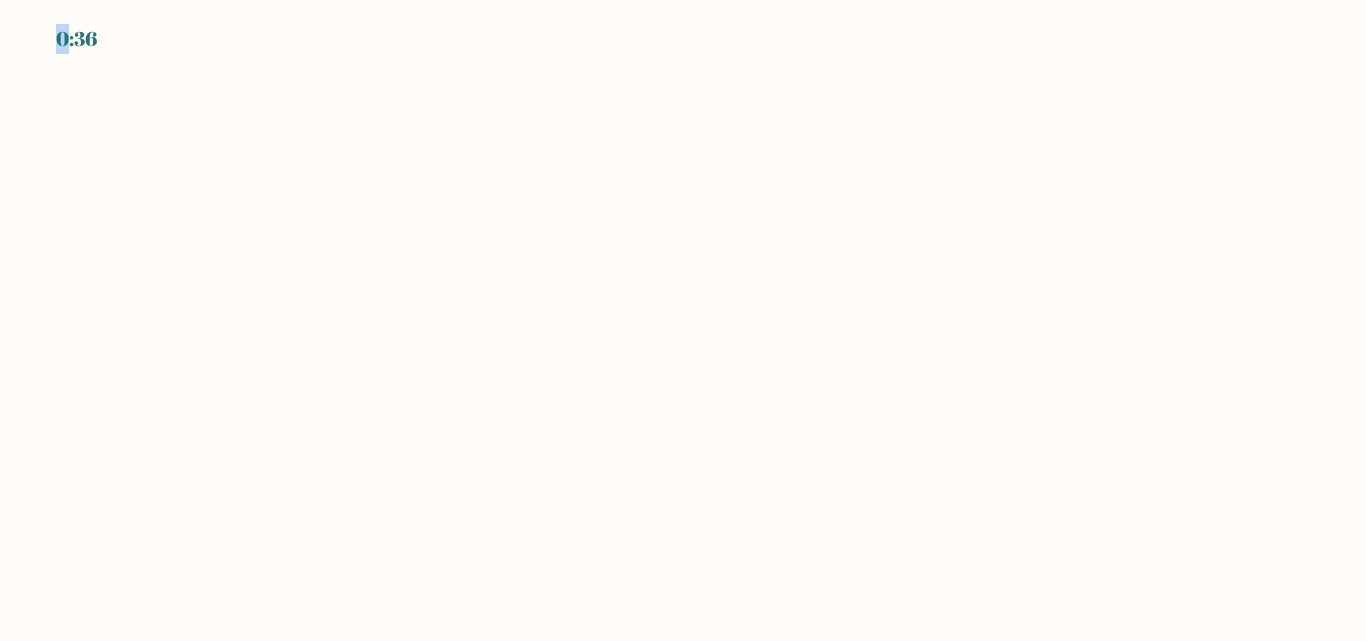 click on "0:36" at bounding box center [683, 320] 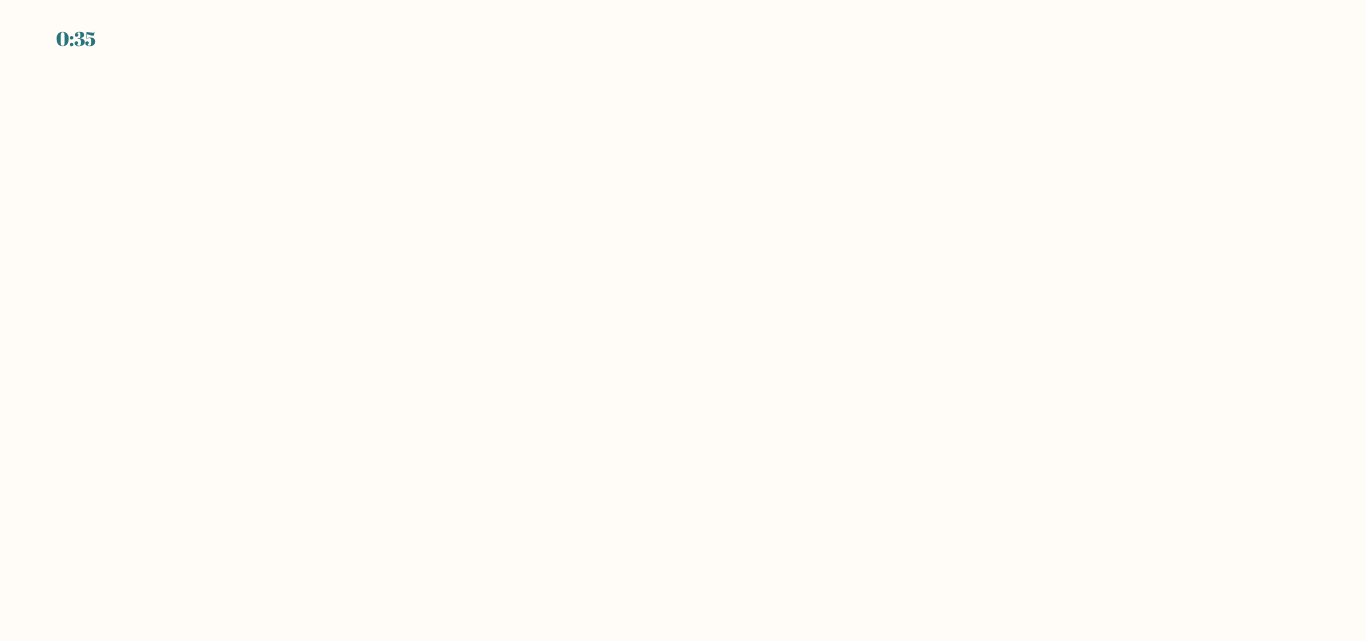 click on "0:35" at bounding box center [683, 320] 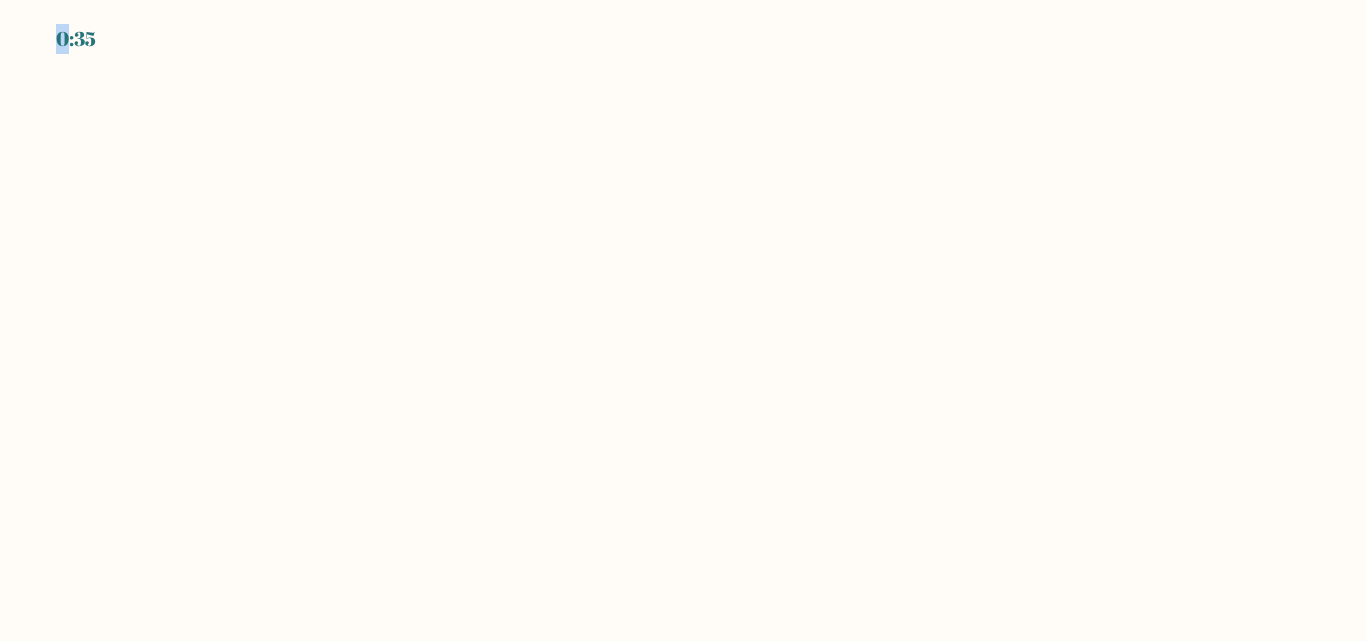 click on "0:35" at bounding box center [683, 320] 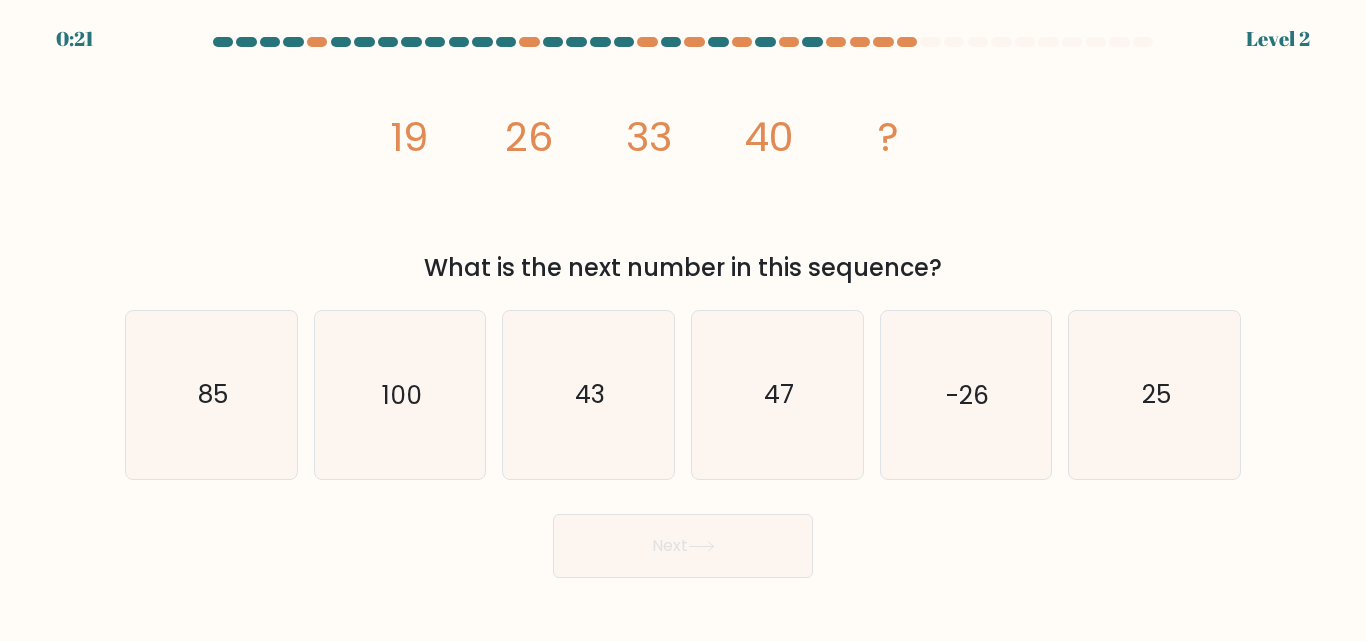 scroll, scrollTop: 0, scrollLeft: 0, axis: both 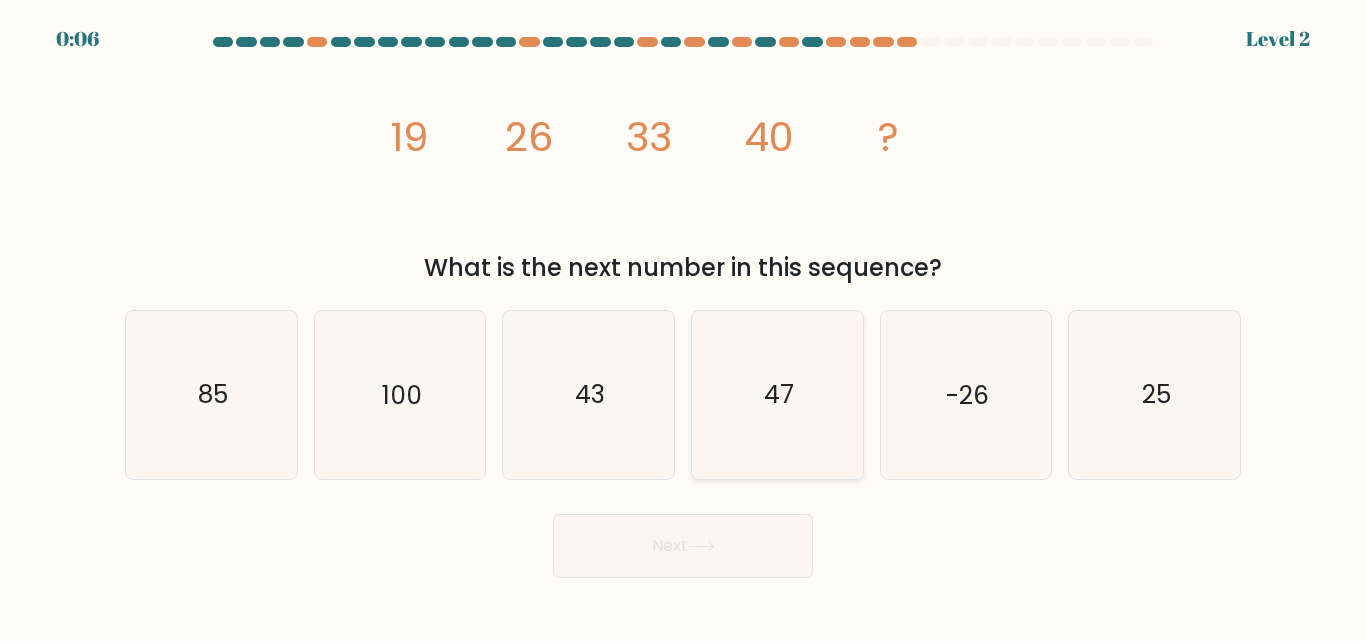 click on "47" 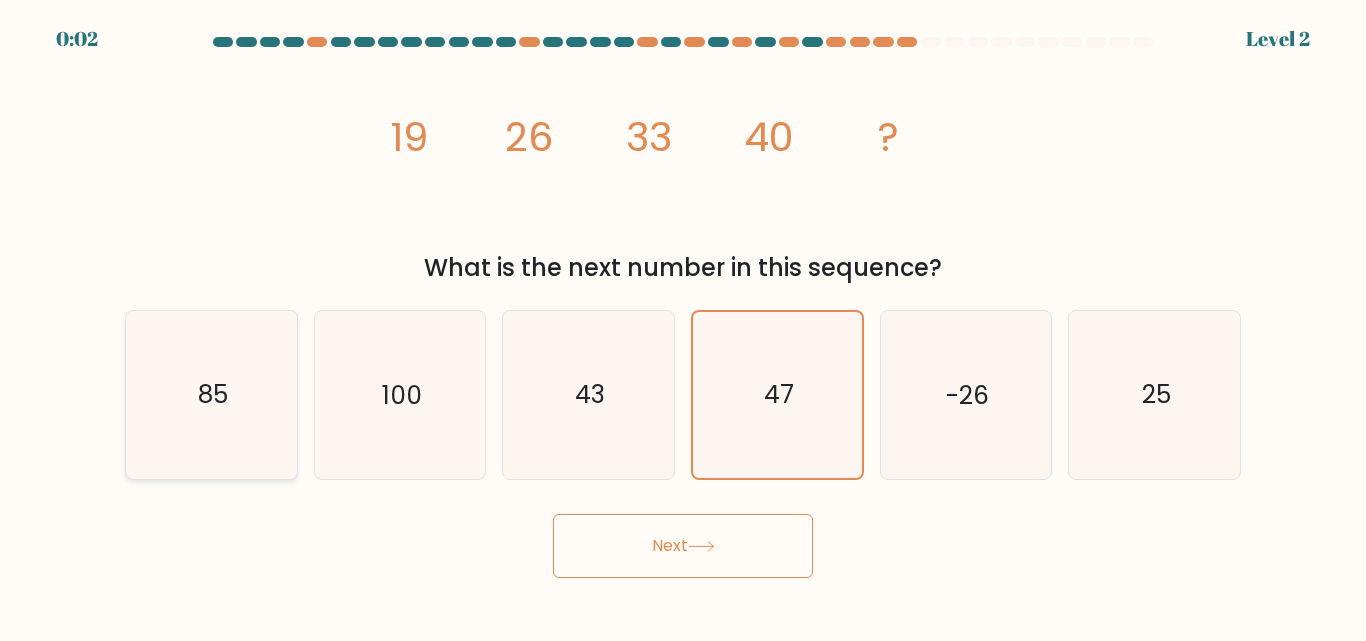 click on "85" 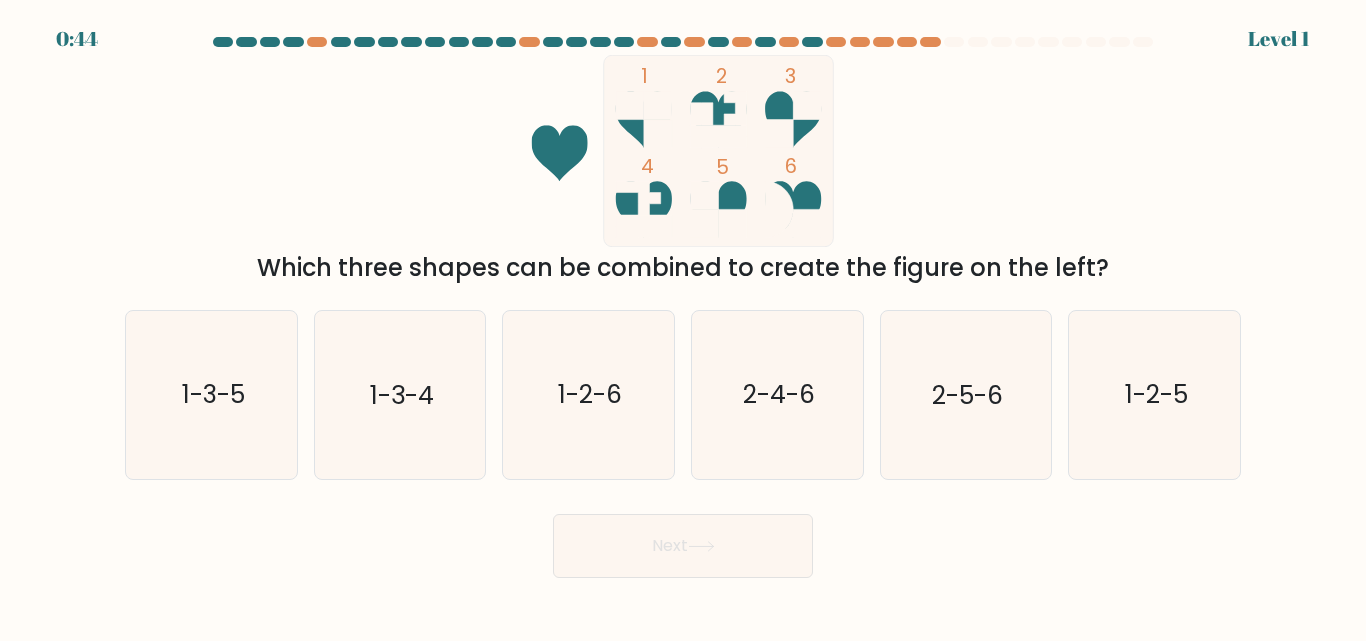 scroll, scrollTop: 0, scrollLeft: 0, axis: both 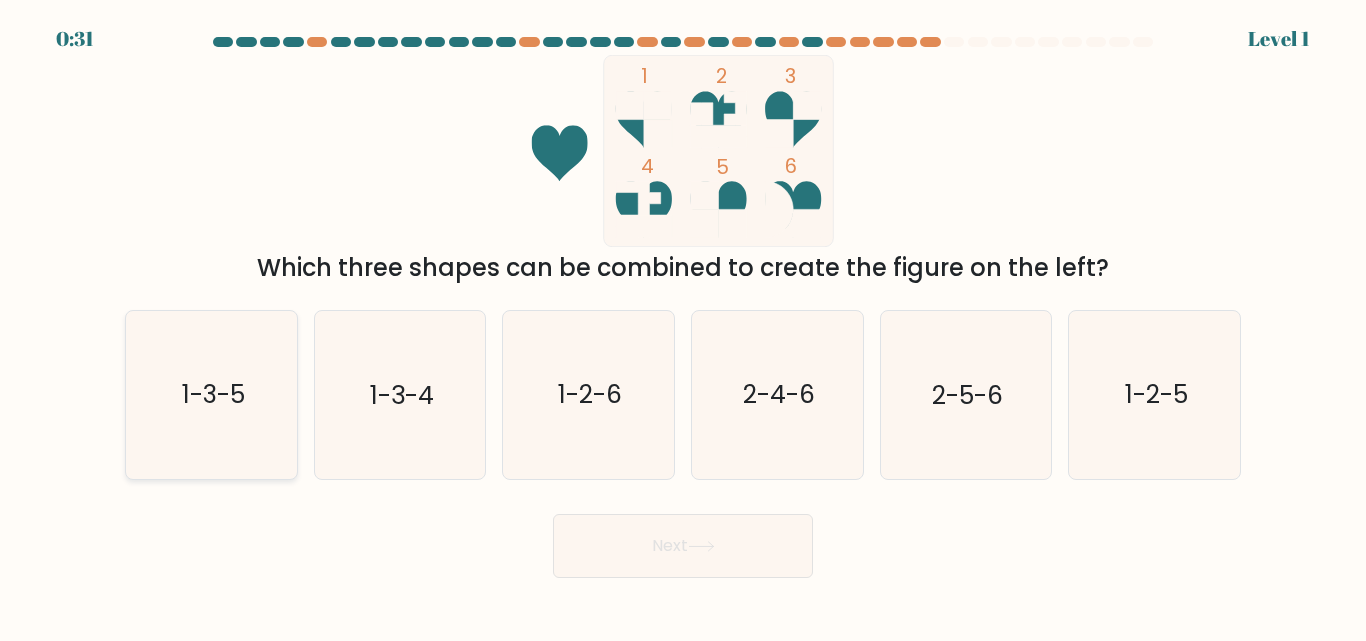 click on "1-3-5" 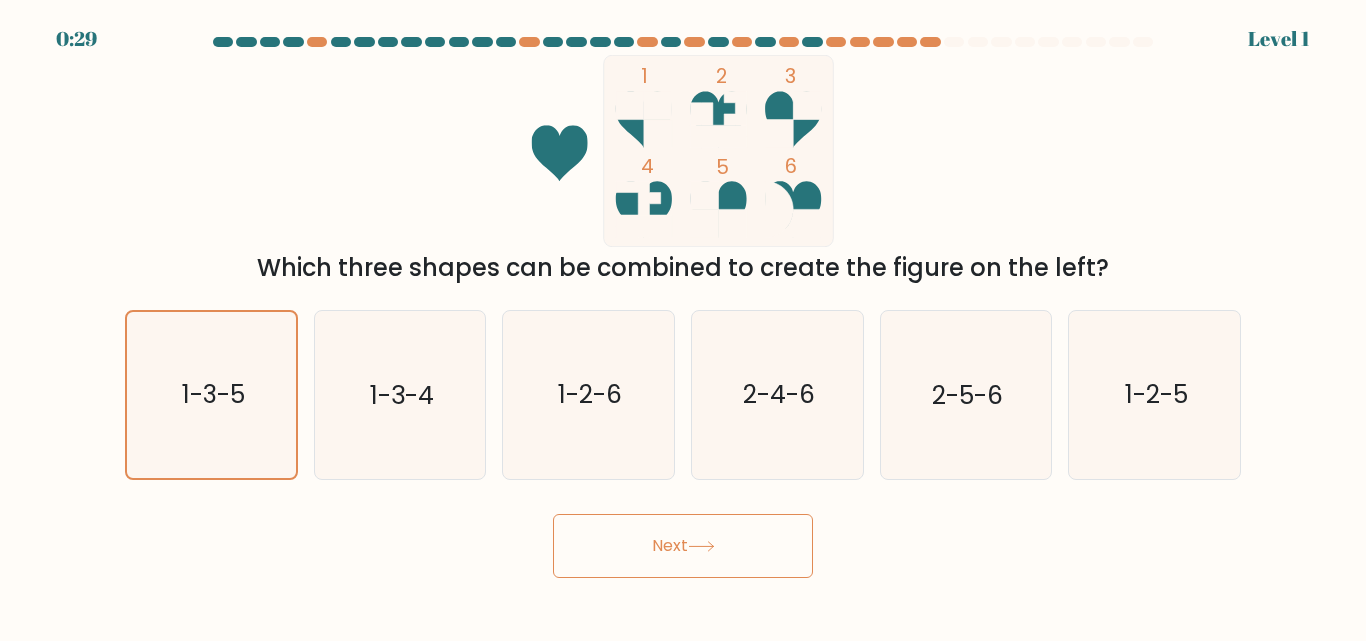click on "Next" at bounding box center (683, 546) 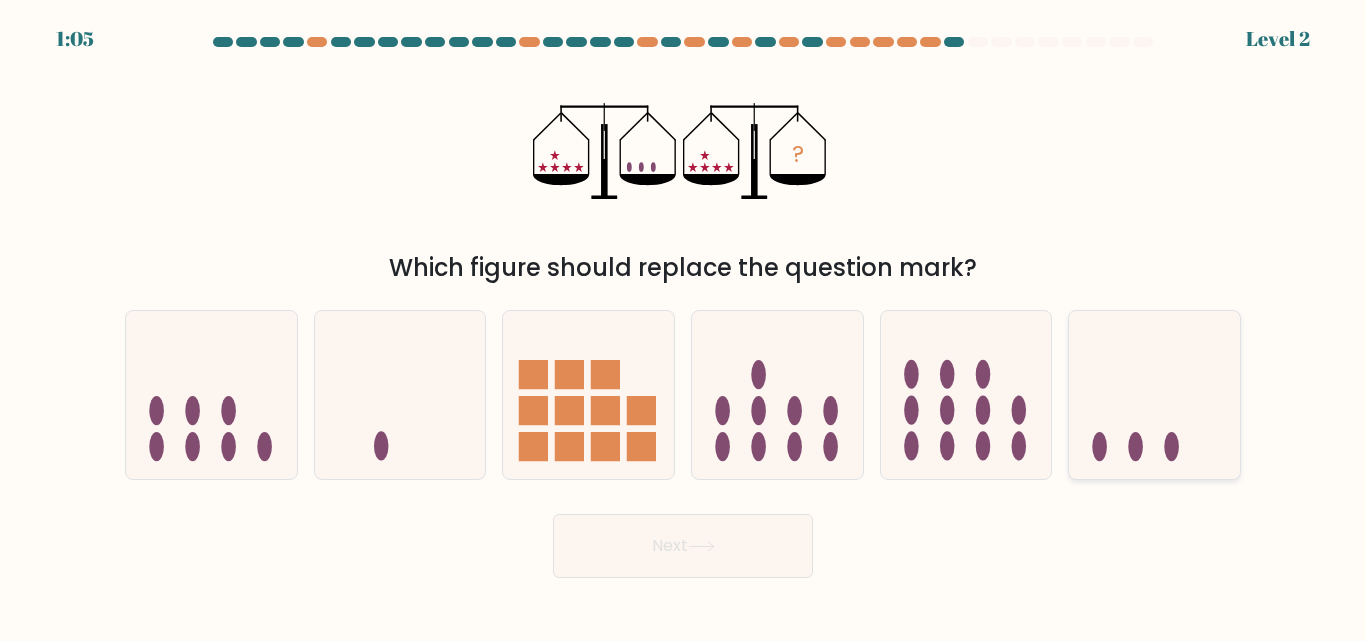 click 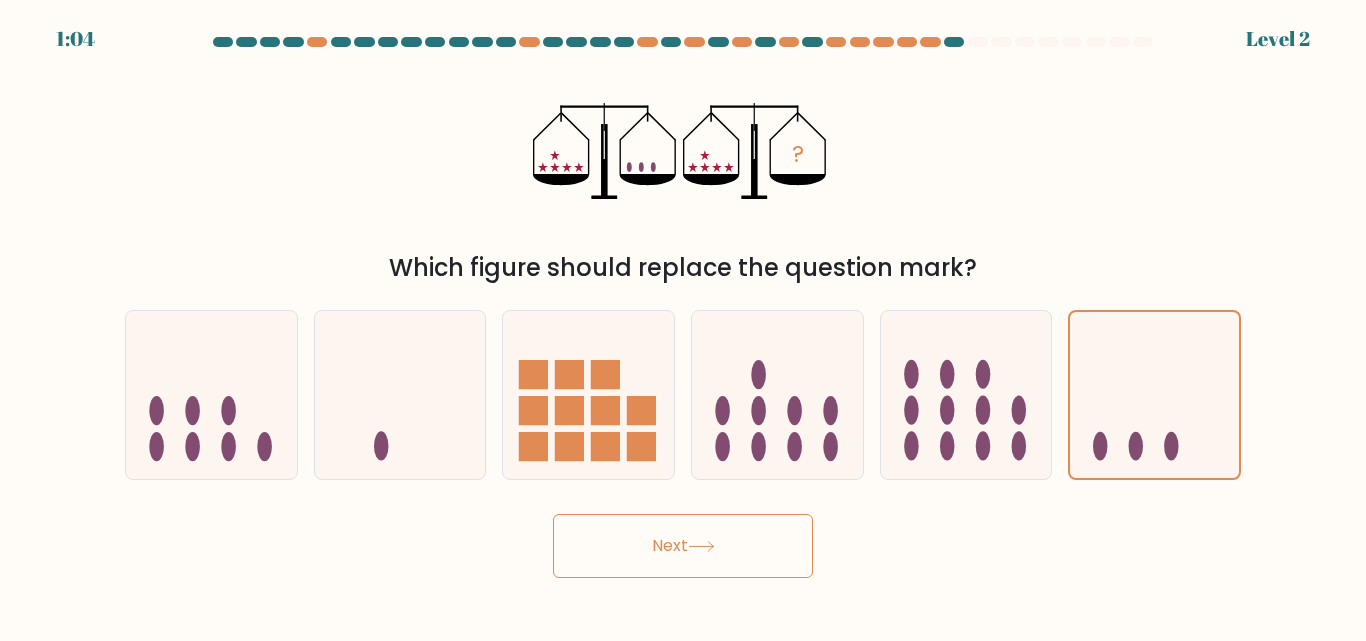 click on "Next" at bounding box center (683, 546) 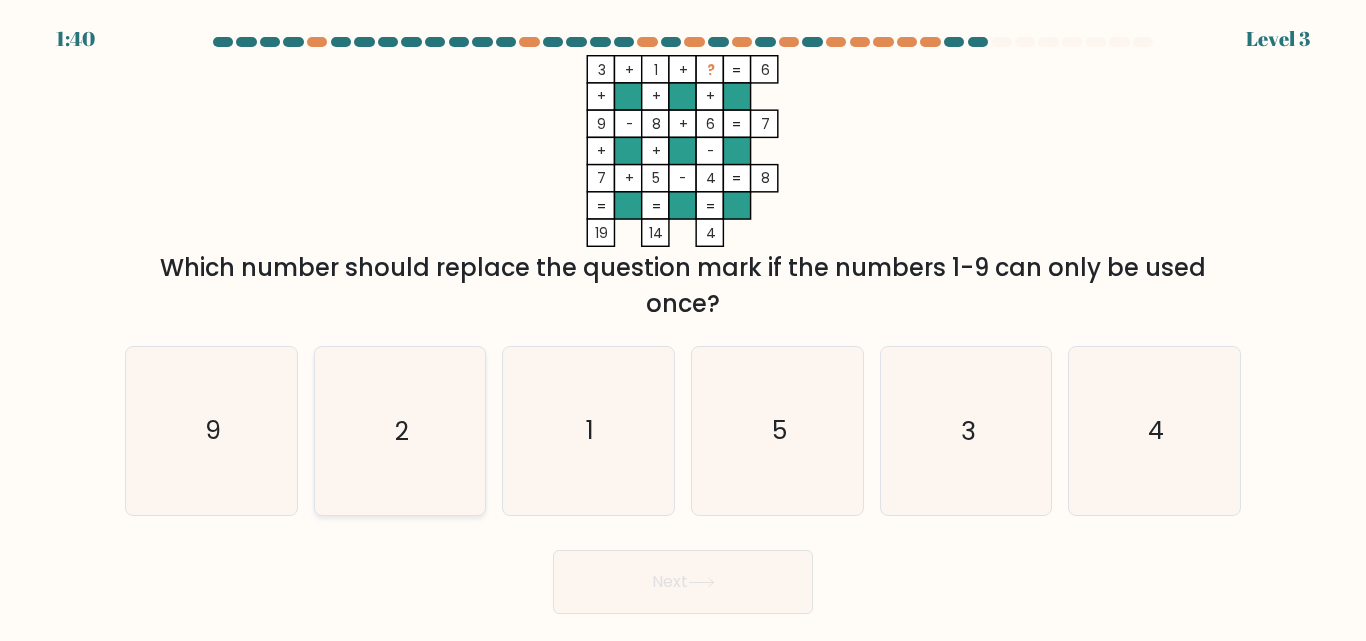 click on "2" 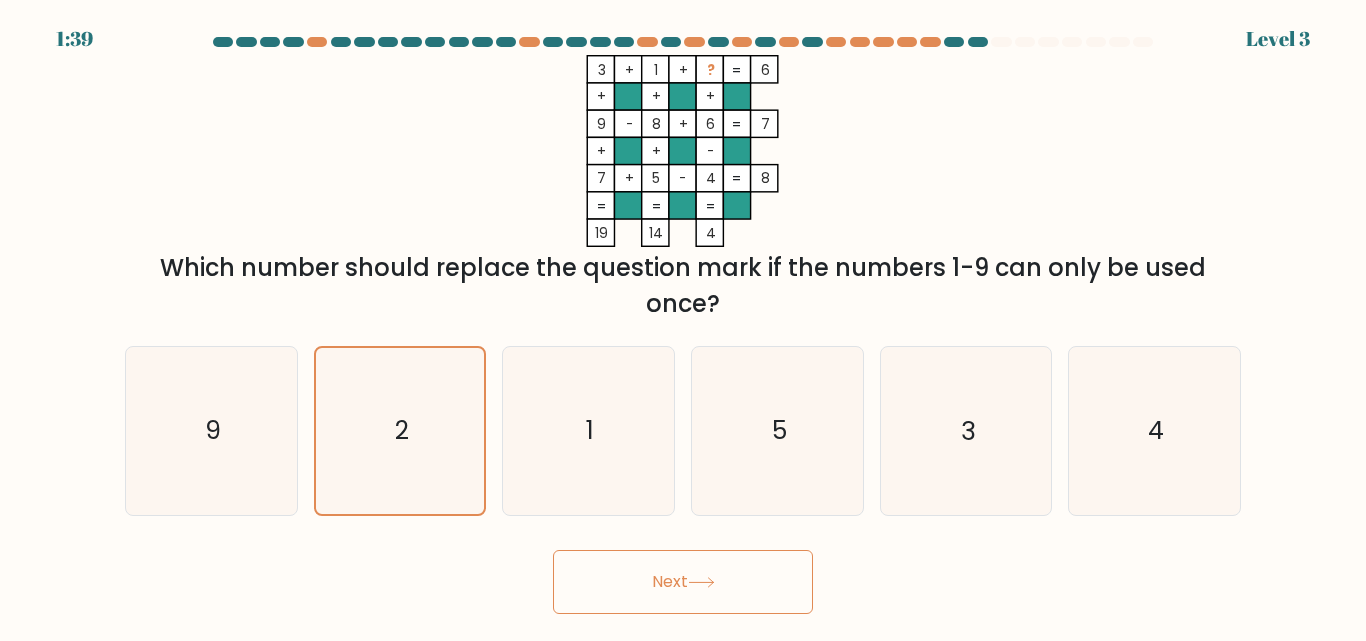 click on "Next" at bounding box center [683, 582] 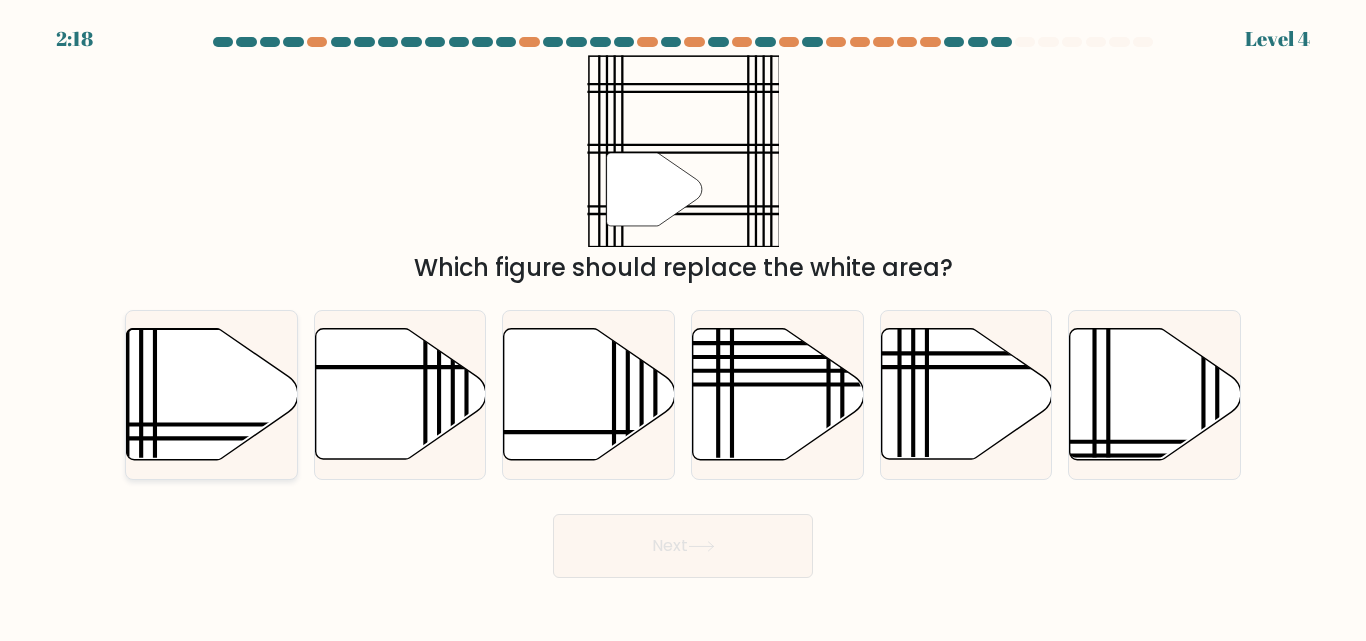 click 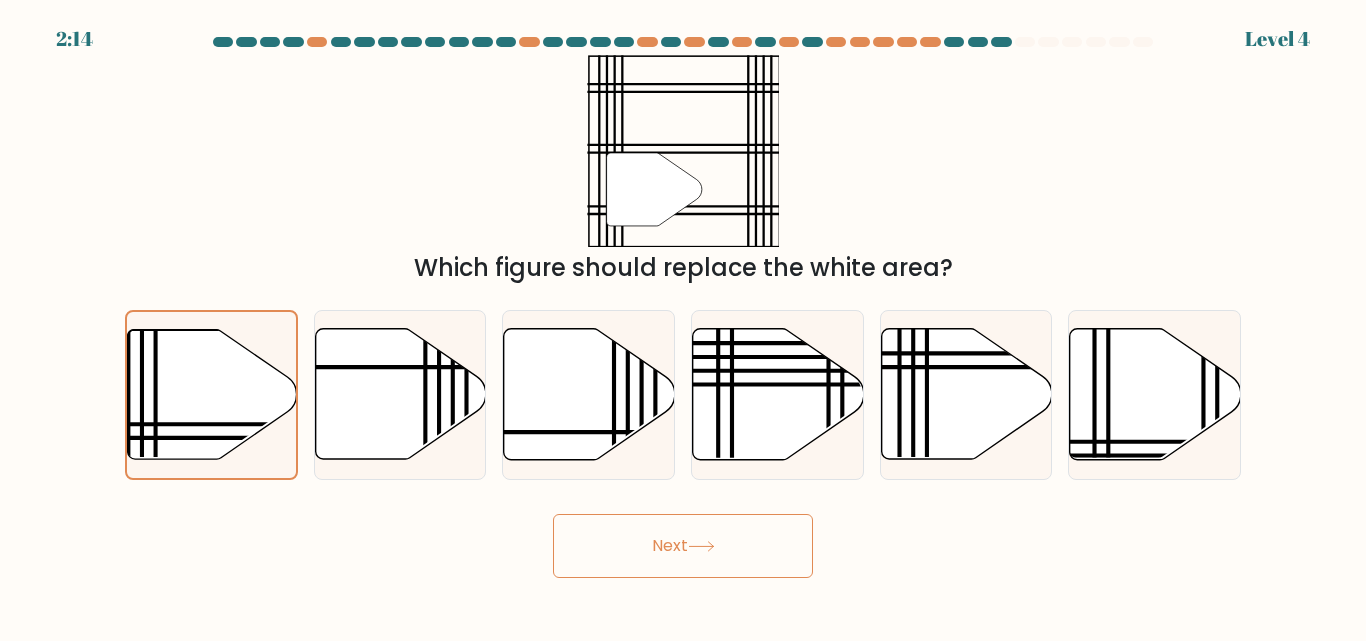 click on "Next" at bounding box center [683, 546] 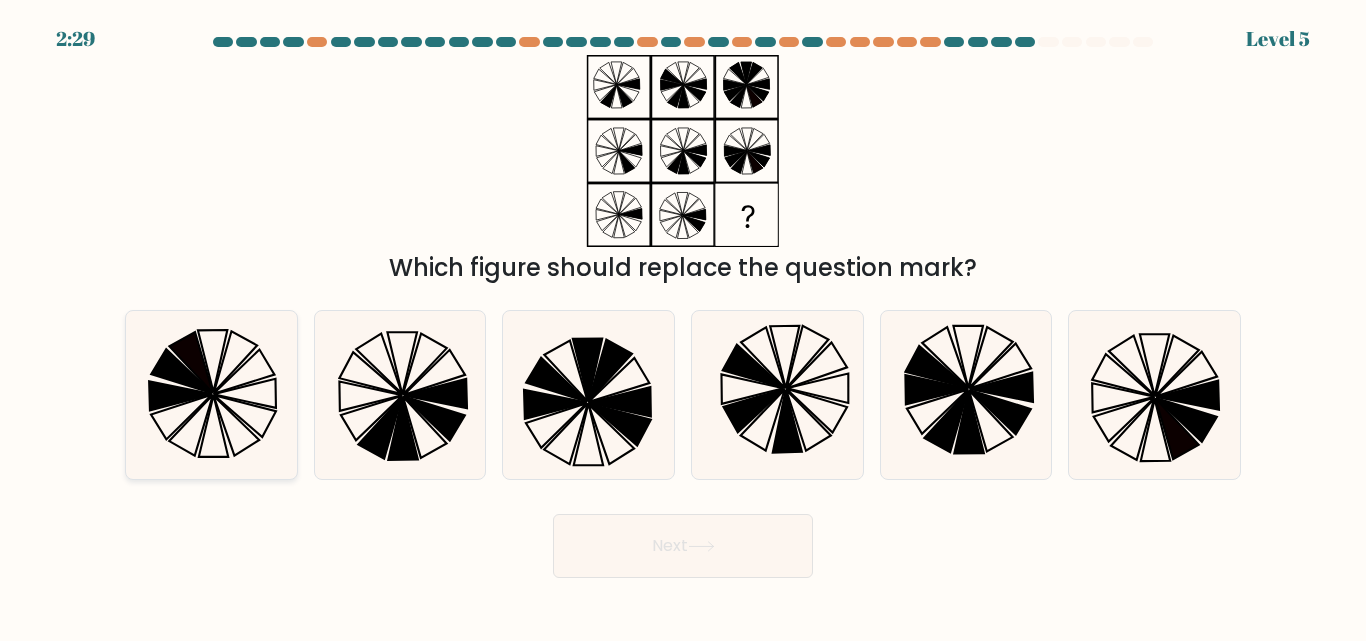 click 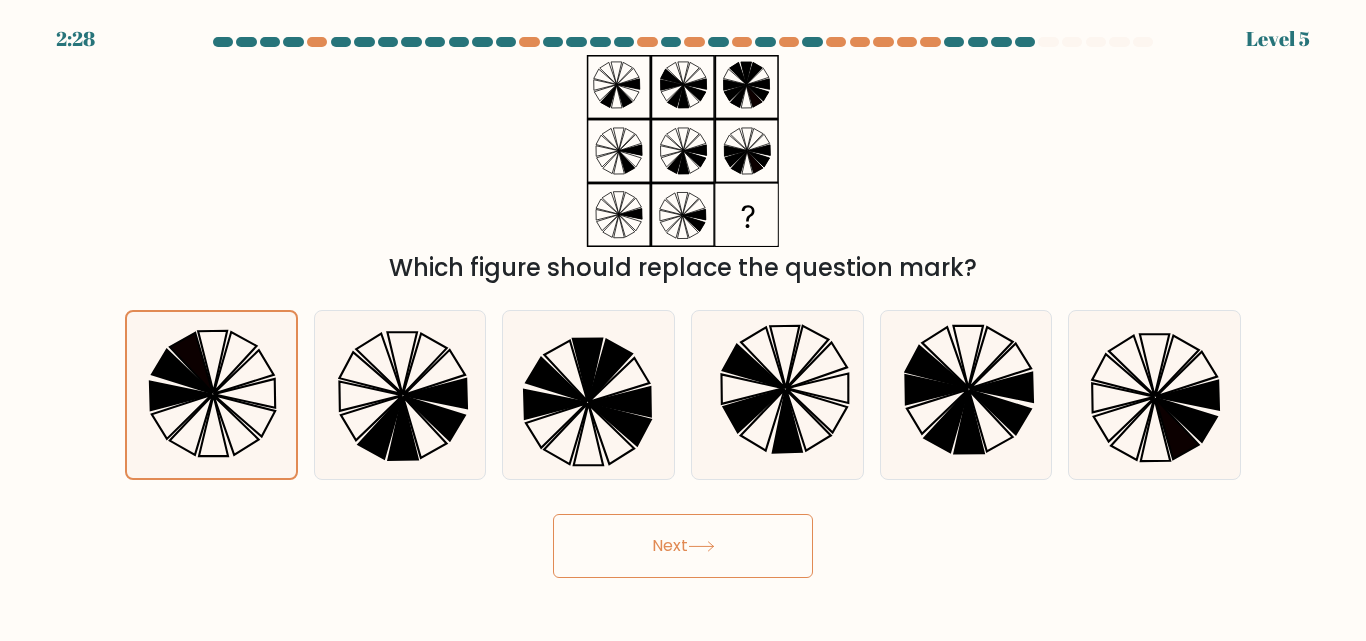 click on "Next" at bounding box center [683, 546] 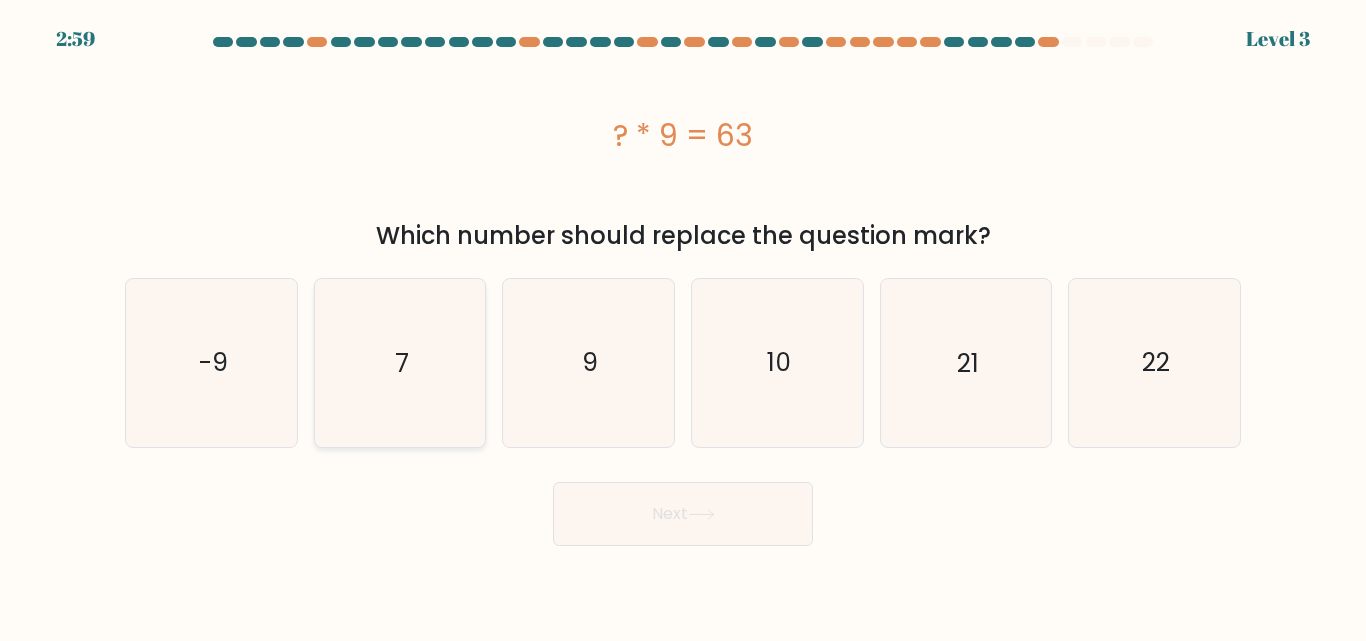 click on "7" 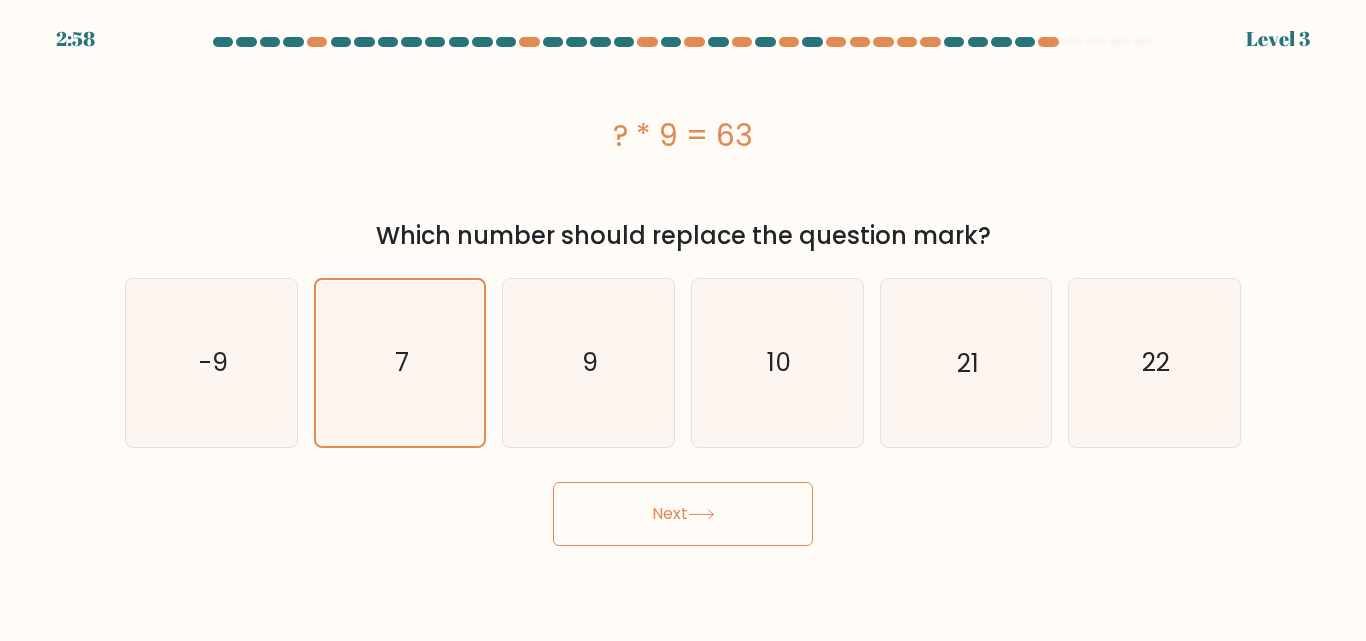 click on "Next" at bounding box center [683, 514] 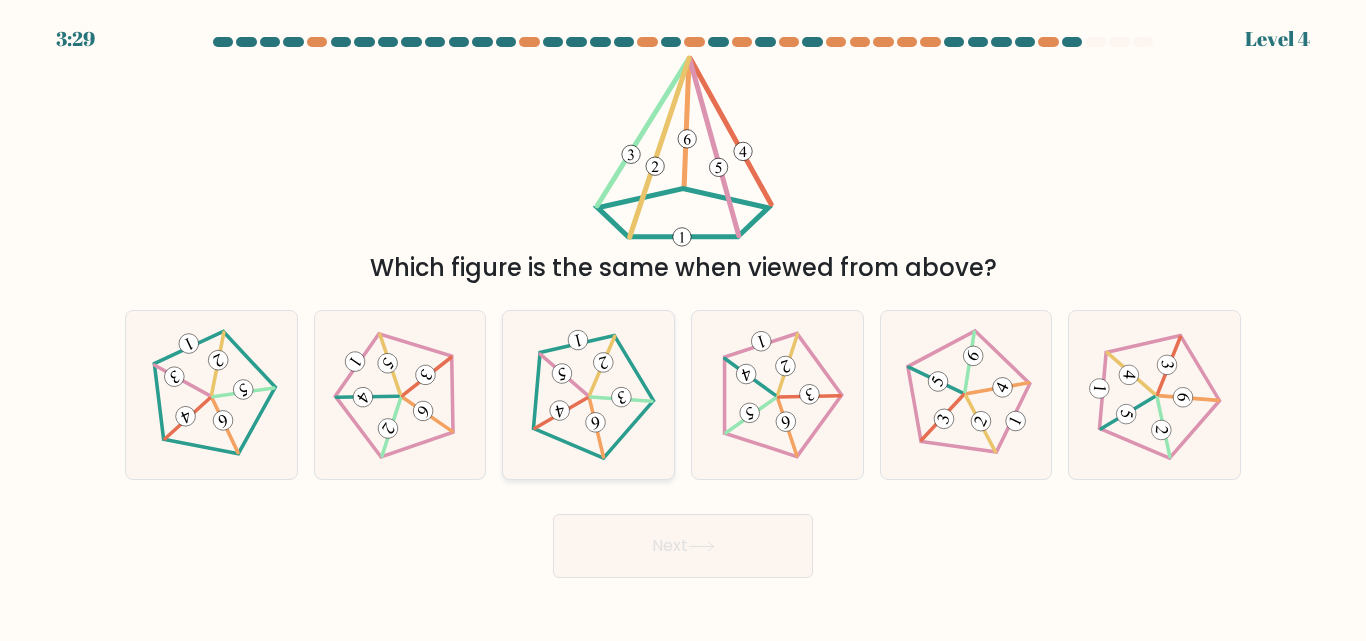click 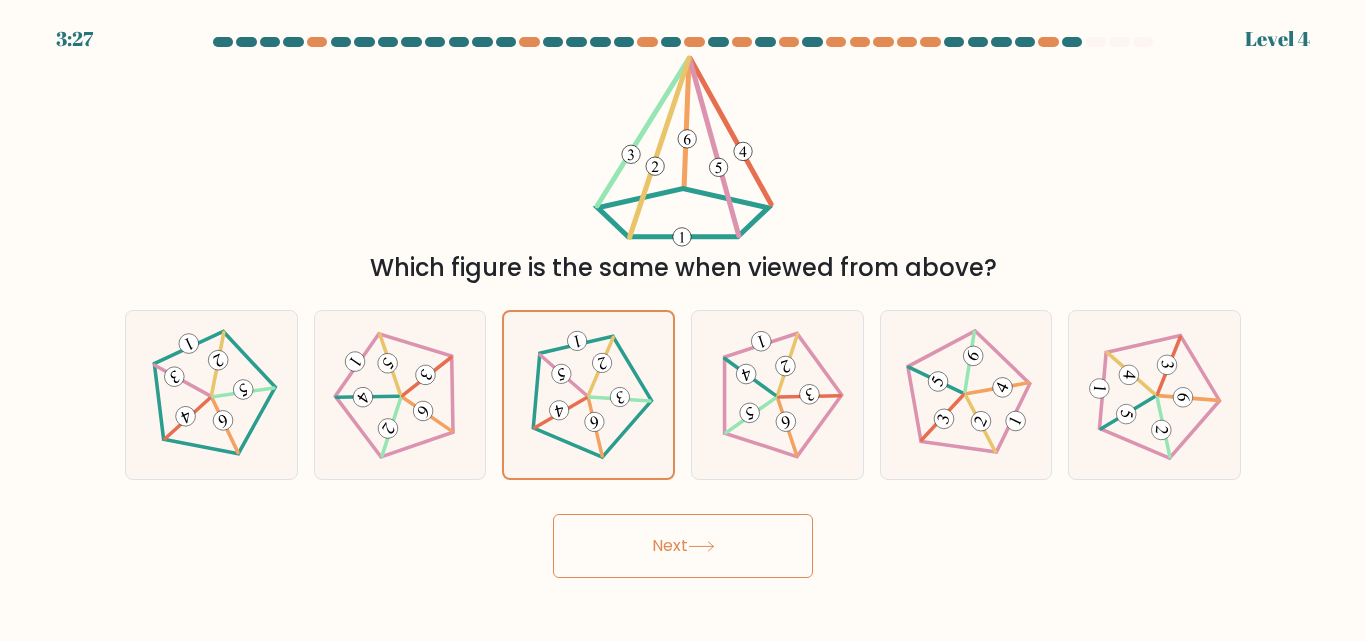 click on "Next" at bounding box center (683, 546) 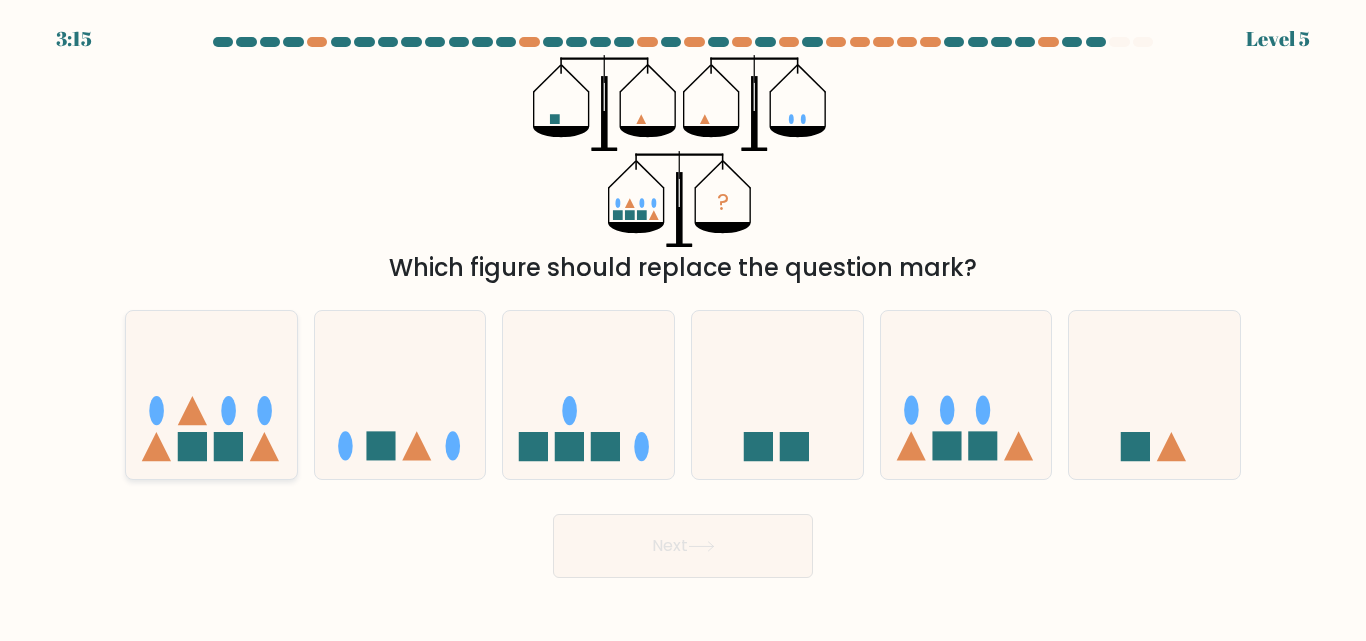 click 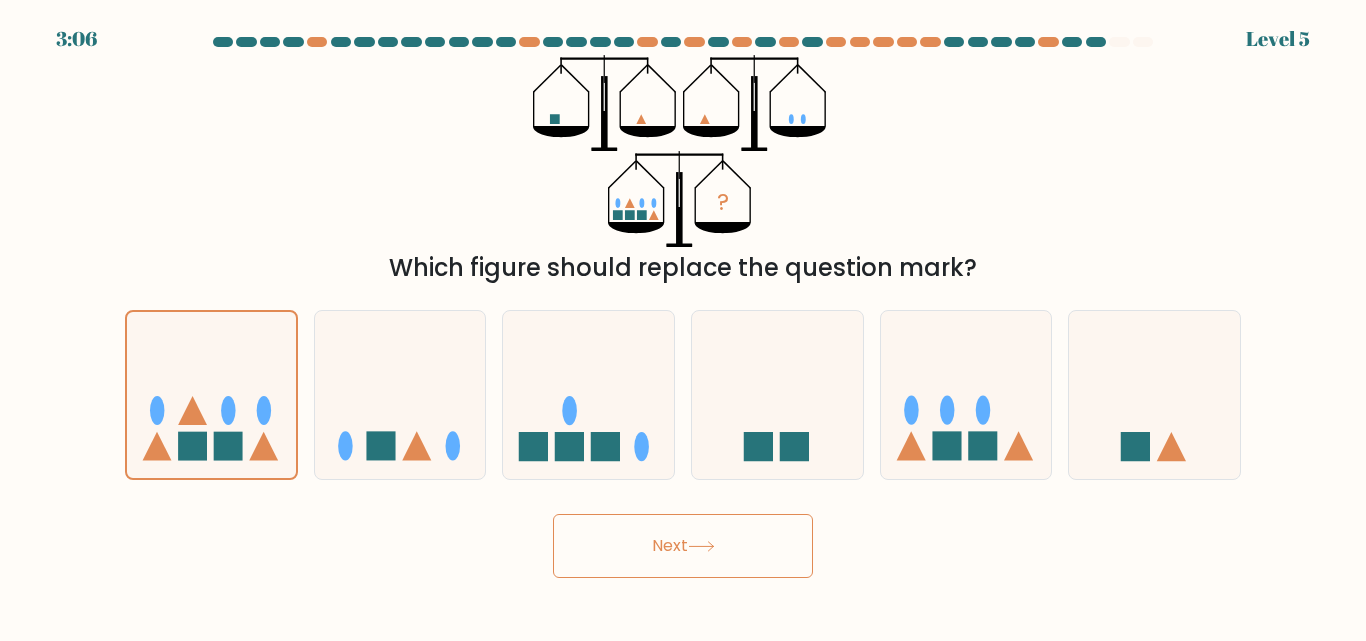 click on "Next" at bounding box center (683, 546) 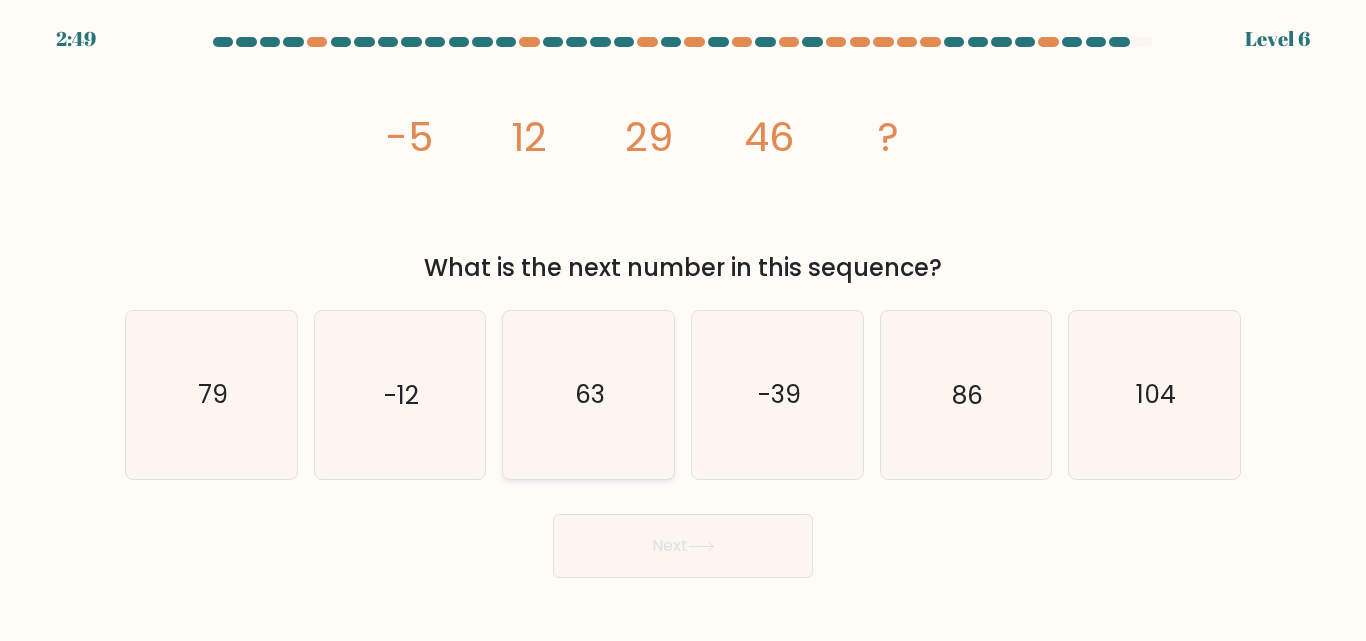 click on "63" 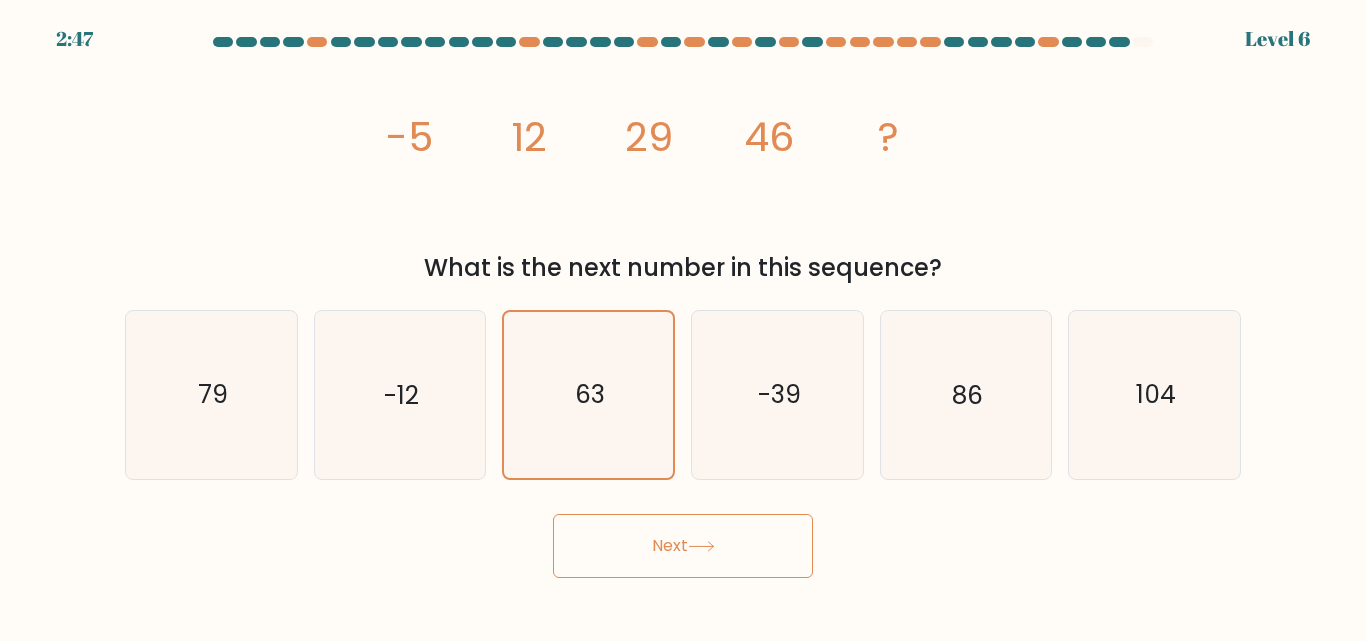 click on "Next" at bounding box center [683, 546] 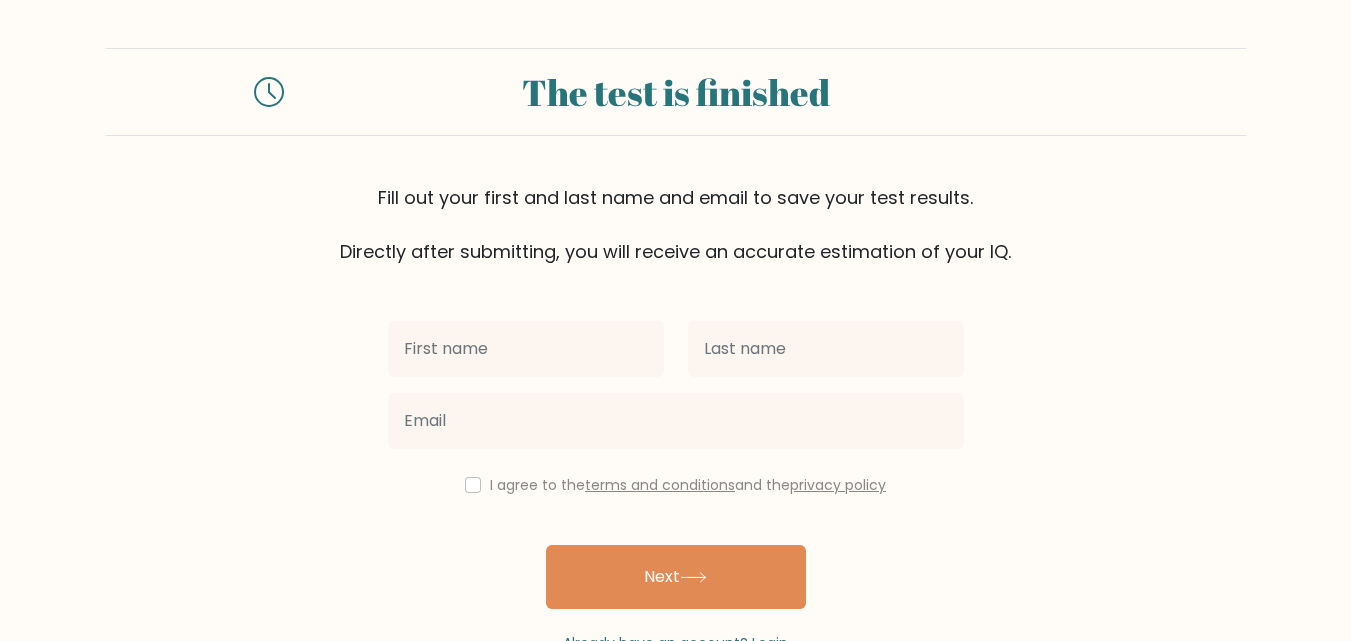 scroll, scrollTop: 0, scrollLeft: 0, axis: both 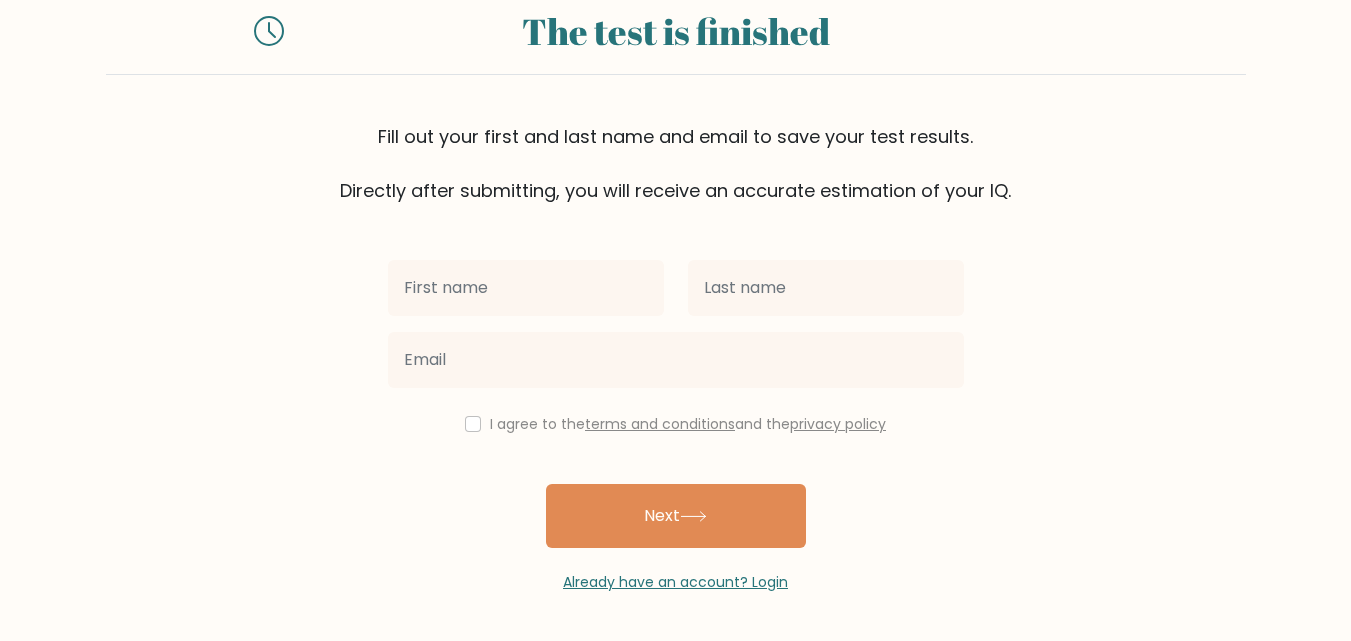 click at bounding box center [526, 288] 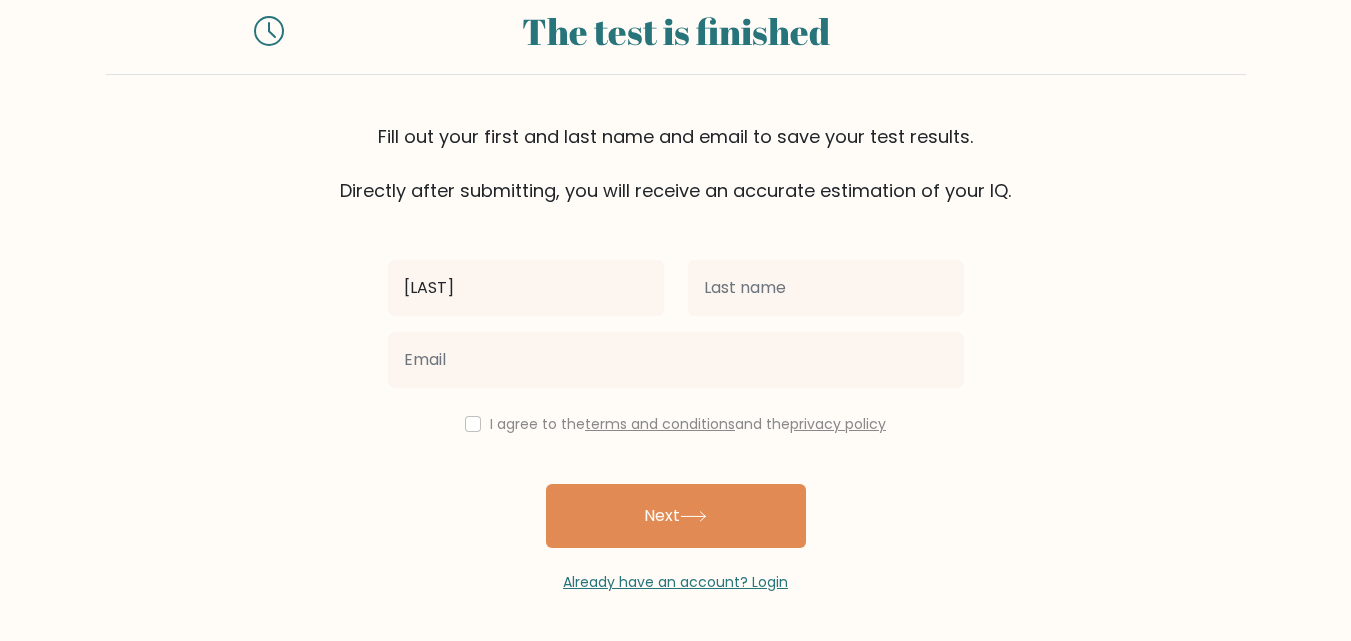 click at bounding box center [676, 360] 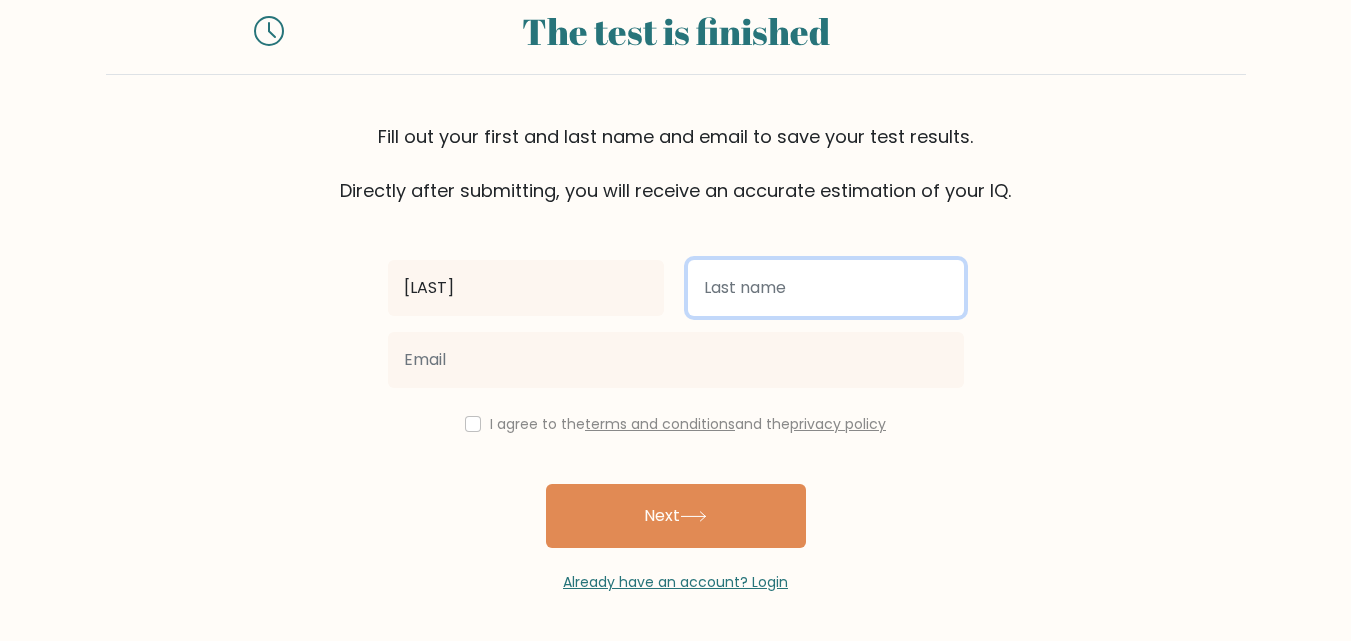 click at bounding box center (826, 288) 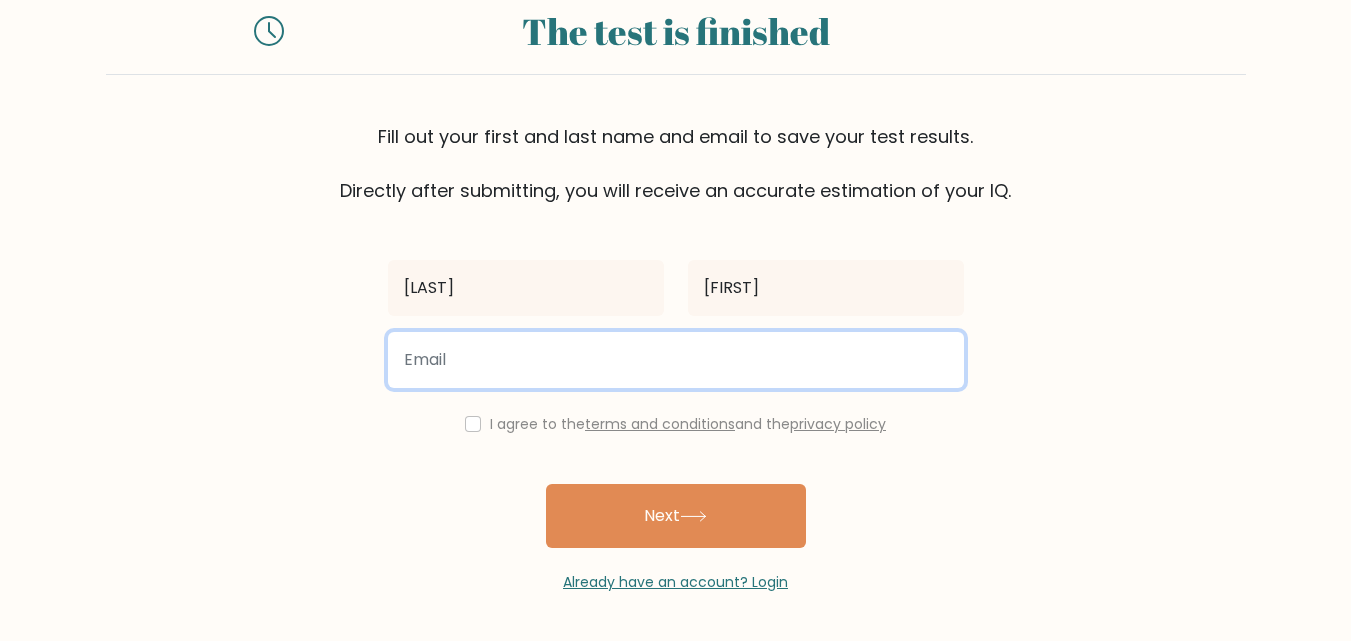 click at bounding box center (676, 360) 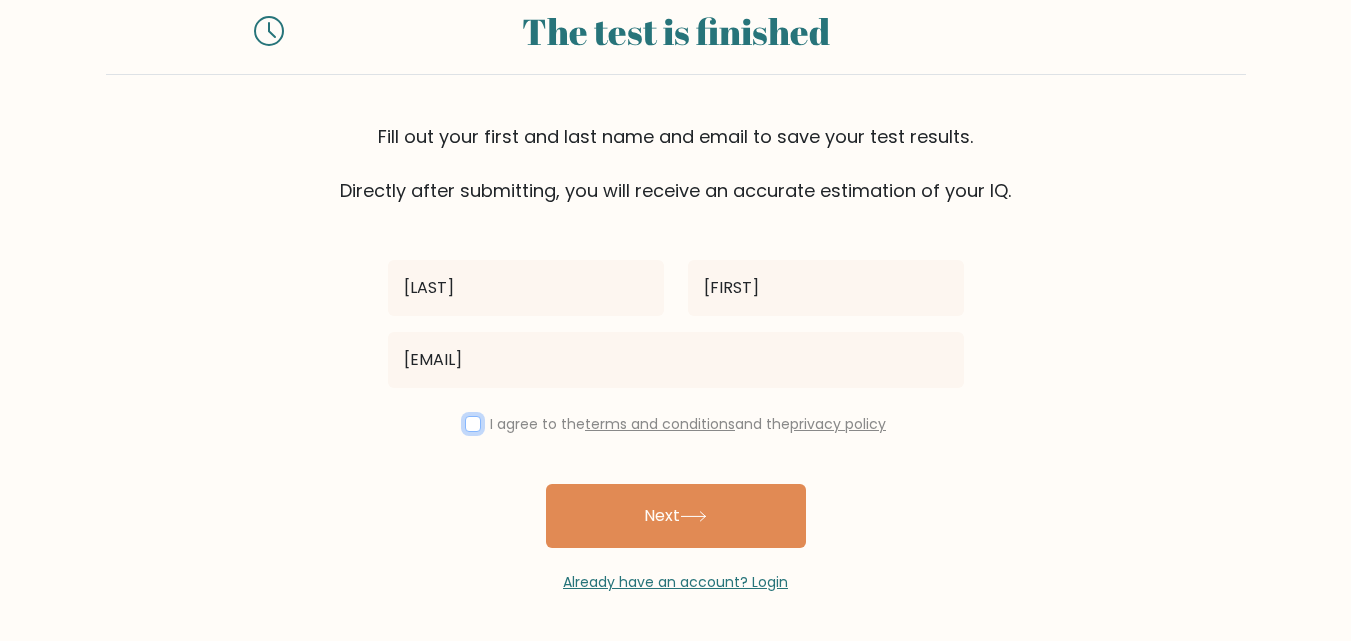 click at bounding box center (473, 424) 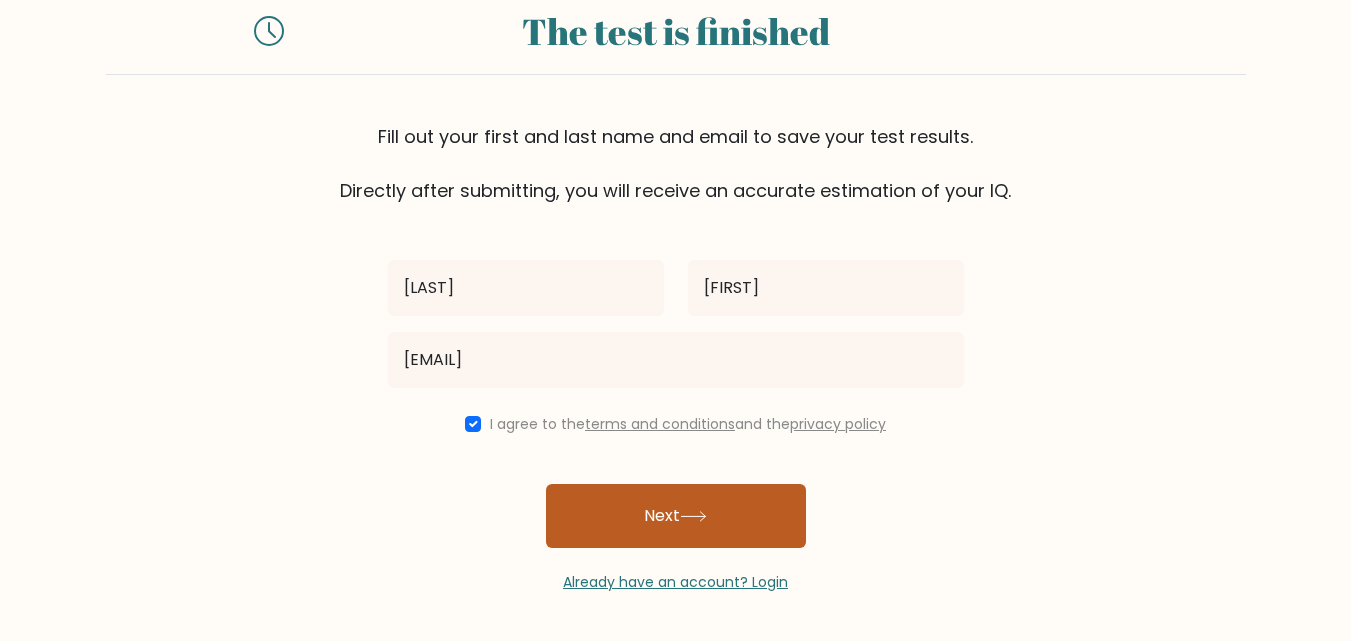 click on "Next" at bounding box center [676, 516] 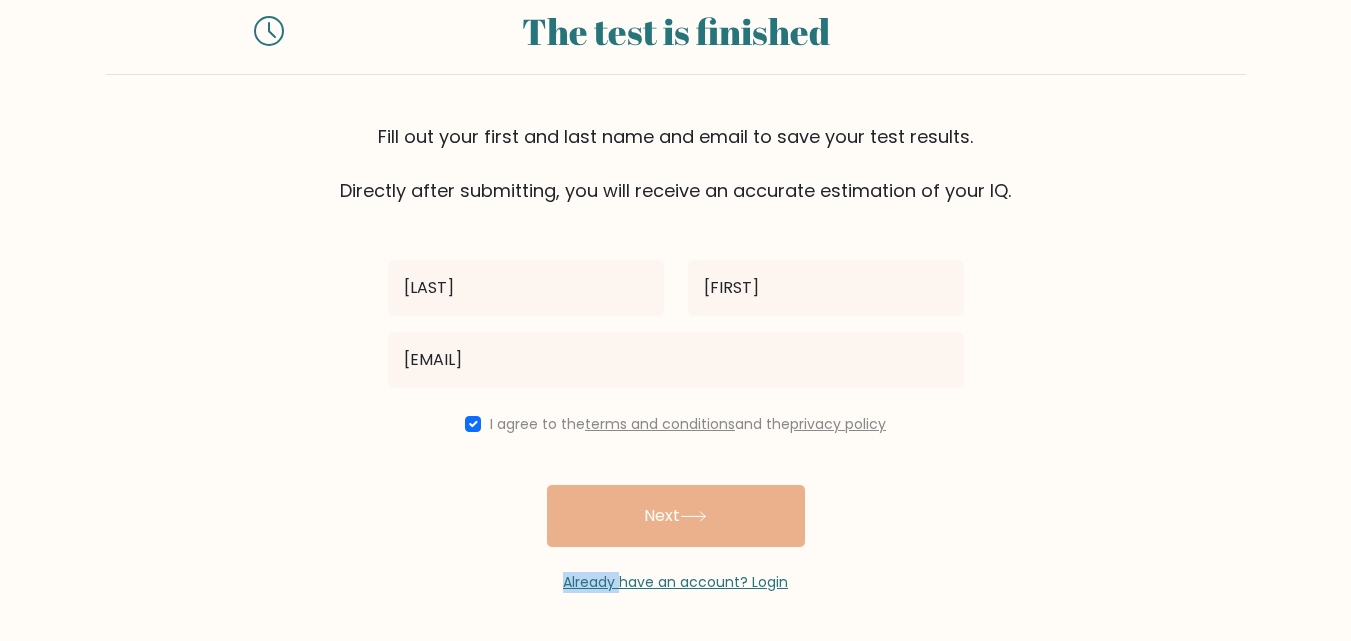 click on "[LAST]
[FIRST]
[EMAIL]
I agree to the terms and conditions and the privacy policy
Already have an account? Login" at bounding box center [676, 398] 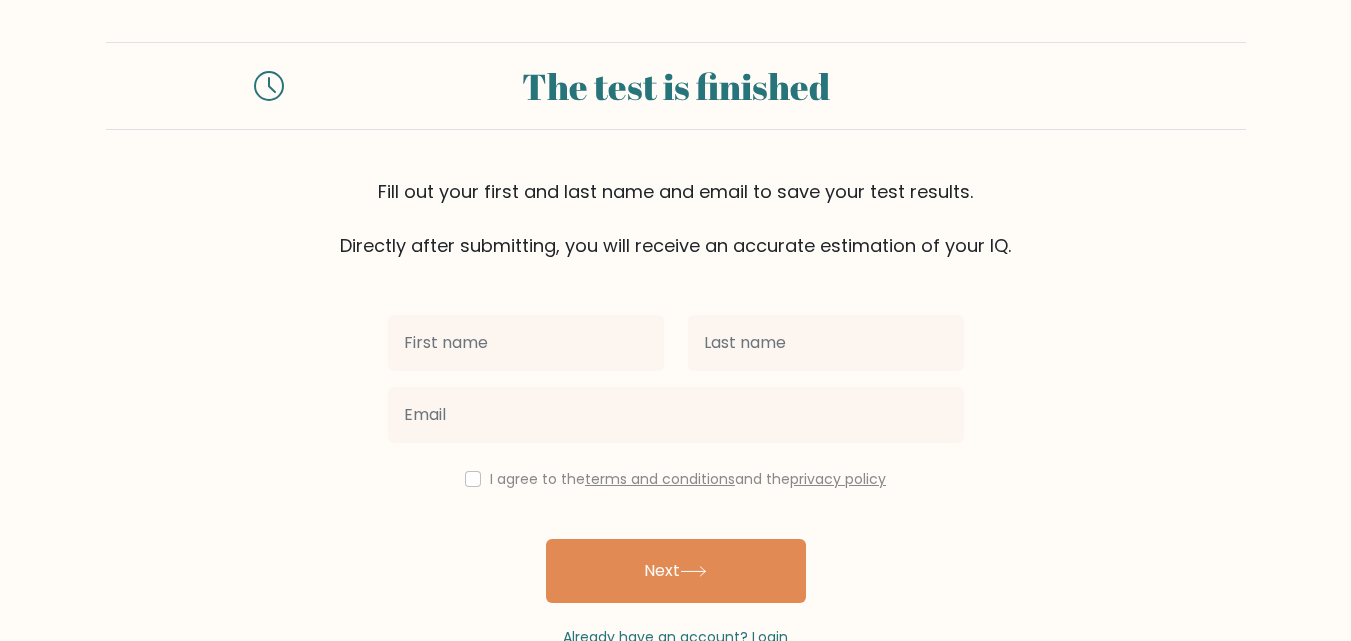 scroll, scrollTop: 119, scrollLeft: 0, axis: vertical 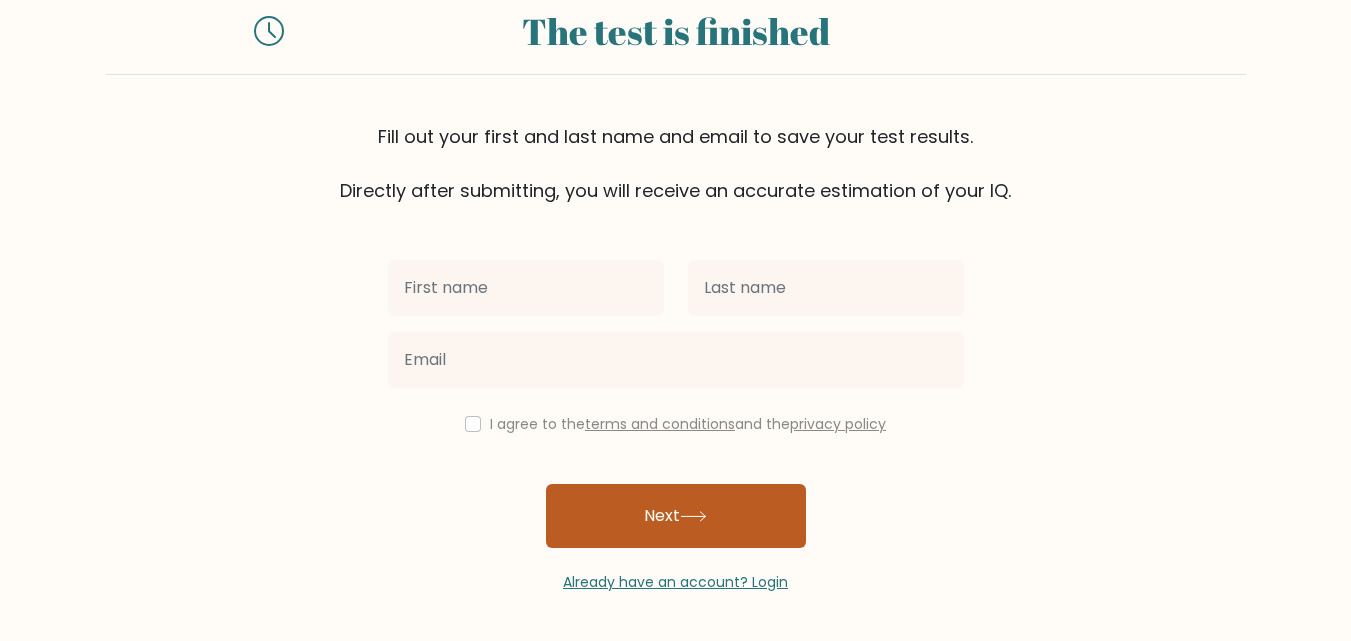 click on "Next" at bounding box center [676, 516] 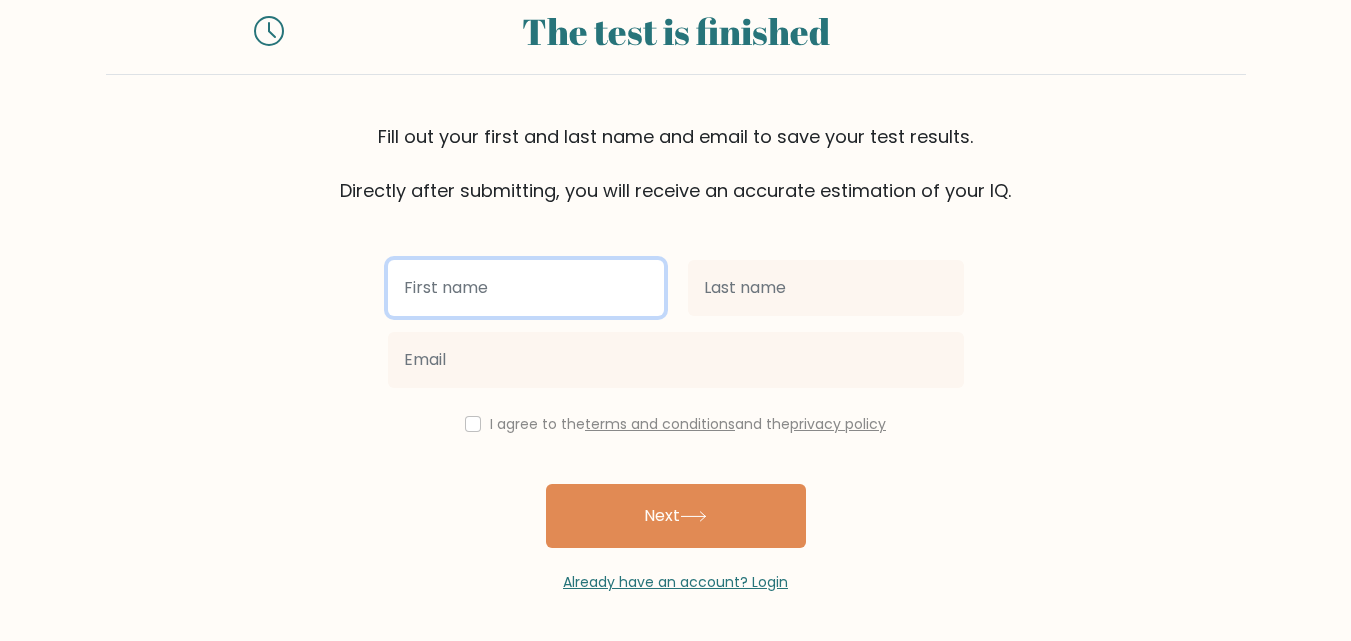 click at bounding box center (526, 288) 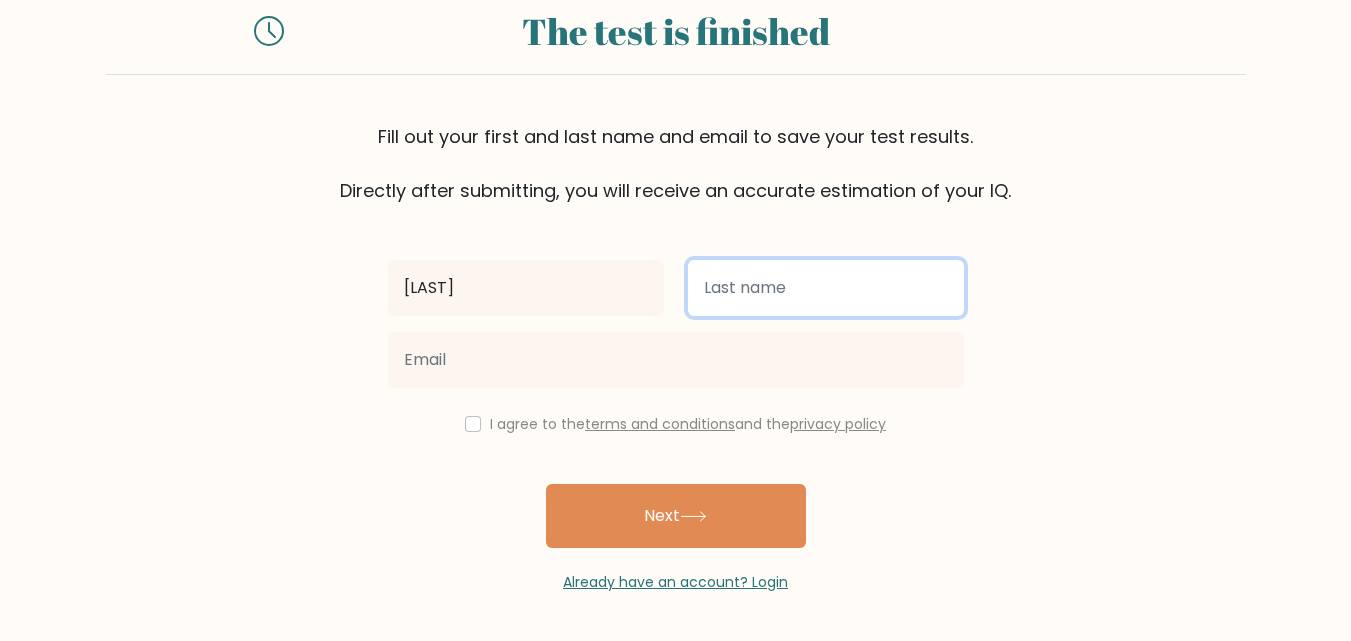 click at bounding box center [826, 288] 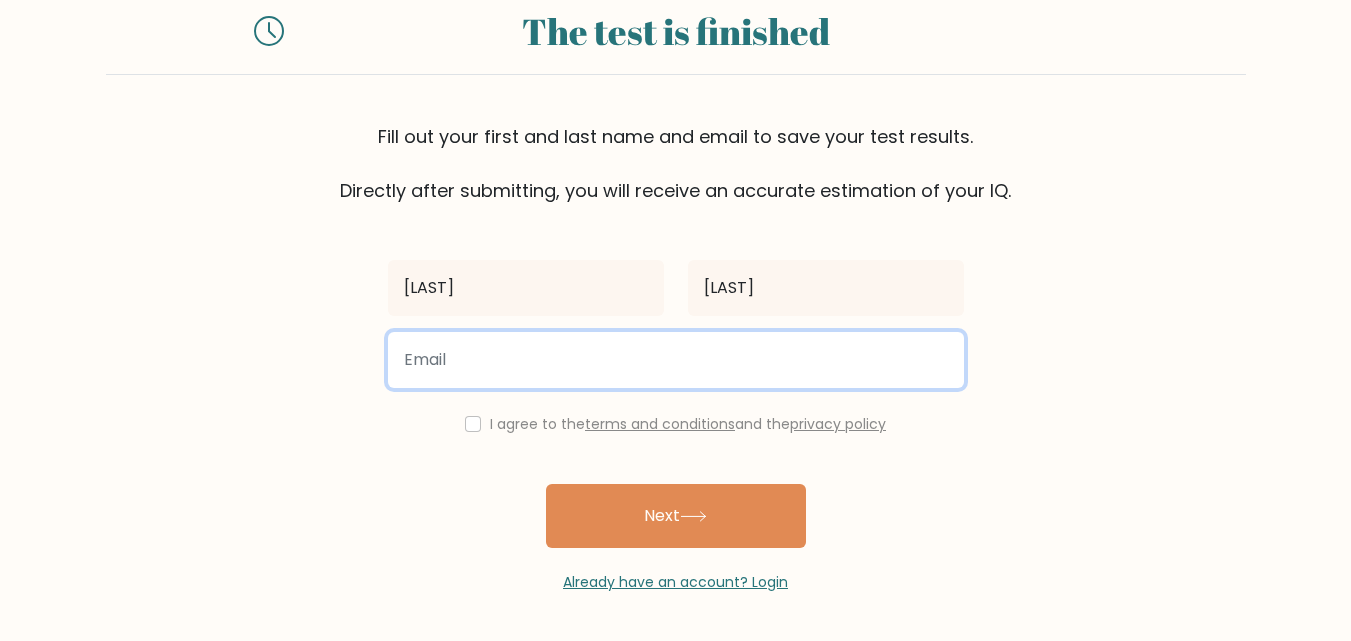 click at bounding box center (676, 360) 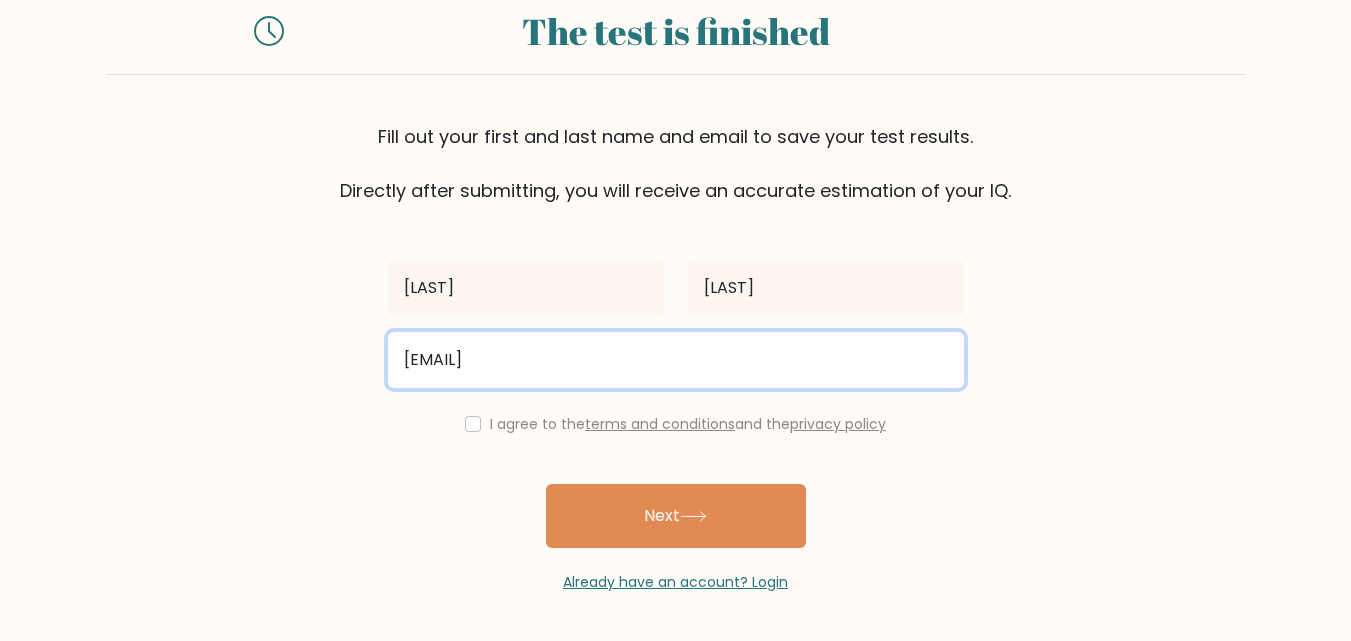 click on "[EMAIL]" at bounding box center (676, 360) 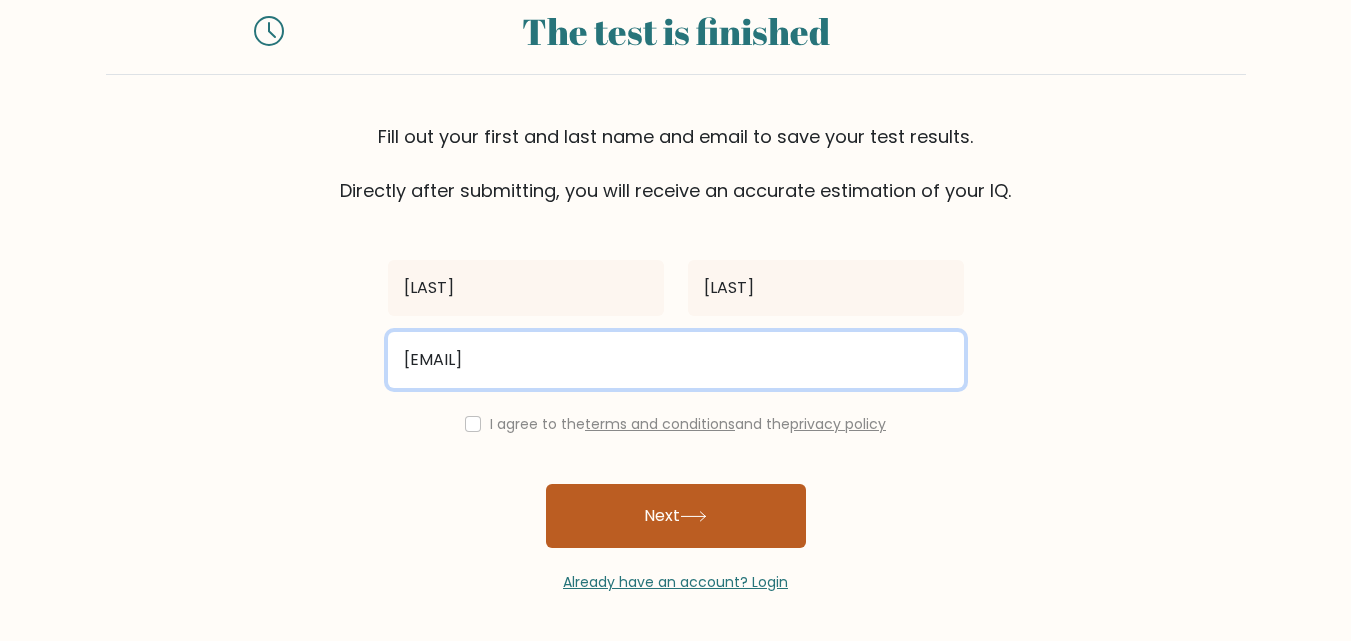 type on "[EMAIL]" 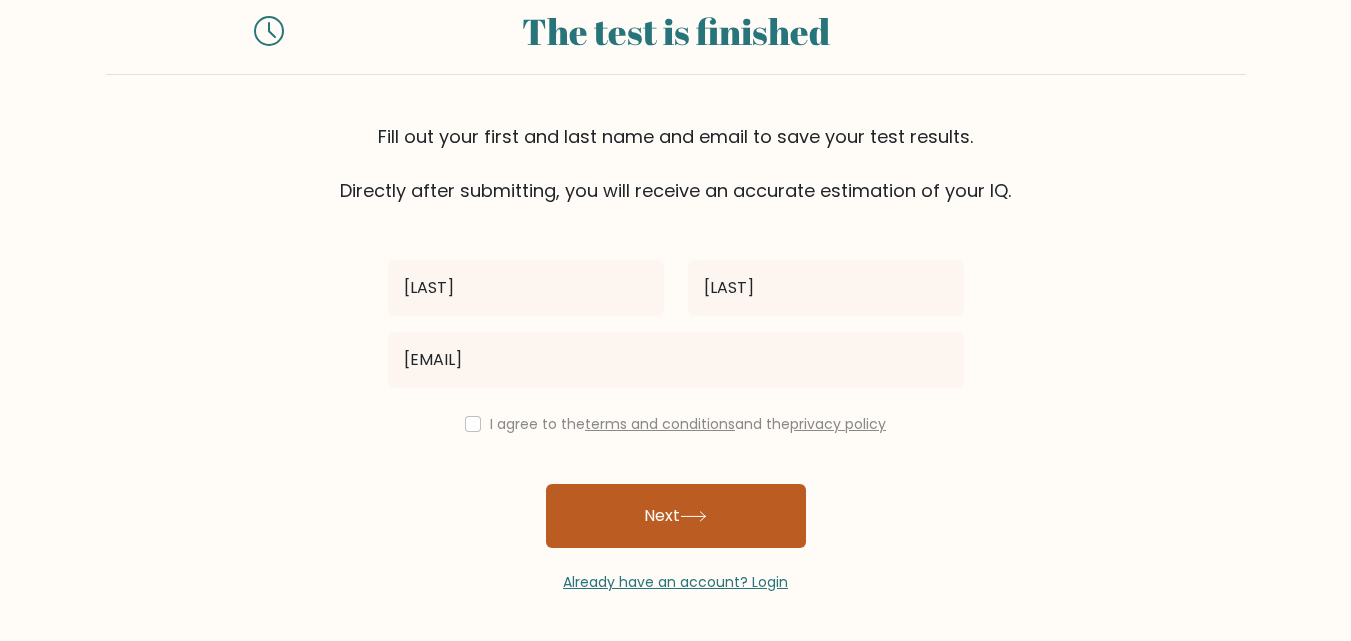 click on "Next" at bounding box center (676, 516) 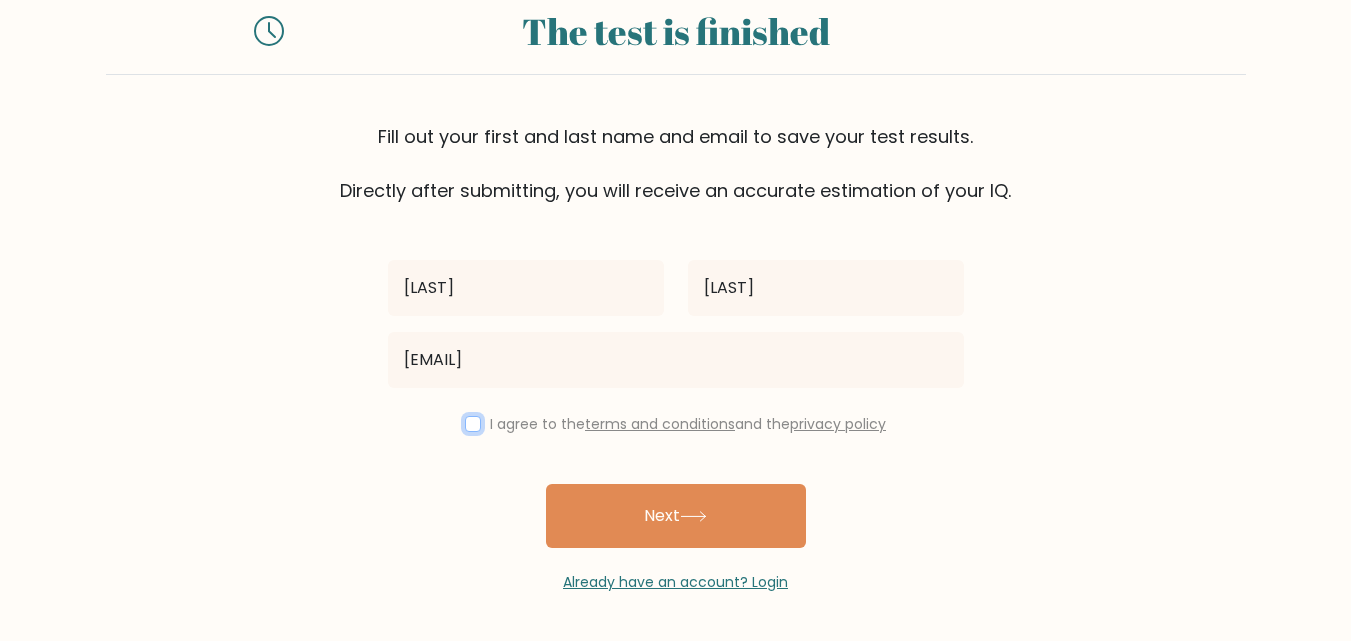 click at bounding box center [473, 424] 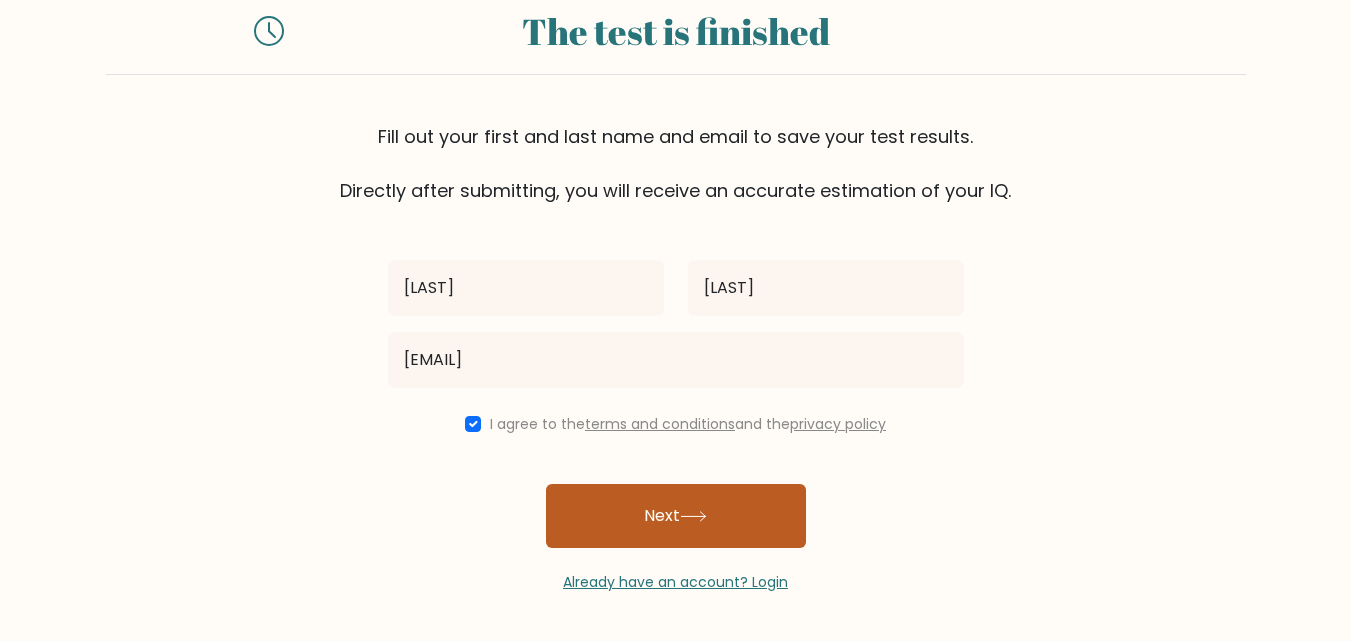 click on "Next" at bounding box center [676, 516] 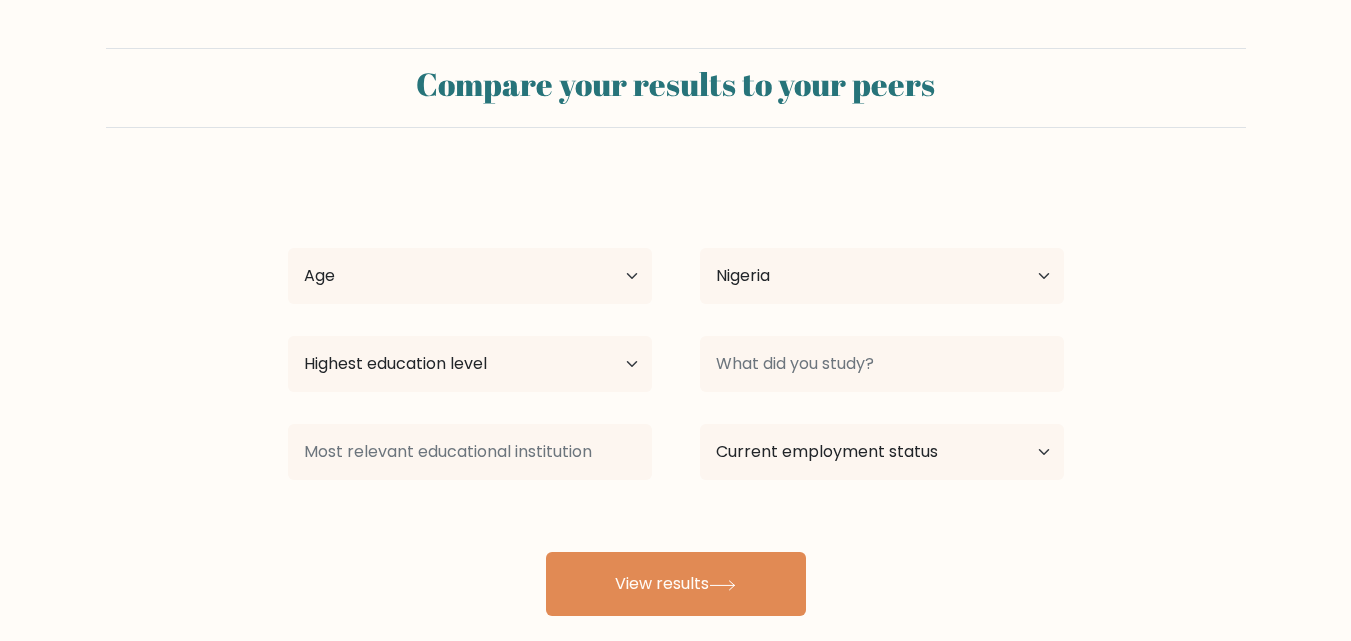 select on "NG" 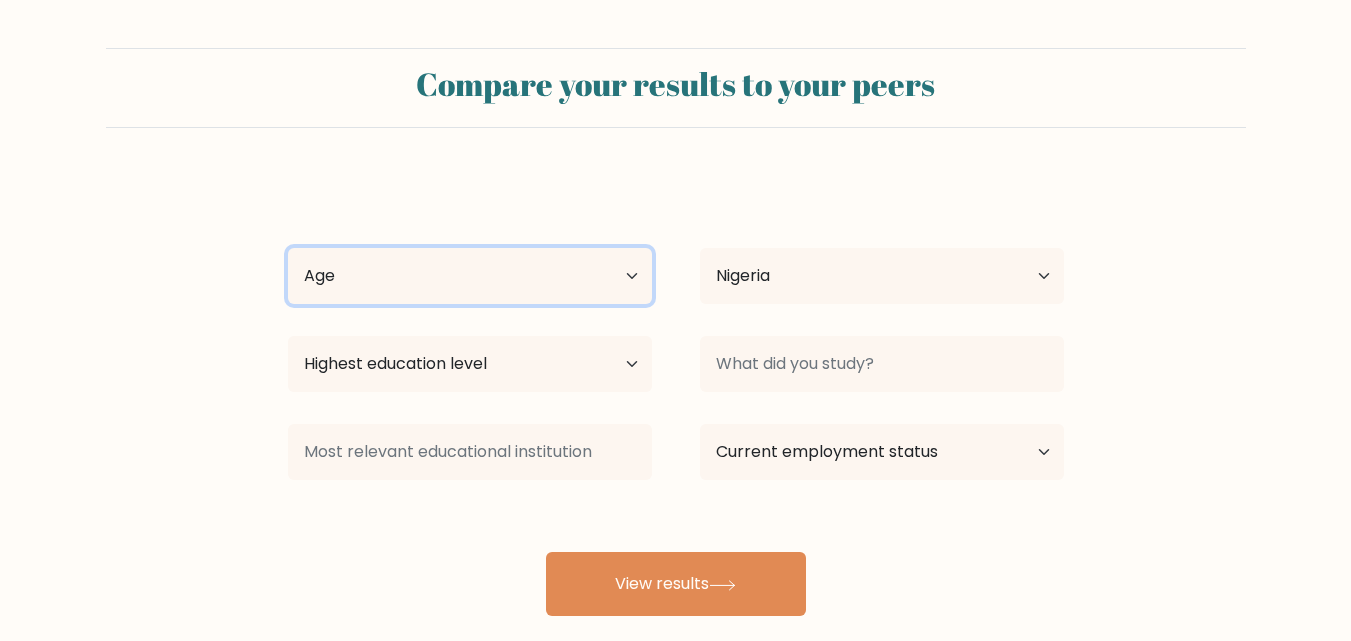 click on "Age
Under 18 years old
18-24 years old
25-34 years old
35-44 years old
45-54 years old
55-64 years old
65 years old and above" at bounding box center [470, 276] 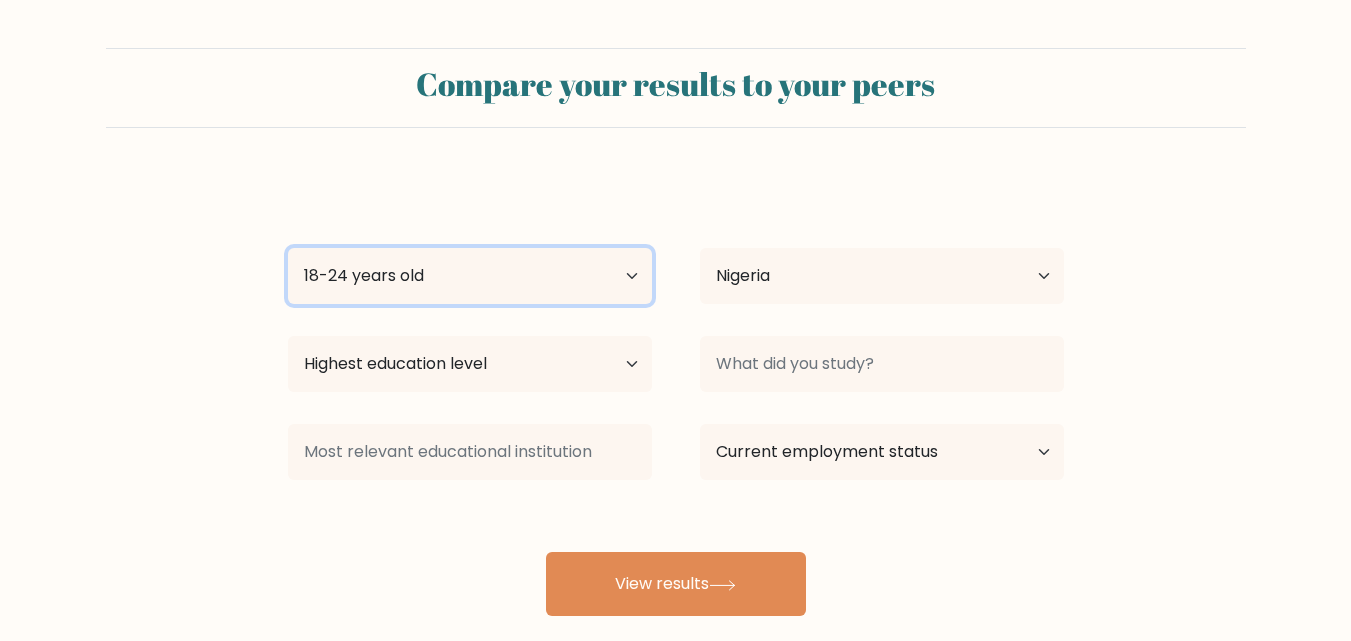click on "Age
Under 18 years old
18-24 years old
25-34 years old
35-44 years old
45-54 years old
55-64 years old
65 years old and above" at bounding box center [470, 276] 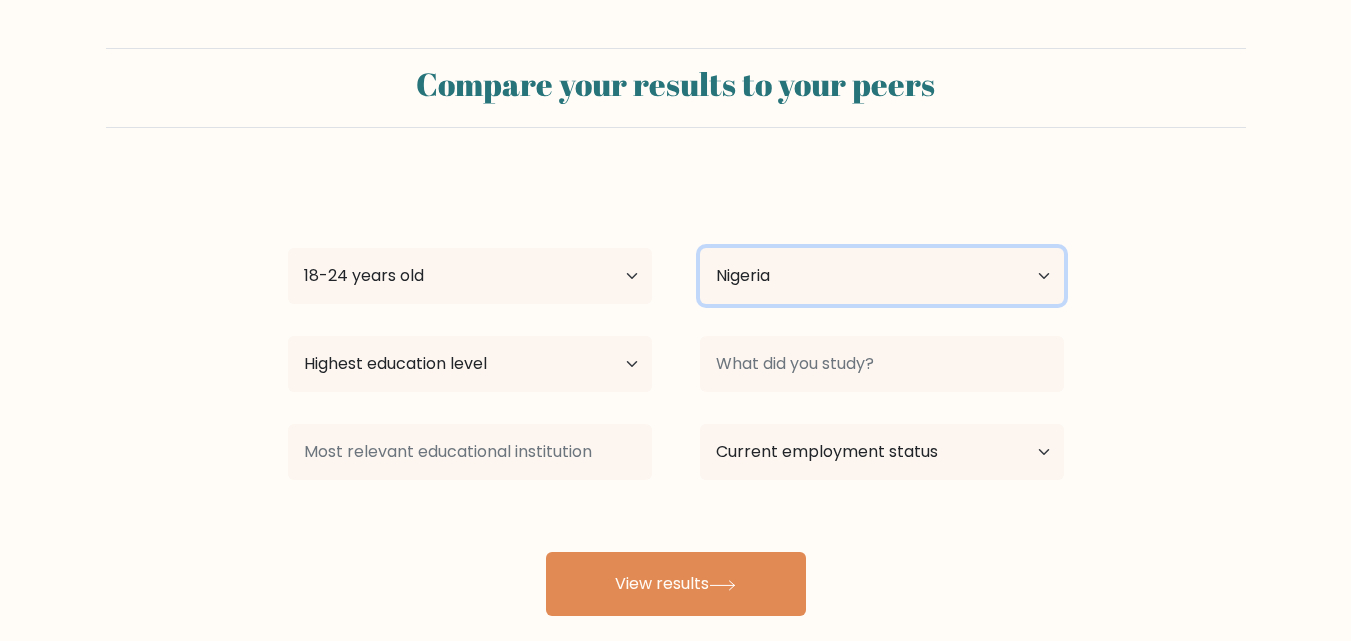 click on "Country
Afghanistan
Albania
Algeria
American Samoa
Andorra
Angola
Anguilla
Antarctica
Antigua and Barbuda
Argentina
Armenia
Aruba
Australia
Austria
Azerbaijan
Bahamas
Bahrain
Bangladesh
Barbados
Belarus
Belgium
Belize
Benin
Bermuda
Bhutan
Bolivia
Bonaire, Sint Eustatius and Saba
Bosnia and Herzegovina
Botswana
Bouvet Island
Brazil
British Indian Ocean Territory
Brunei
Bulgaria
Burkina Faso
Burundi
Cabo Verde
Cambodia
Cameroon
Canada
Cayman Islands
Central African Republic
Chad
Chile
China
Christmas Island
Cocos (Keeling) Islands
Colombia
Comoros
Congo
Congo (the Democratic Republic of the)
Cook Islands
Costa Rica
Côte d'Ivoire
Croatia
Cuba" at bounding box center [882, 276] 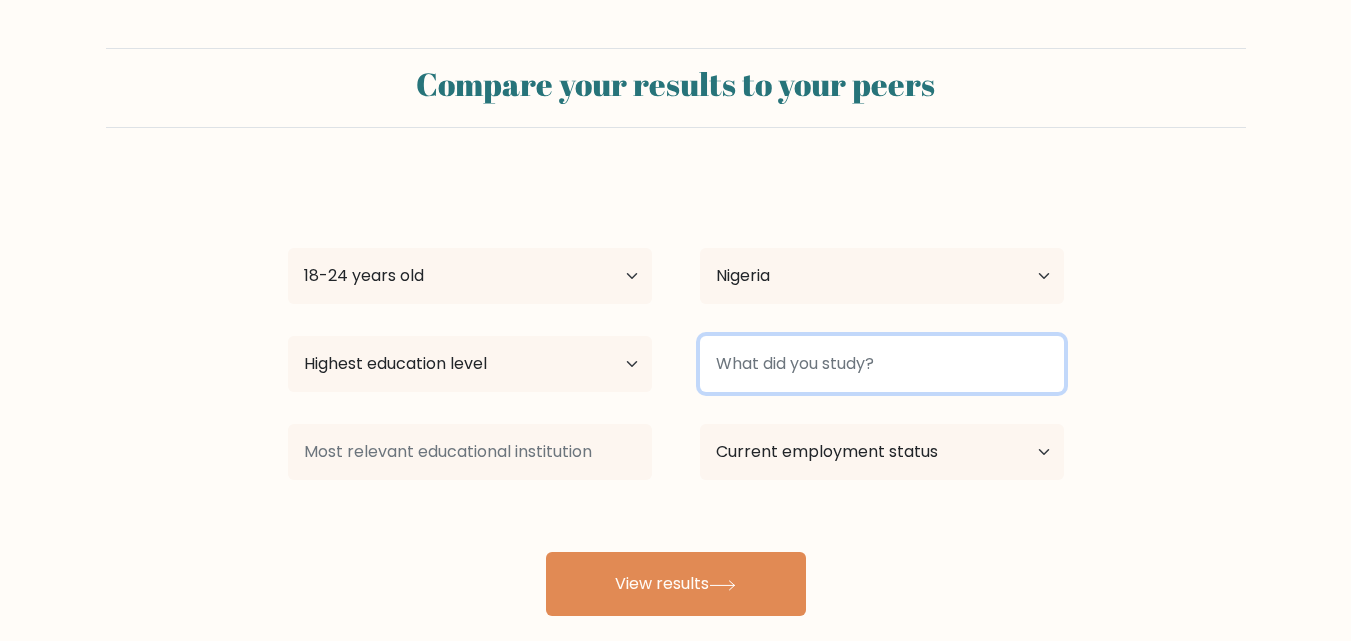 click at bounding box center [882, 364] 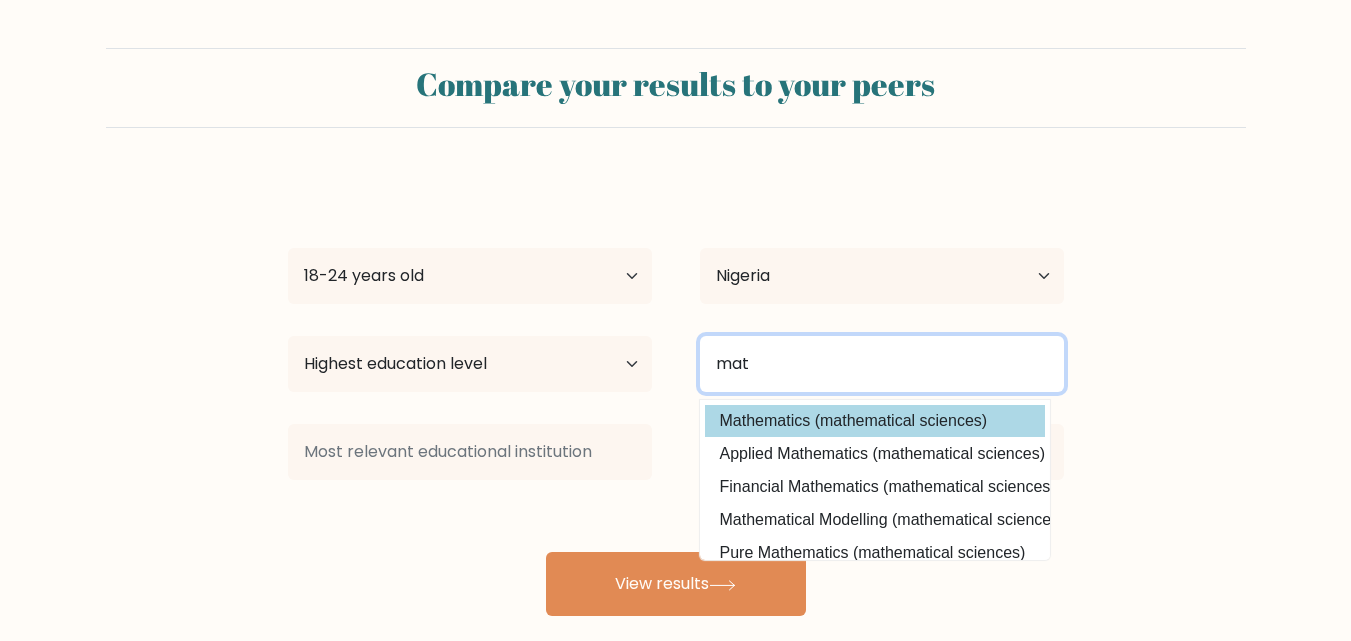 type on "mat" 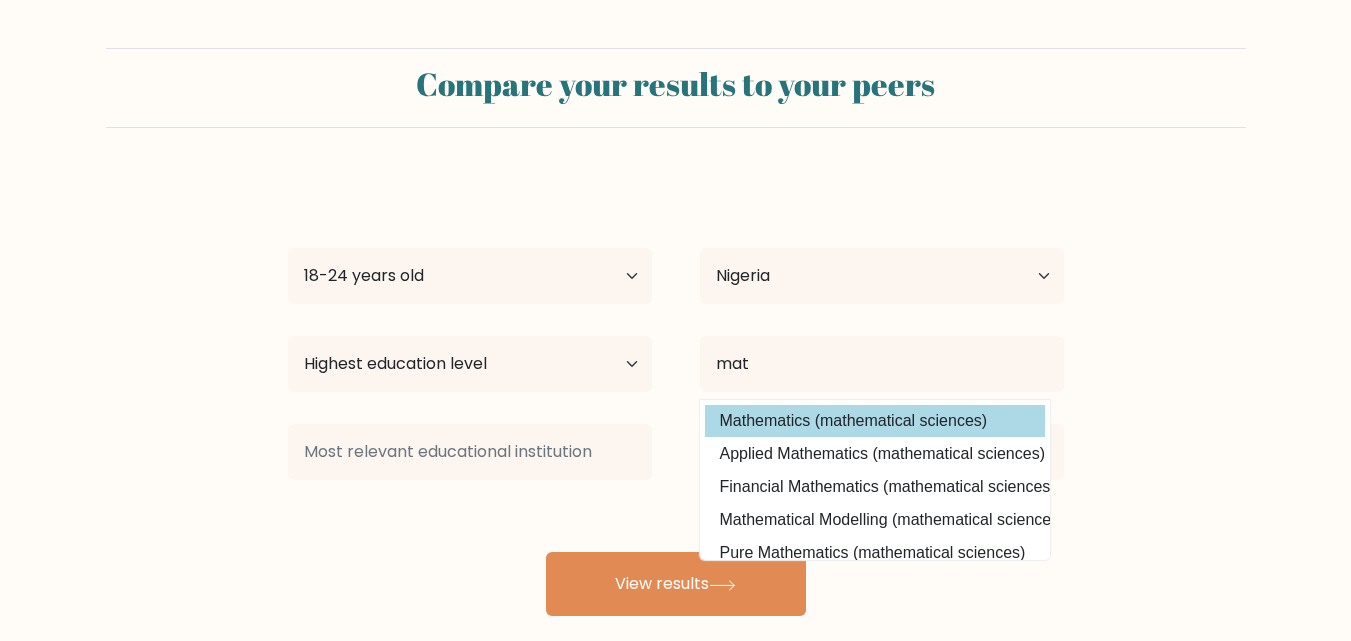 click on "Babatu de
Abiodun
Age
Under 18 years old
18-24 years old
25-34 years old
35-44 years old
45-54 years old
55-64 years old
65 years old and above
Country
Afghanistan
Albania
Algeria
American Samoa
Andorra
Angola
Anguilla
Antarctica
Antigua and Barbuda
Argentina
Armenia
Aruba
Australia
Austria
Azerbaijan
Bahamas
Bahrain
Bangladesh
Barbados
Belarus
Belgium
Belize
Benin
Bermuda
Bhutan
Bolivia
Bonaire, Sint Eustatius and Saba
Bosnia and Herzegovina
Botswana
Bouvet Island
Brazil
Brunei" at bounding box center [676, 396] 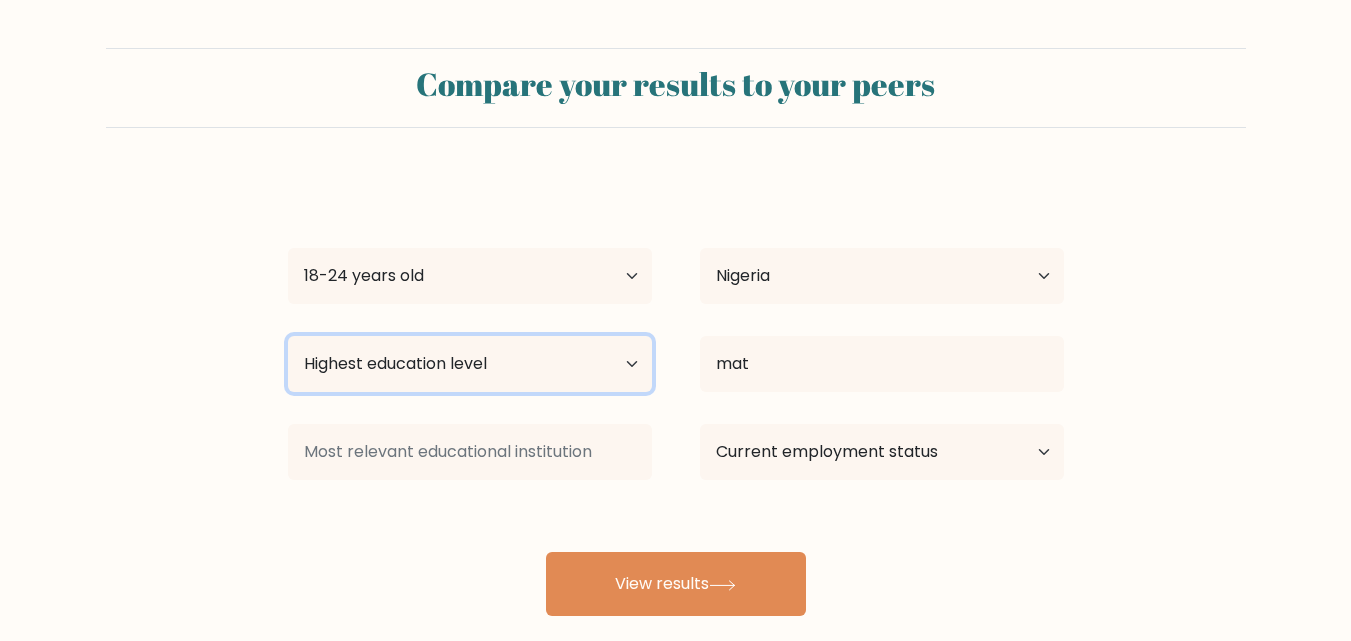 click on "Highest education level
No schooling
Primary
Lower Secondary
Upper Secondary
Occupation Specific
Bachelor's degree
Master's degree
Doctoral degree" at bounding box center [470, 364] 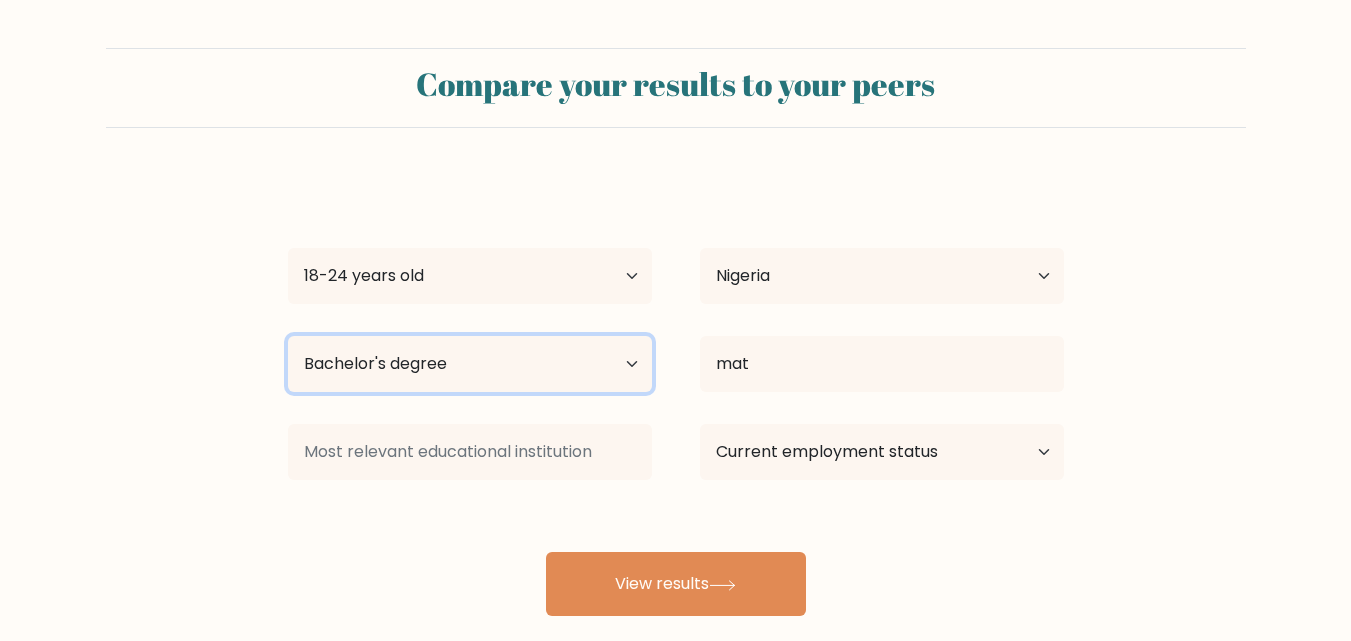 click on "Highest education level
No schooling
Primary
Lower Secondary
Upper Secondary
Occupation Specific
Bachelor's degree
Master's degree
Doctoral degree" at bounding box center [470, 364] 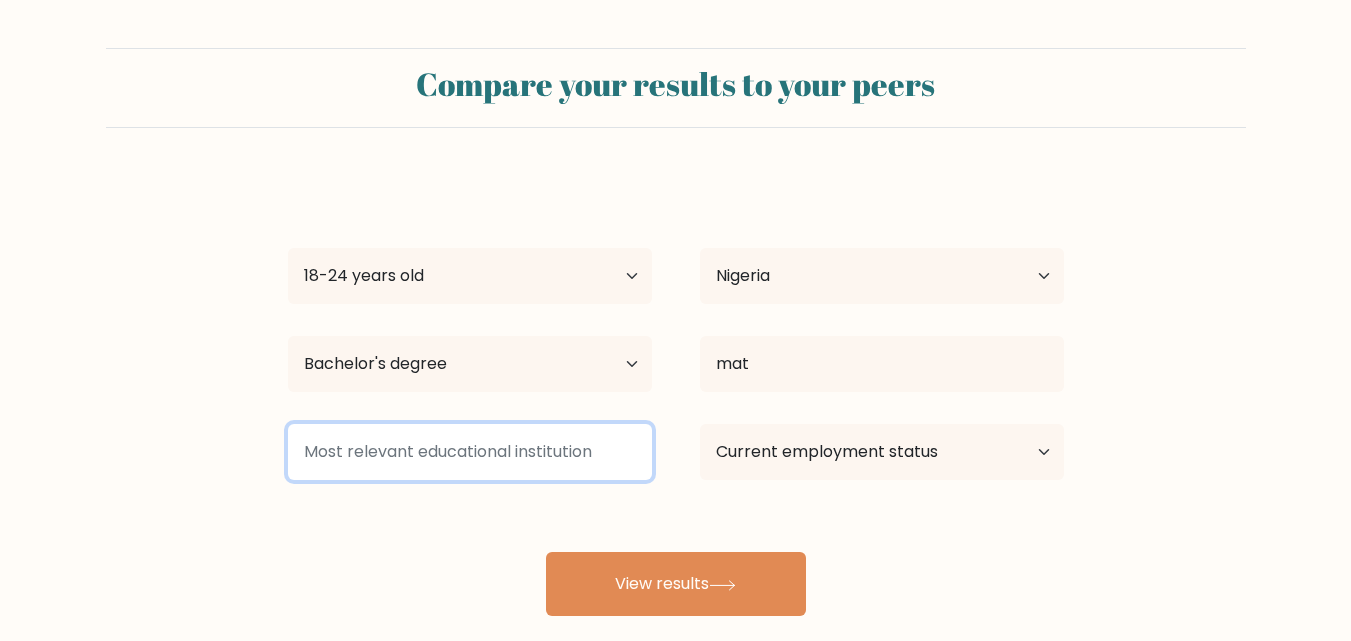 click at bounding box center (470, 452) 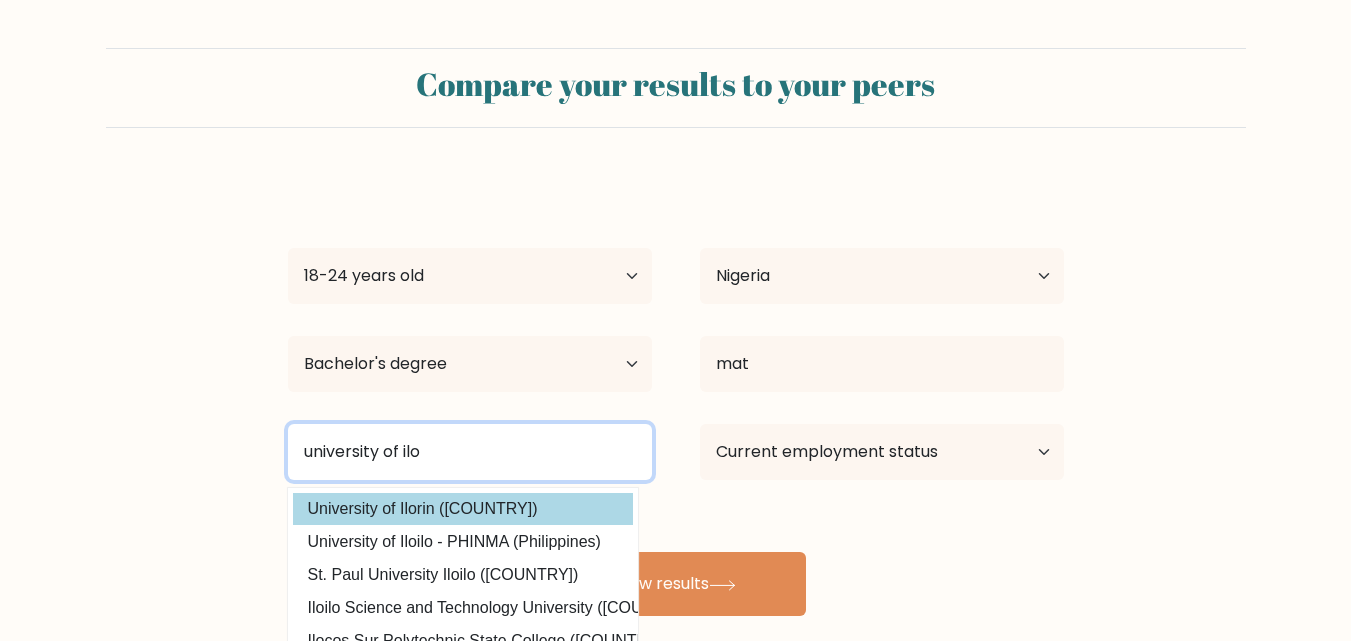 type on "university of ilo" 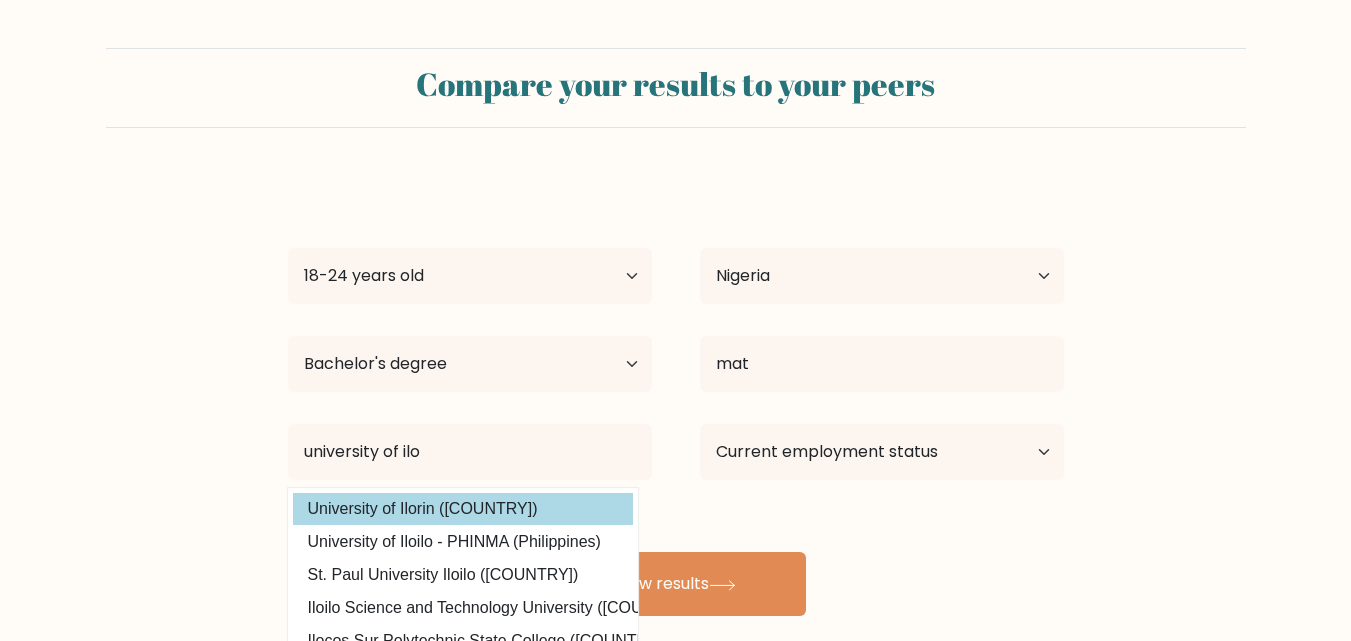 click on "Babatu de
Abiodun
Age
Under 18 years old
18-24 years old
25-34 years old
35-44 years old
45-54 years old
55-64 years old
65 years old and above
Country
Afghanistan
Albania
Algeria
American Samoa
Andorra
Angola
Anguilla
Antarctica
Antigua and Barbuda
Argentina
Armenia
Aruba
Australia
Austria
Azerbaijan
Bahamas
Bahrain
Bangladesh
Barbados
Belarus
Belgium
Belize
Benin
Bermuda
Bhutan
Bolivia
Bonaire, Sint Eustatius and Saba
Bosnia and Herzegovina
Botswana
Bouvet Island
Brazil
Brunei" at bounding box center [676, 396] 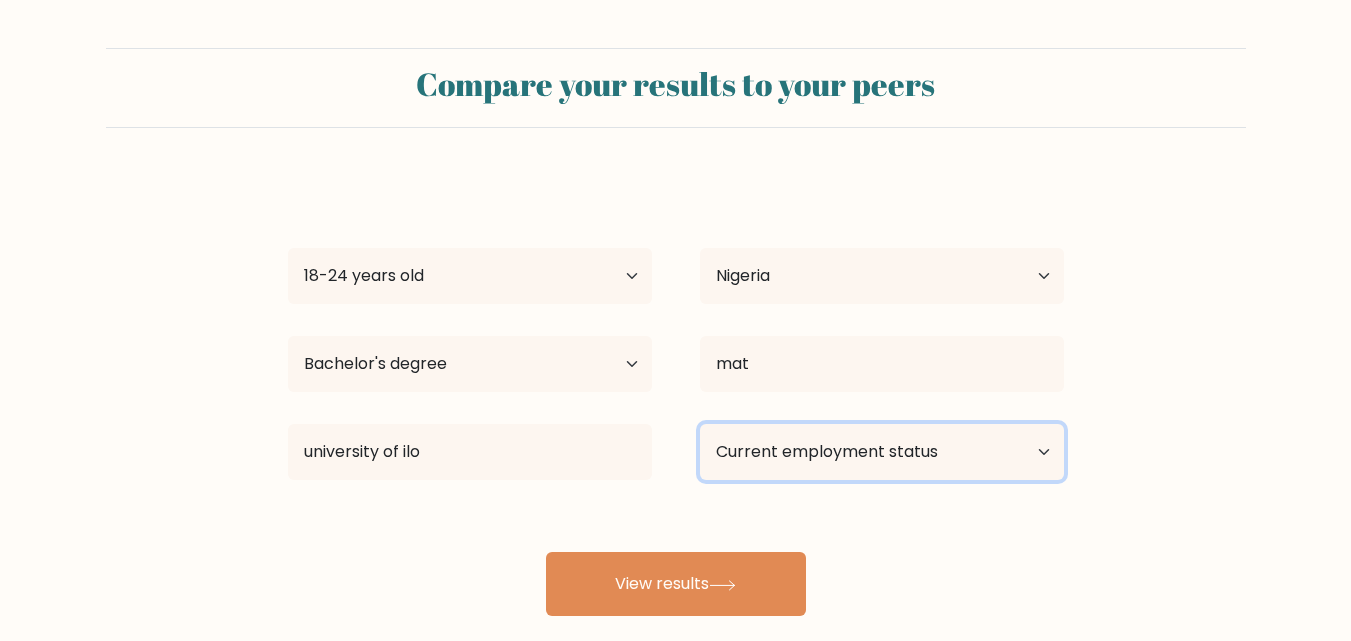 click on "Current employment status
Employed
Student
Retired
Other / prefer not to answer" at bounding box center (882, 452) 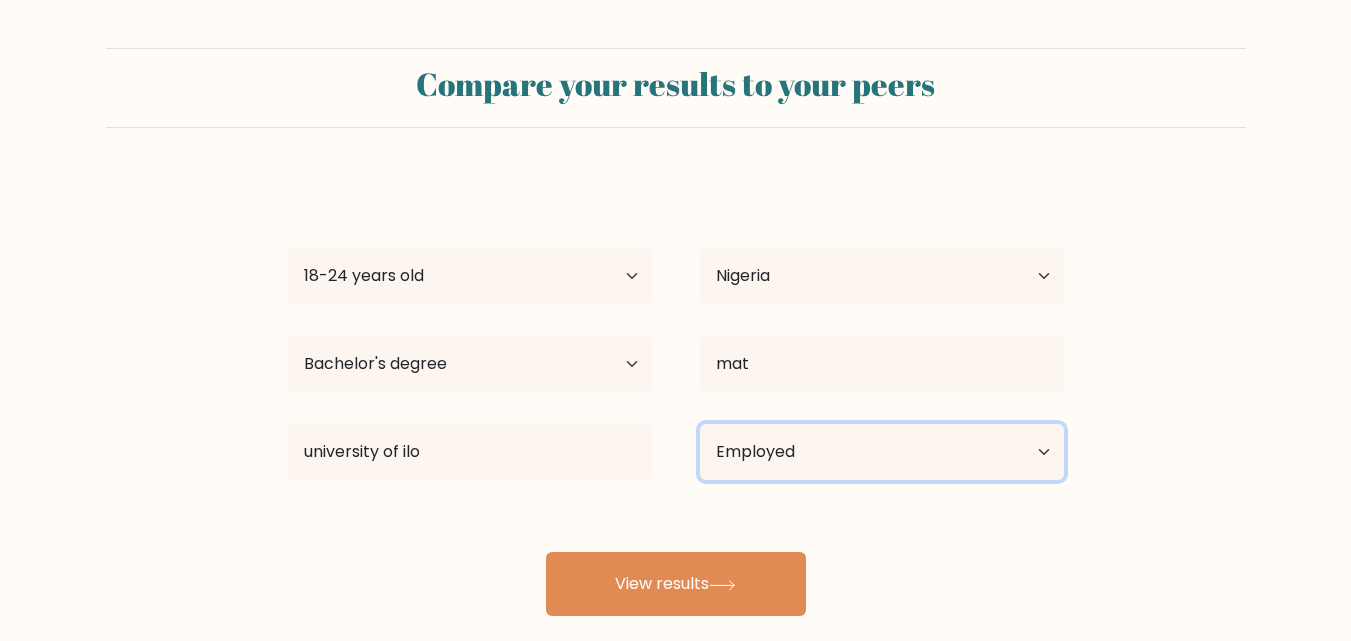 click on "Current employment status
Employed
Student
Retired
Other / prefer not to answer" at bounding box center [882, 452] 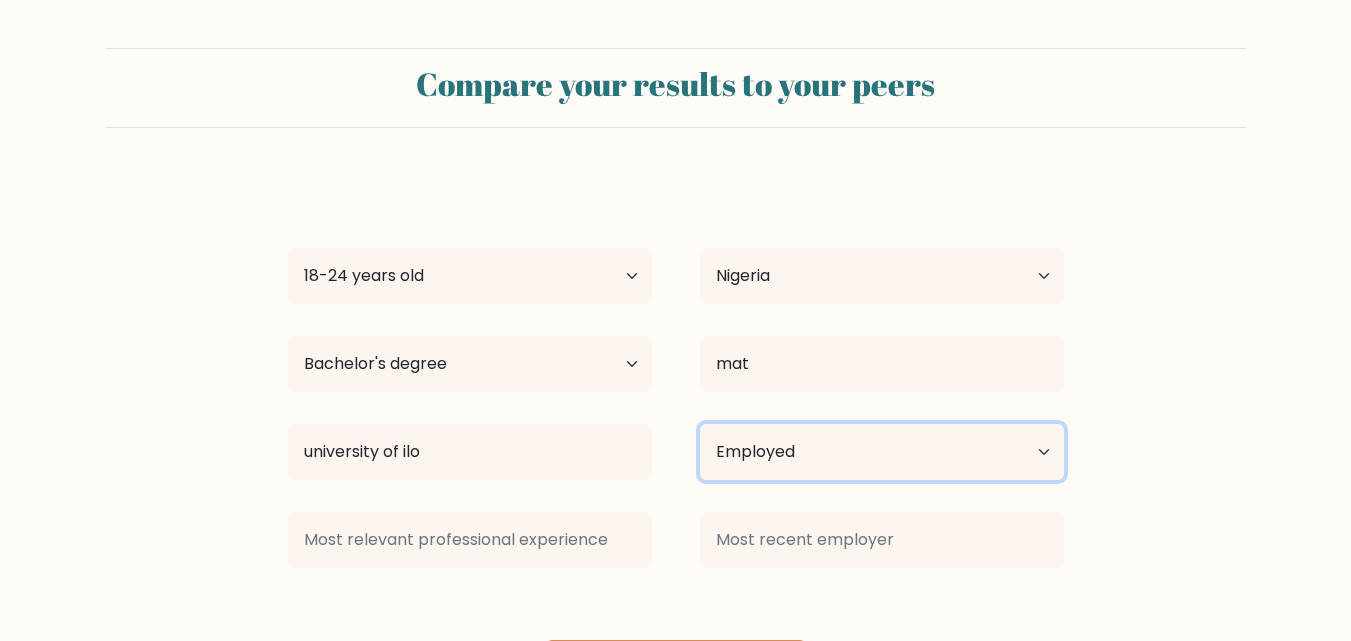 click on "Current employment status
Employed
Student
Retired
Other / prefer not to answer" at bounding box center [882, 452] 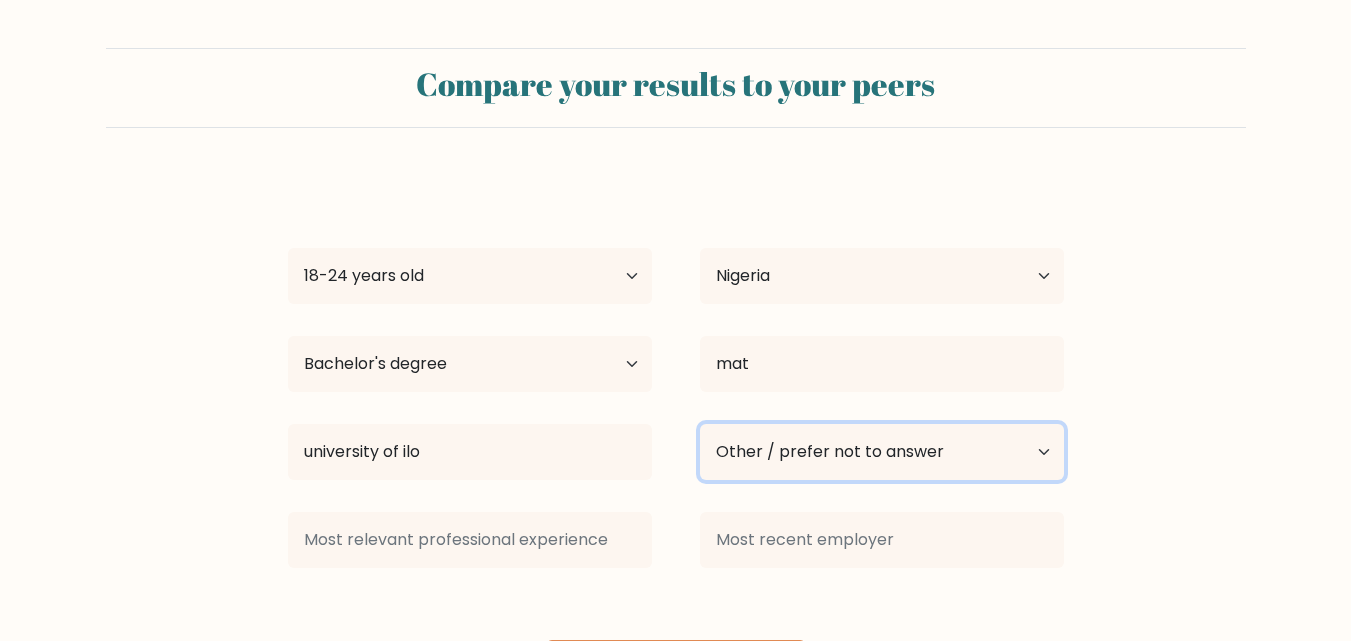 click on "Current employment status
Employed
Student
Retired
Other / prefer not to answer" at bounding box center (882, 452) 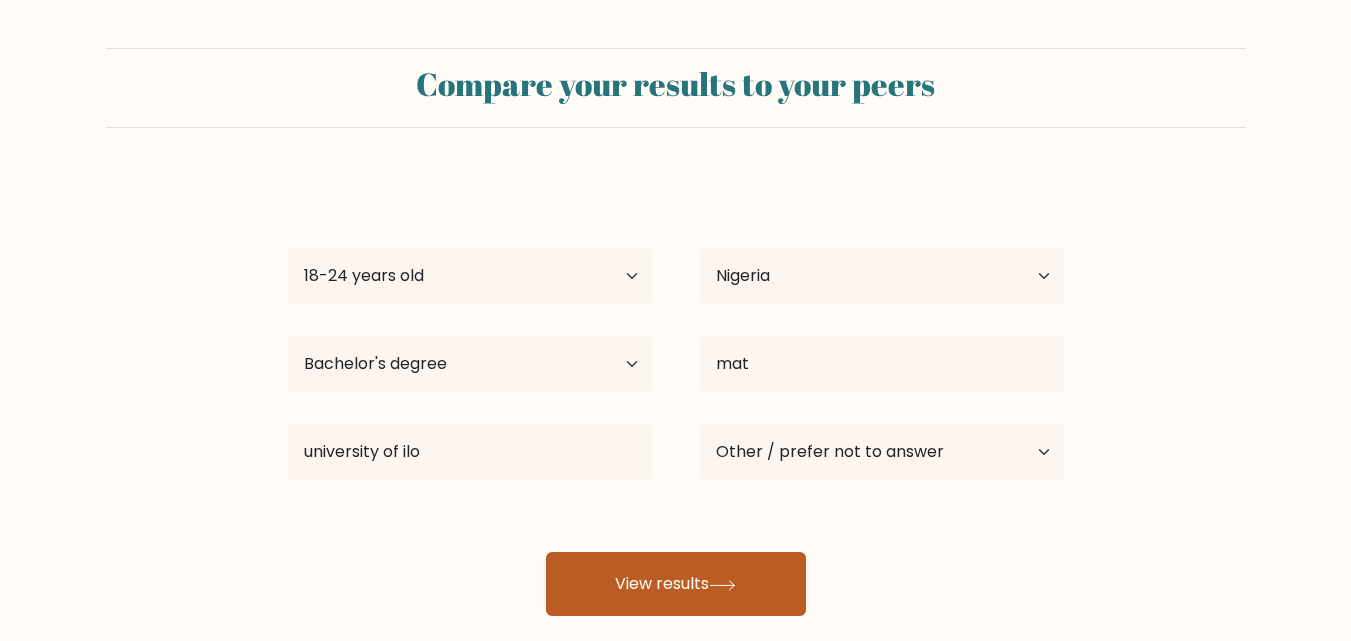 click on "View results" at bounding box center (676, 584) 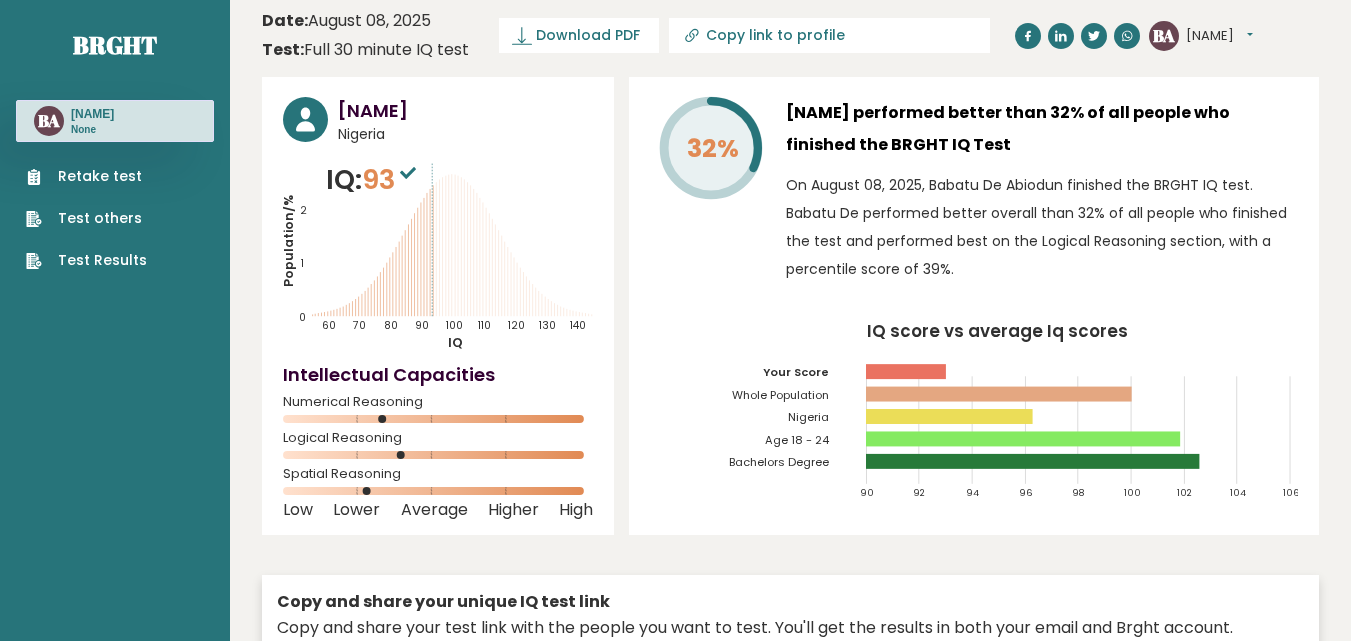 scroll, scrollTop: 0, scrollLeft: 0, axis: both 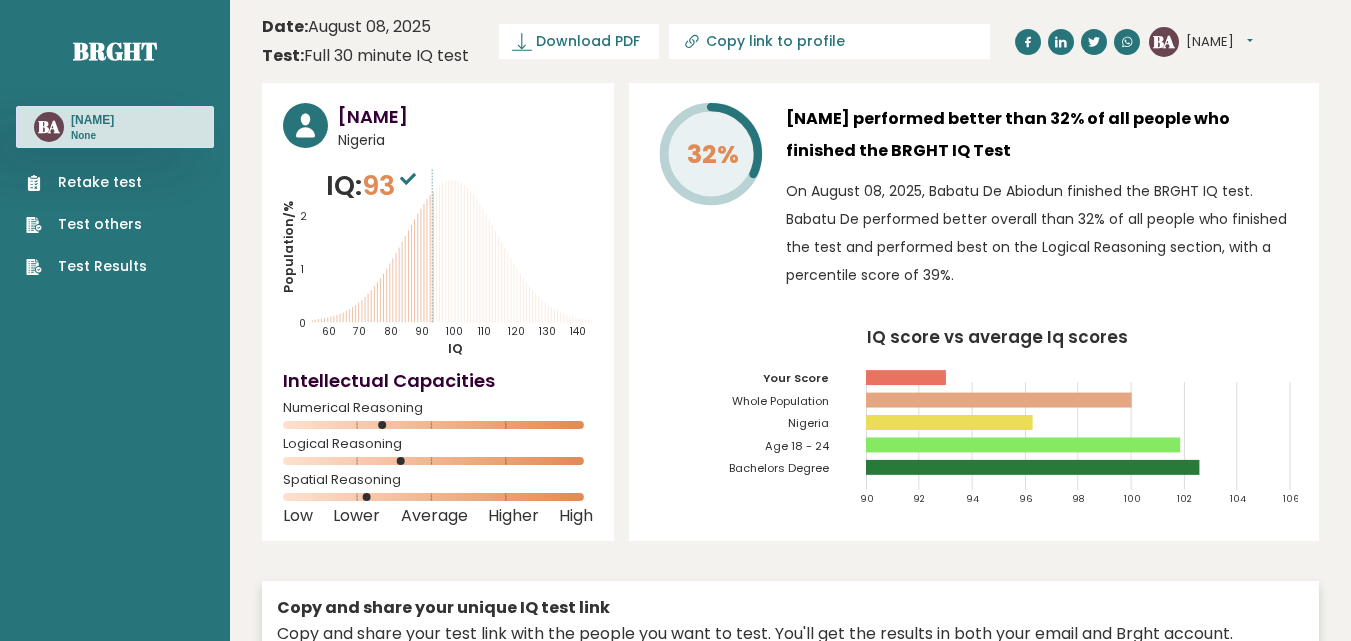 click on "Population/%
IQ
0
1
2
60
70
80
90
100
110
120
130
140" 